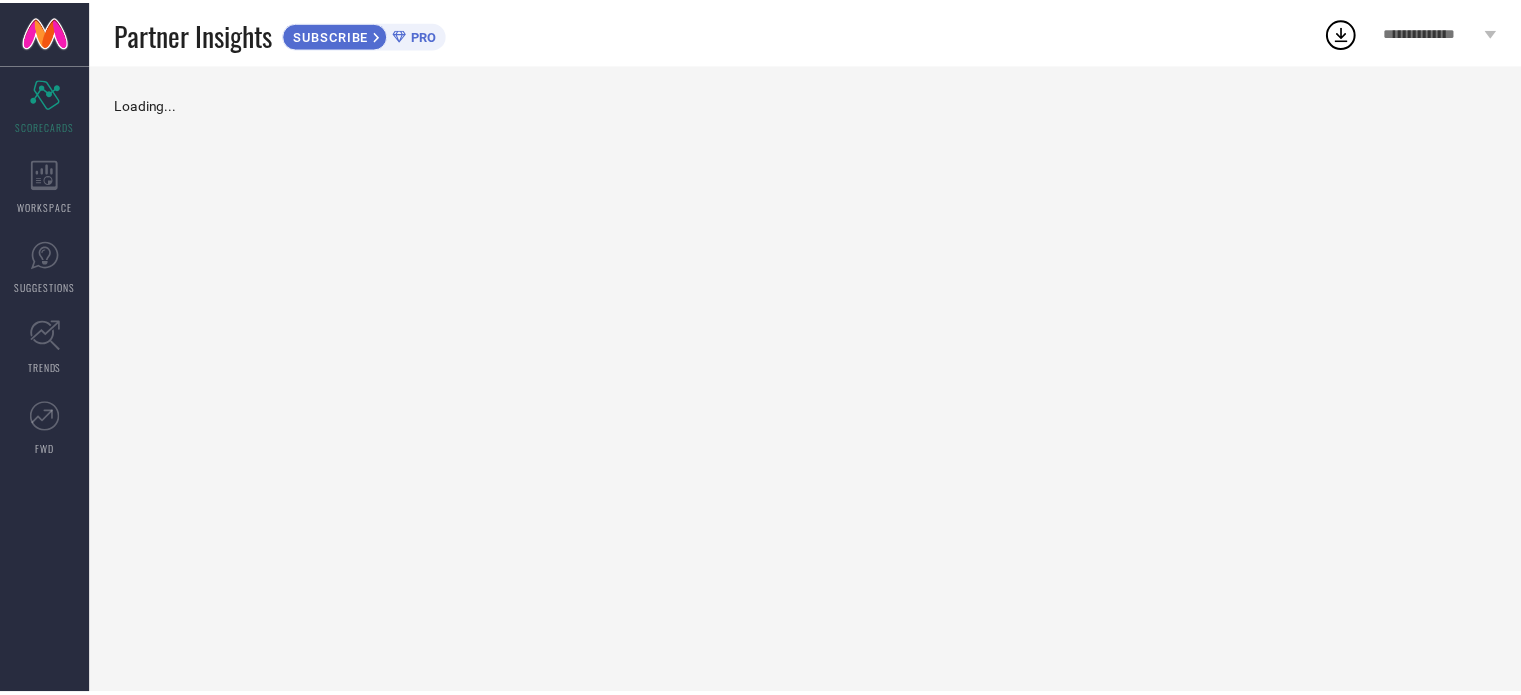 scroll, scrollTop: 0, scrollLeft: 0, axis: both 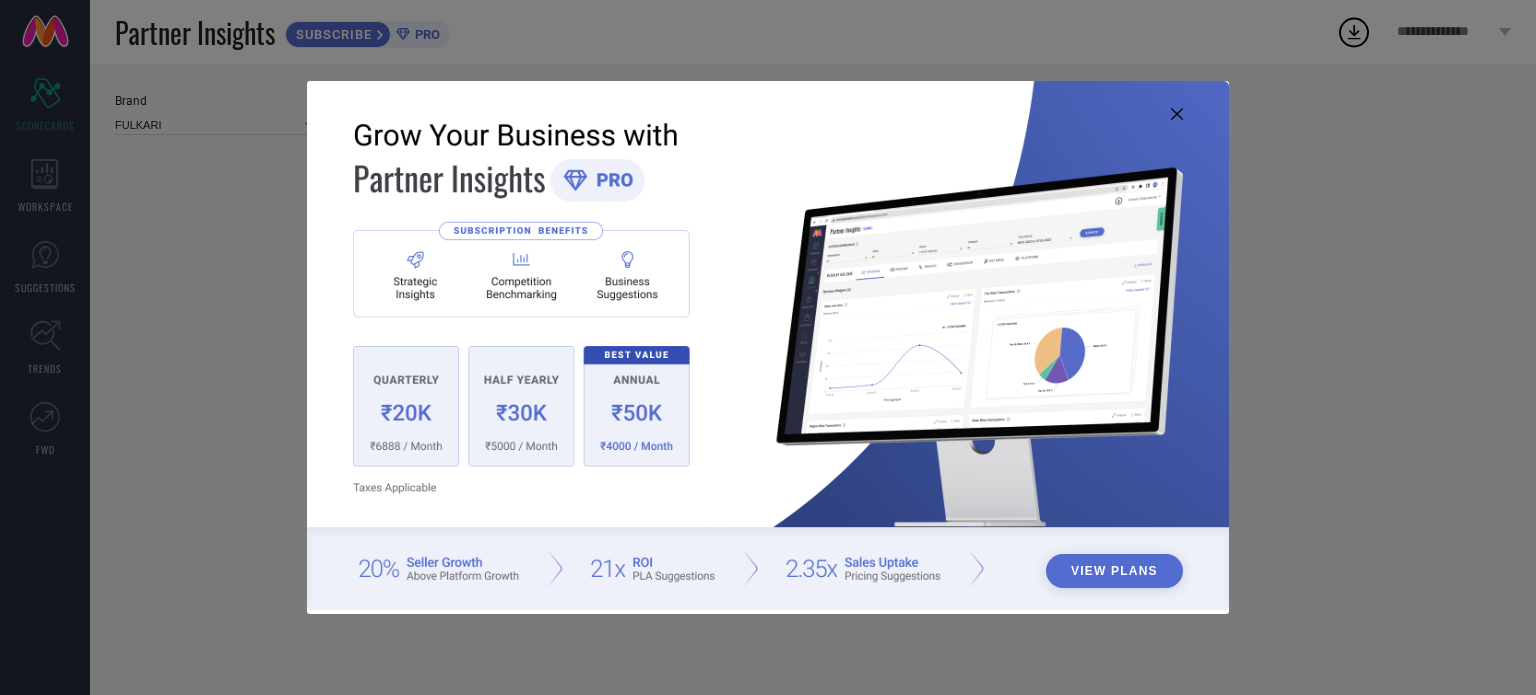 type on "All" 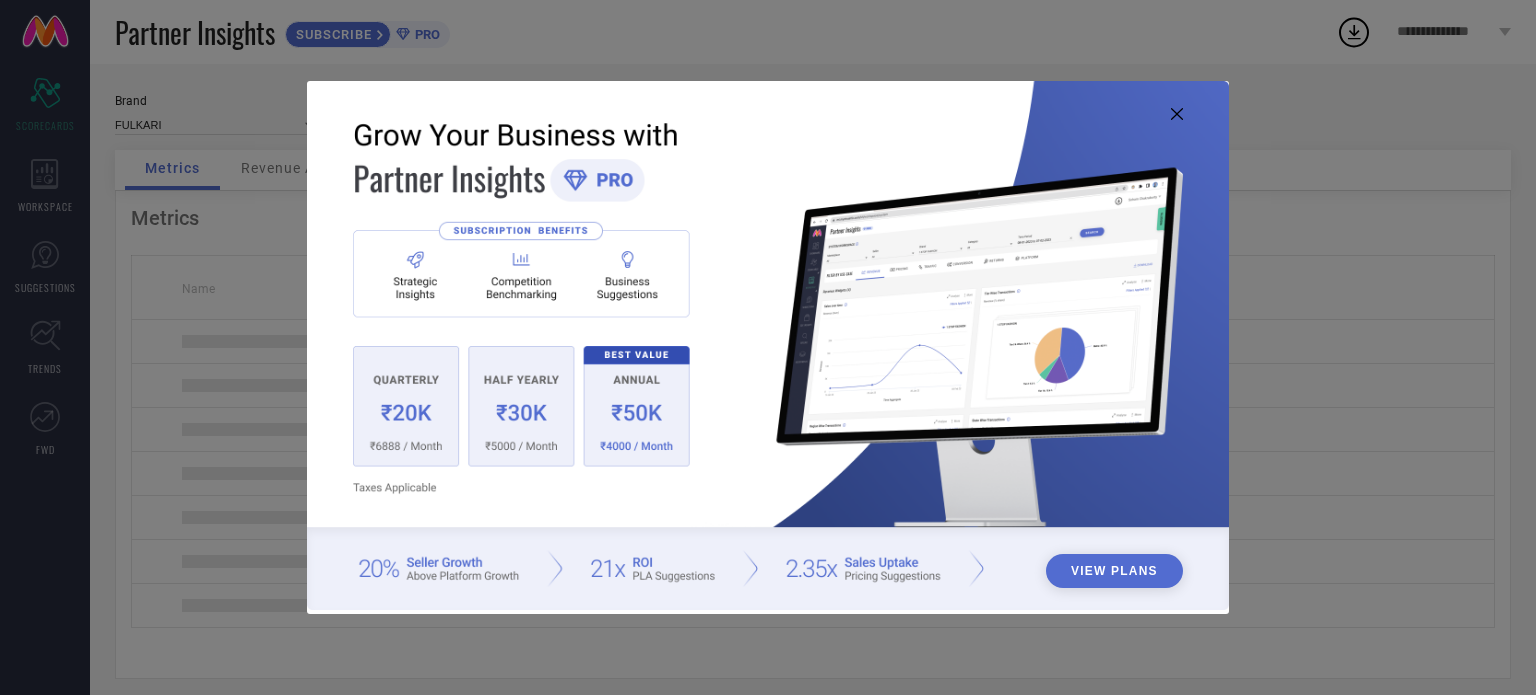 click 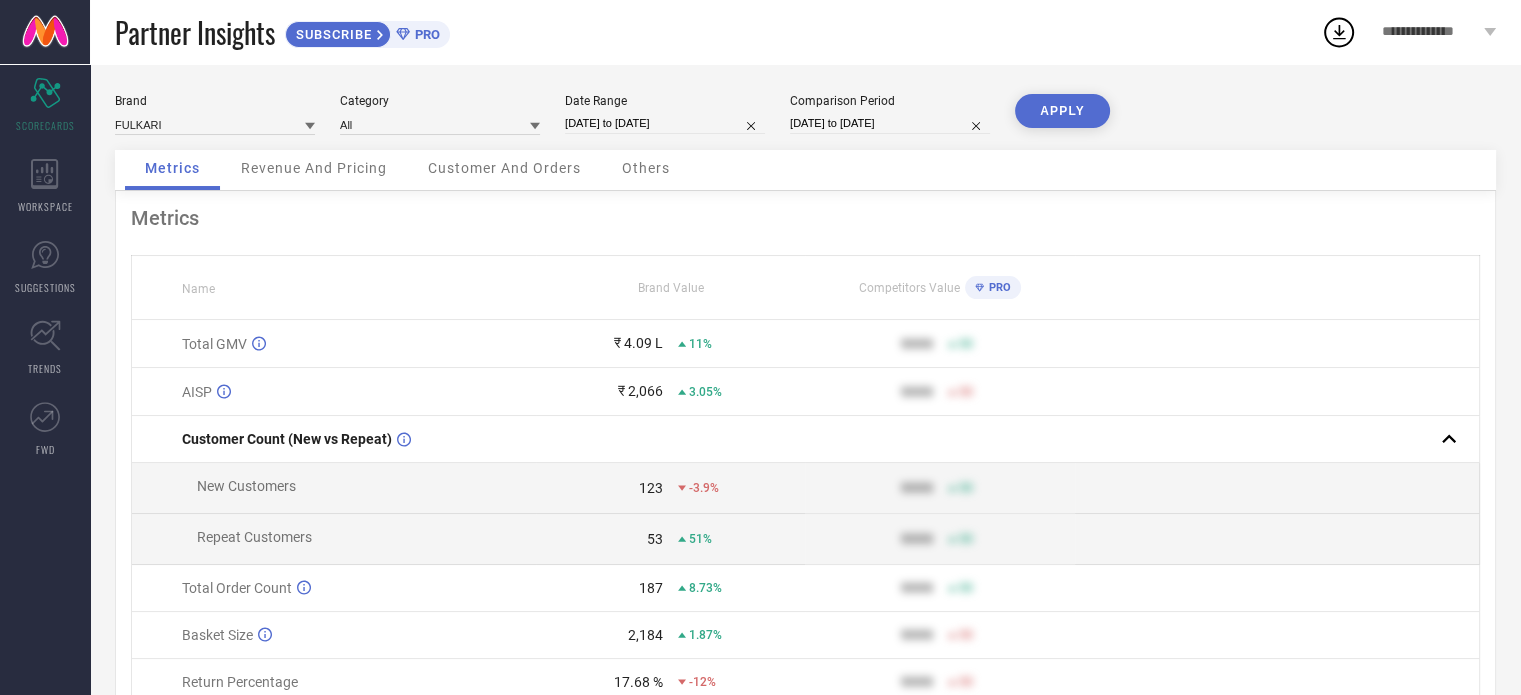 scroll, scrollTop: 0, scrollLeft: 0, axis: both 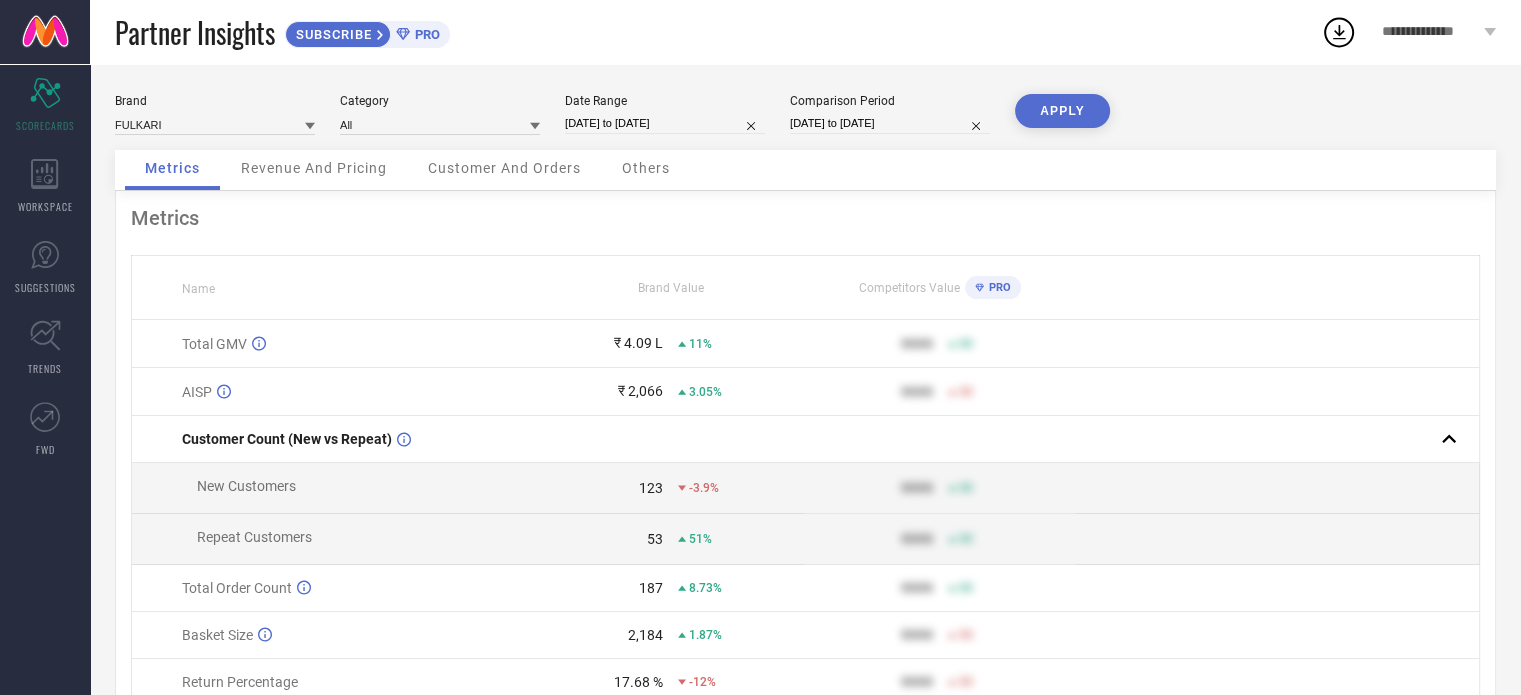 click 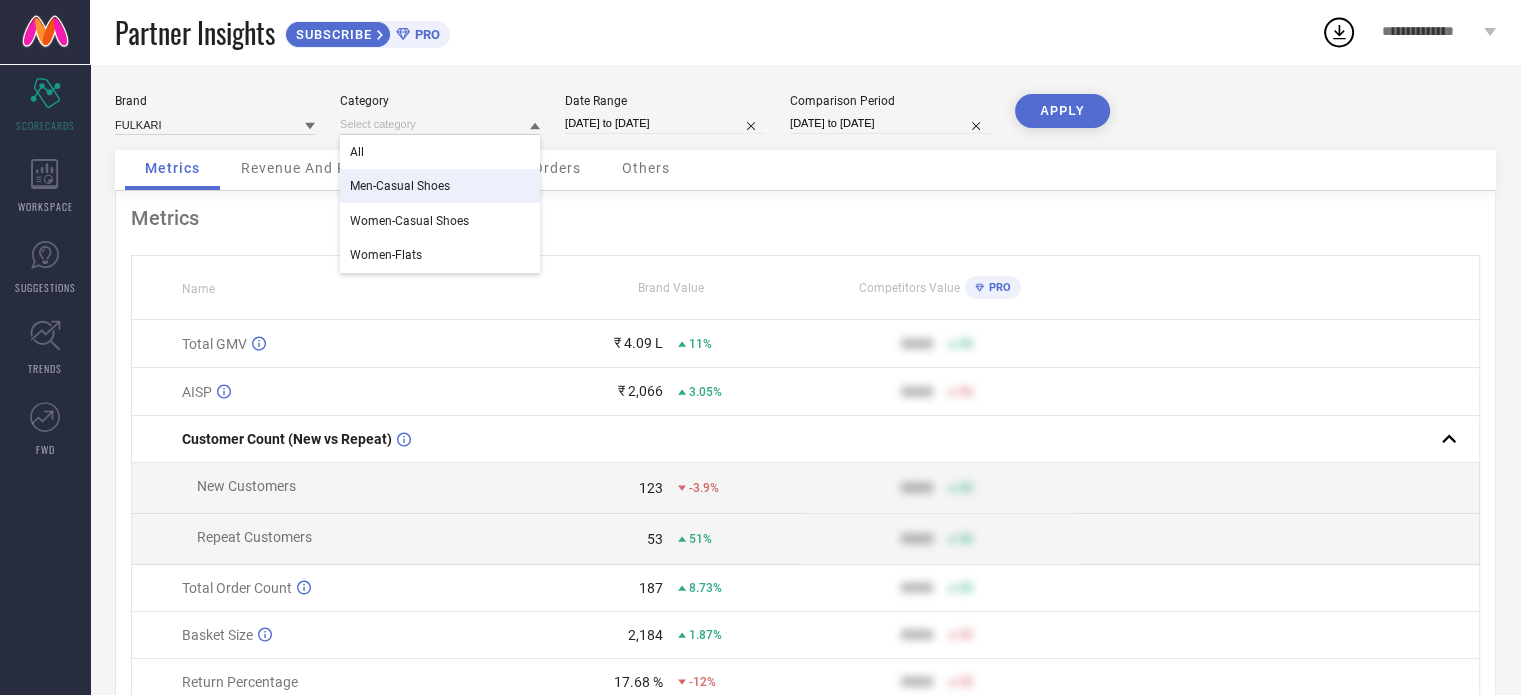 click on "Men-Casual Shoes" at bounding box center (400, 186) 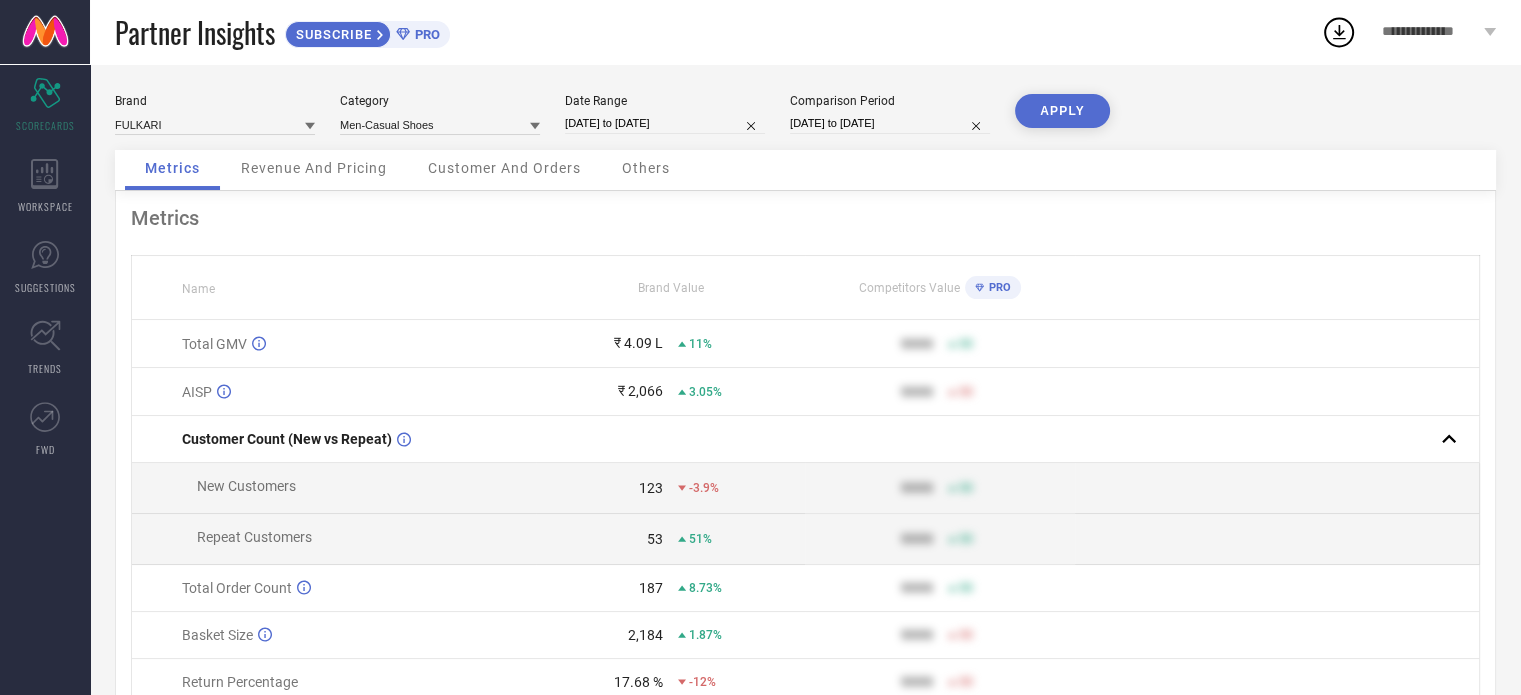click on "APPLY" at bounding box center (1062, 111) 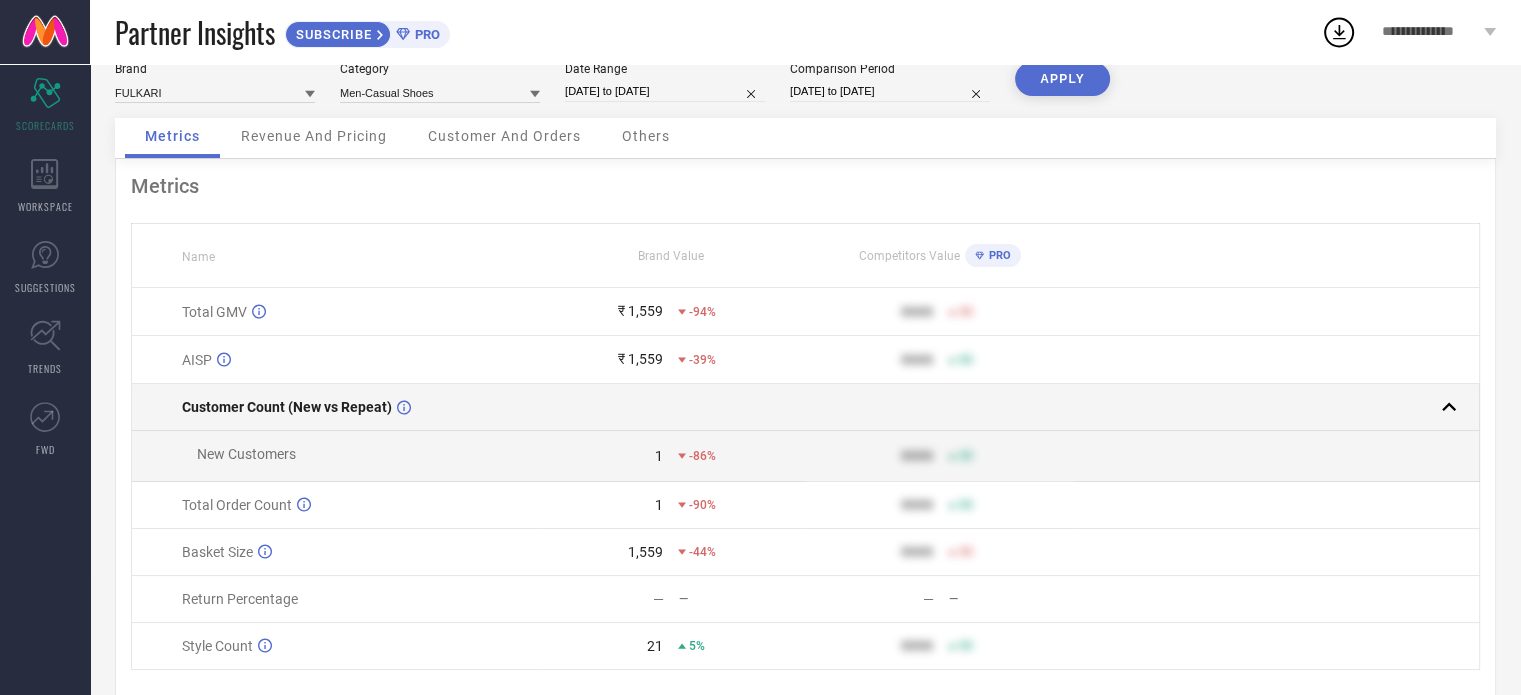 scroll, scrollTop: 0, scrollLeft: 0, axis: both 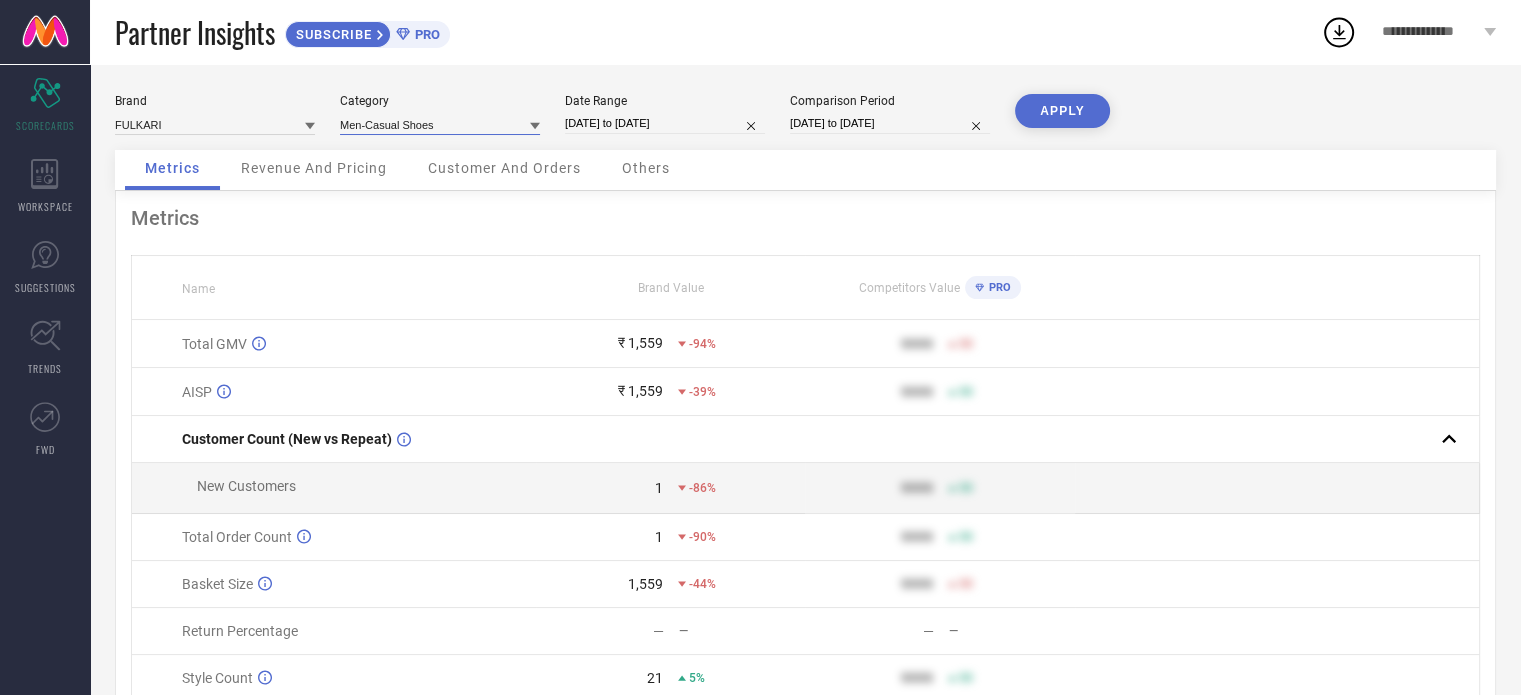 click at bounding box center (440, 124) 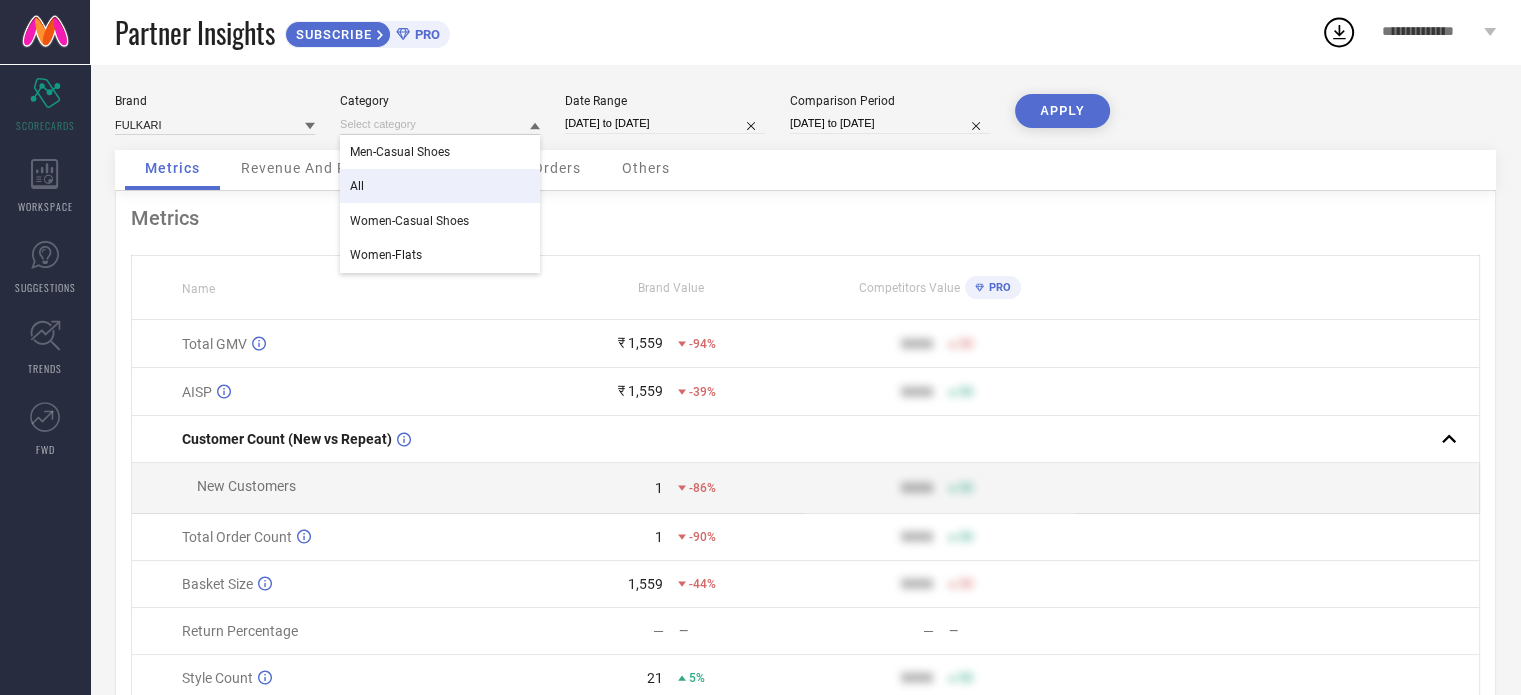 click on "All" at bounding box center [440, 186] 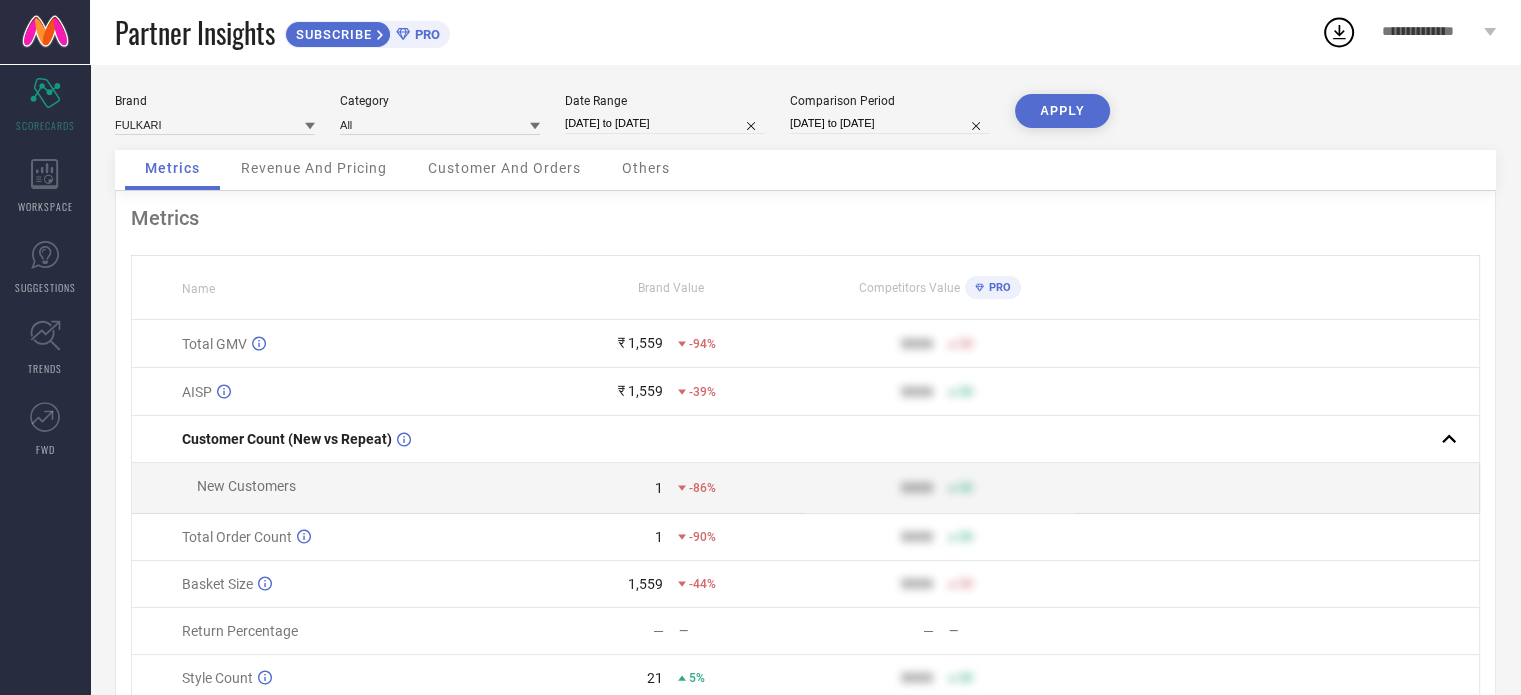 click on "APPLY" at bounding box center (1062, 111) 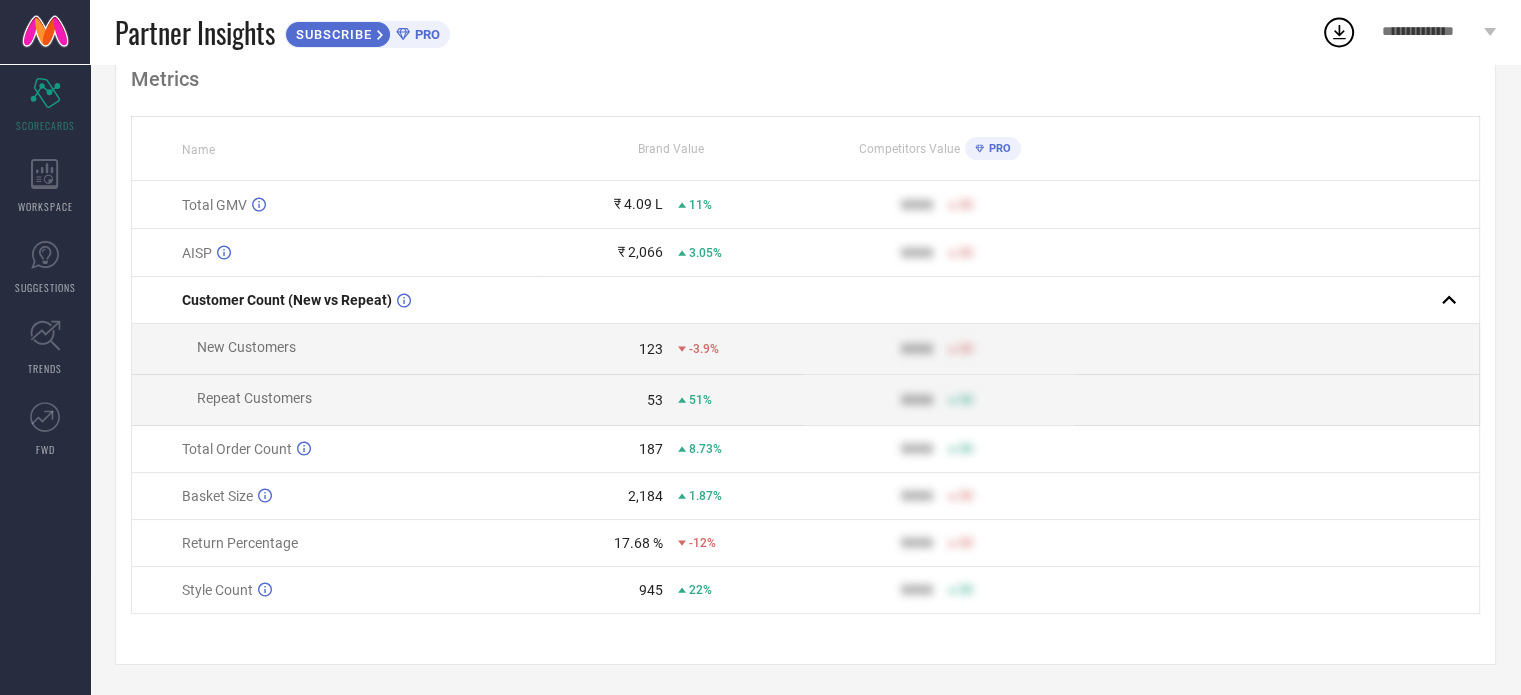 scroll, scrollTop: 0, scrollLeft: 0, axis: both 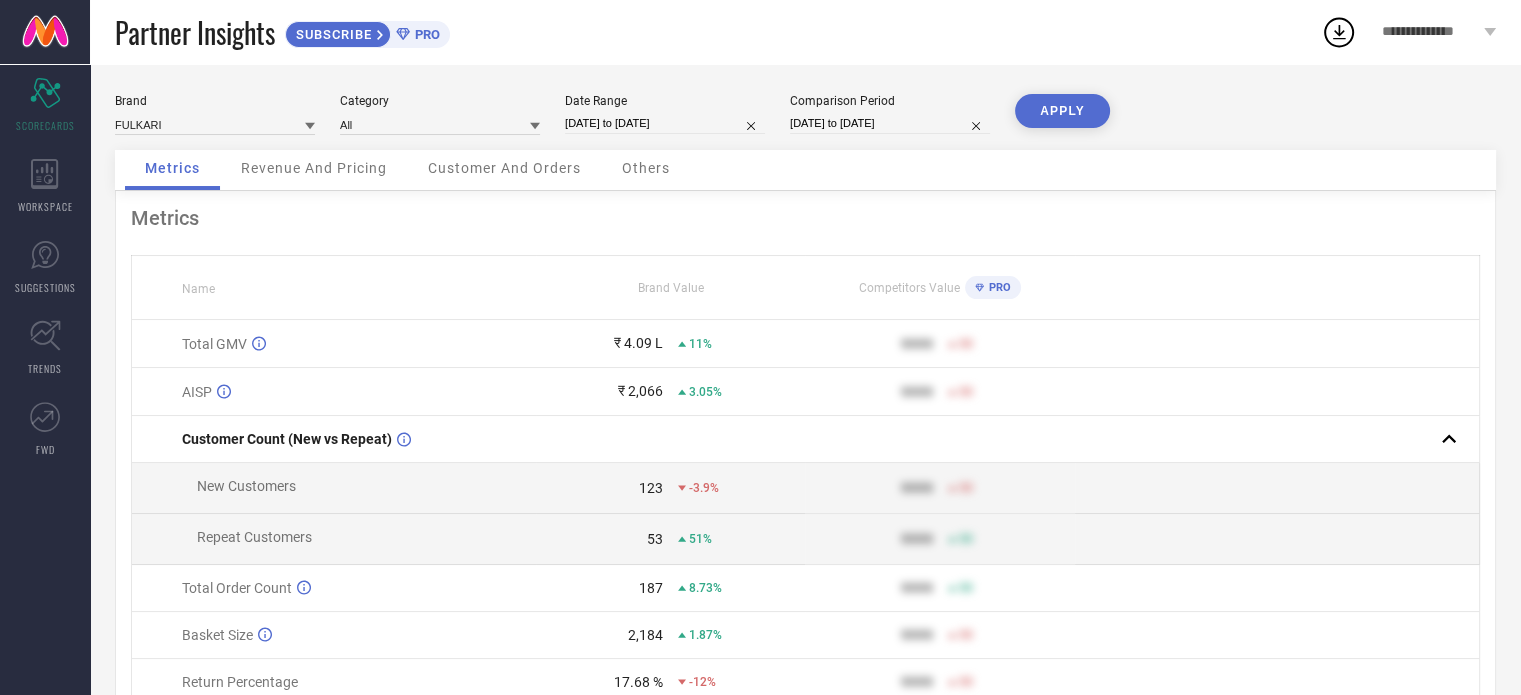 click on "Revenue And Pricing" at bounding box center [314, 168] 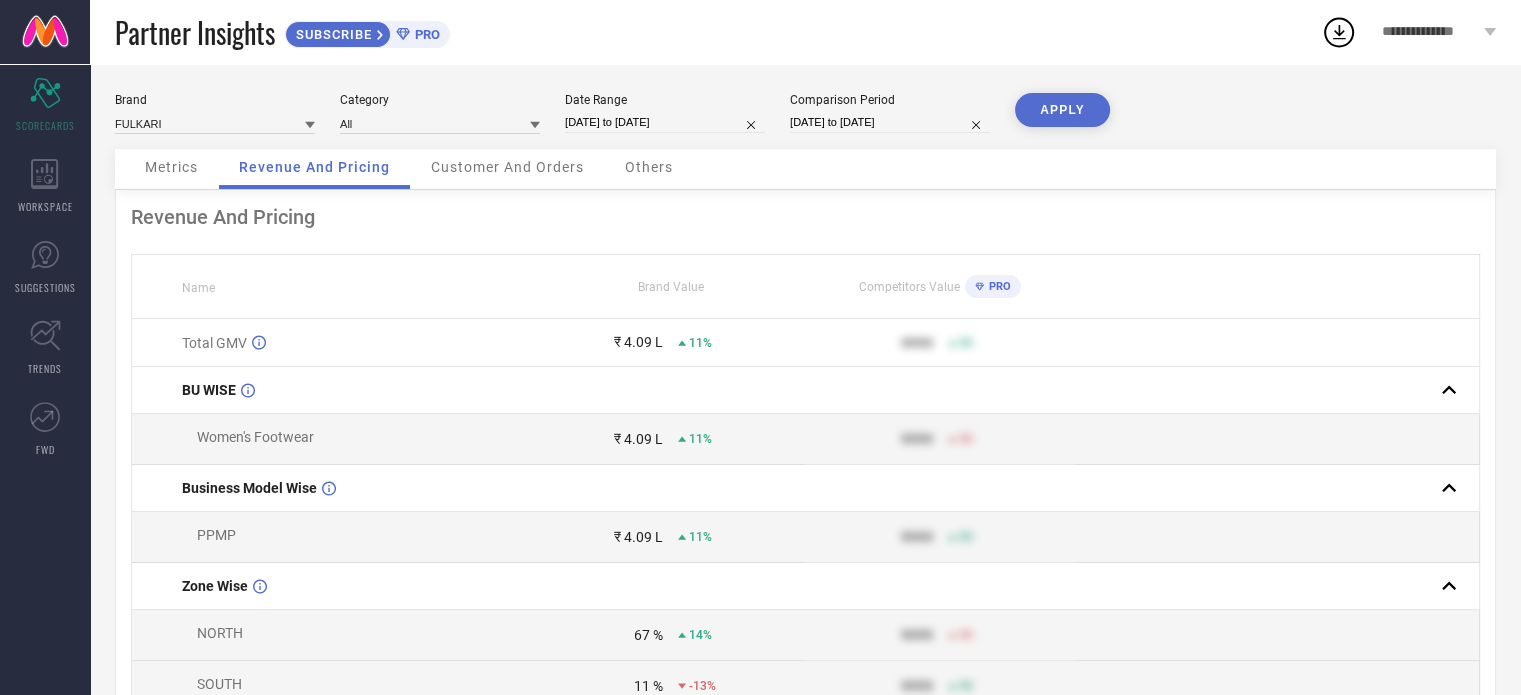 scroll, scrollTop: 0, scrollLeft: 0, axis: both 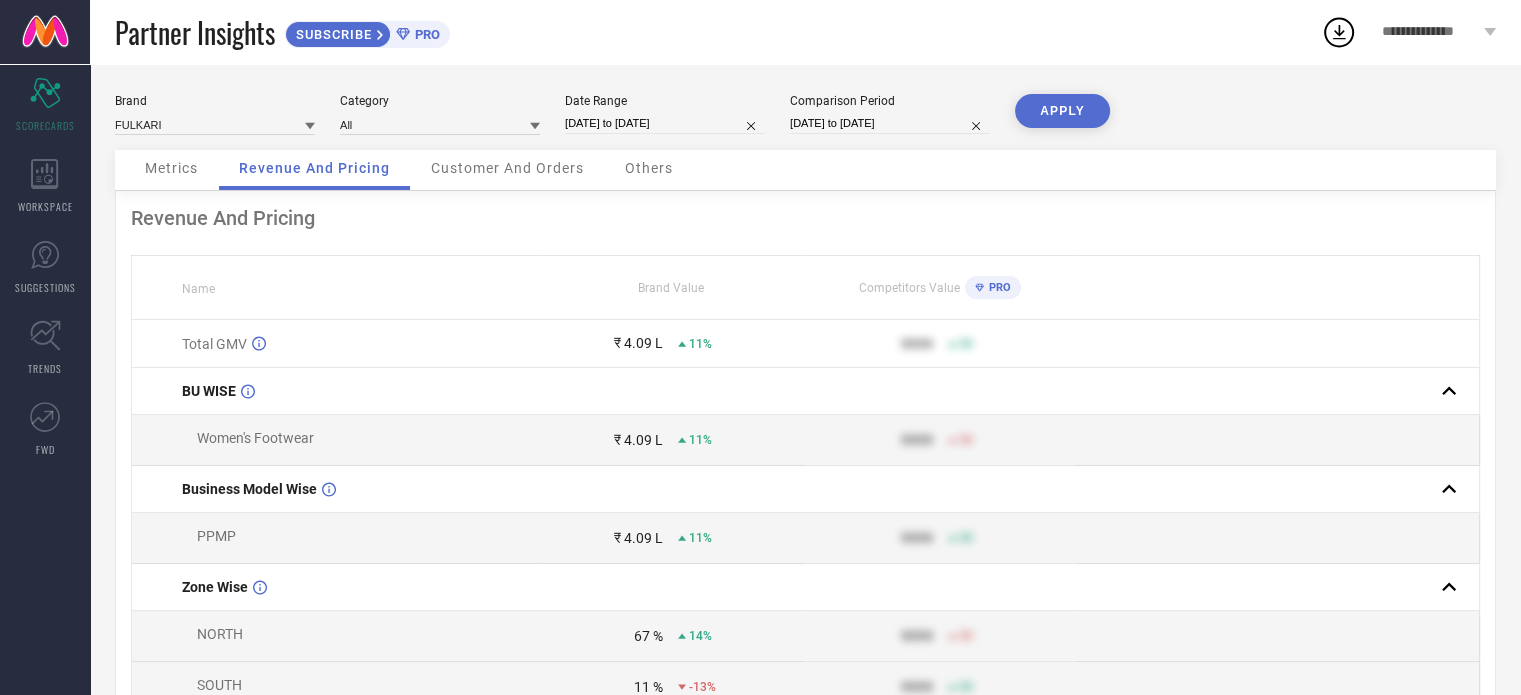 click on "Customer And Orders" at bounding box center (507, 168) 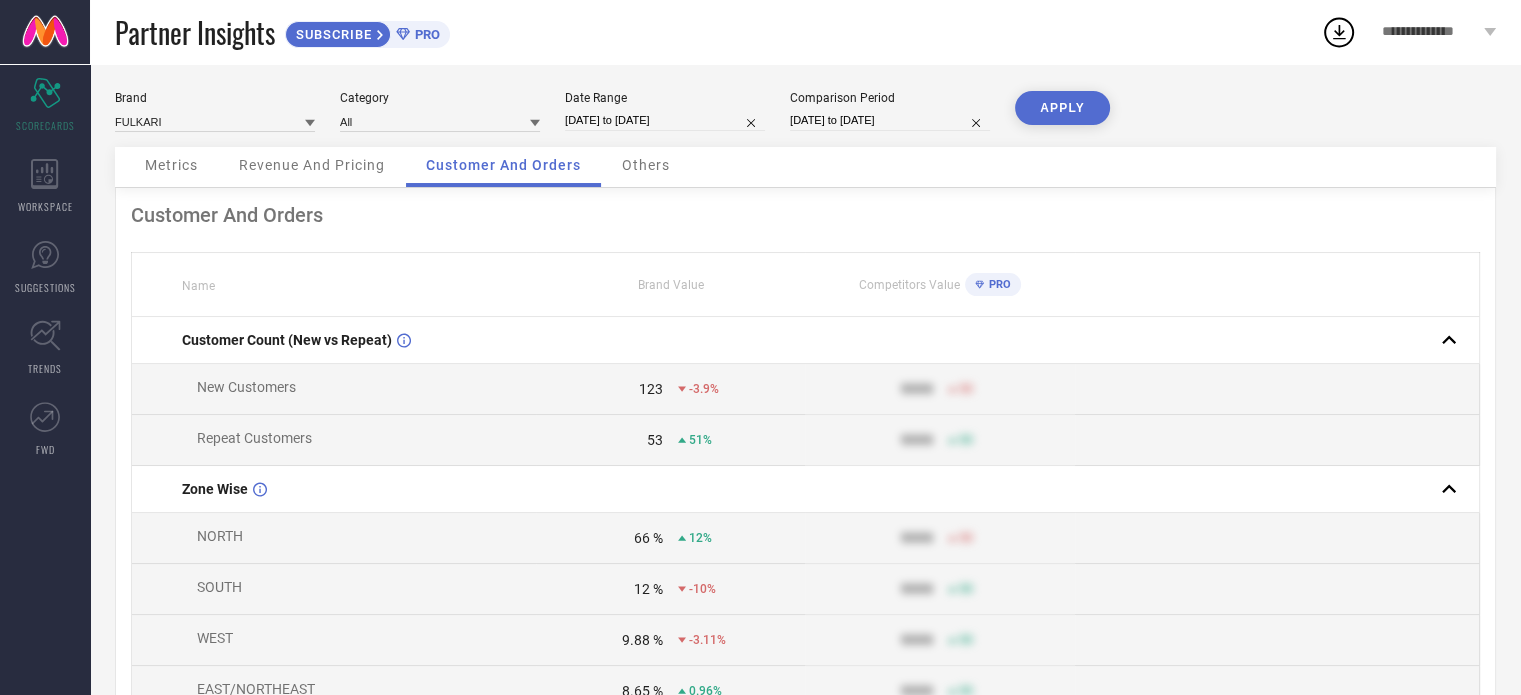 scroll, scrollTop: 0, scrollLeft: 0, axis: both 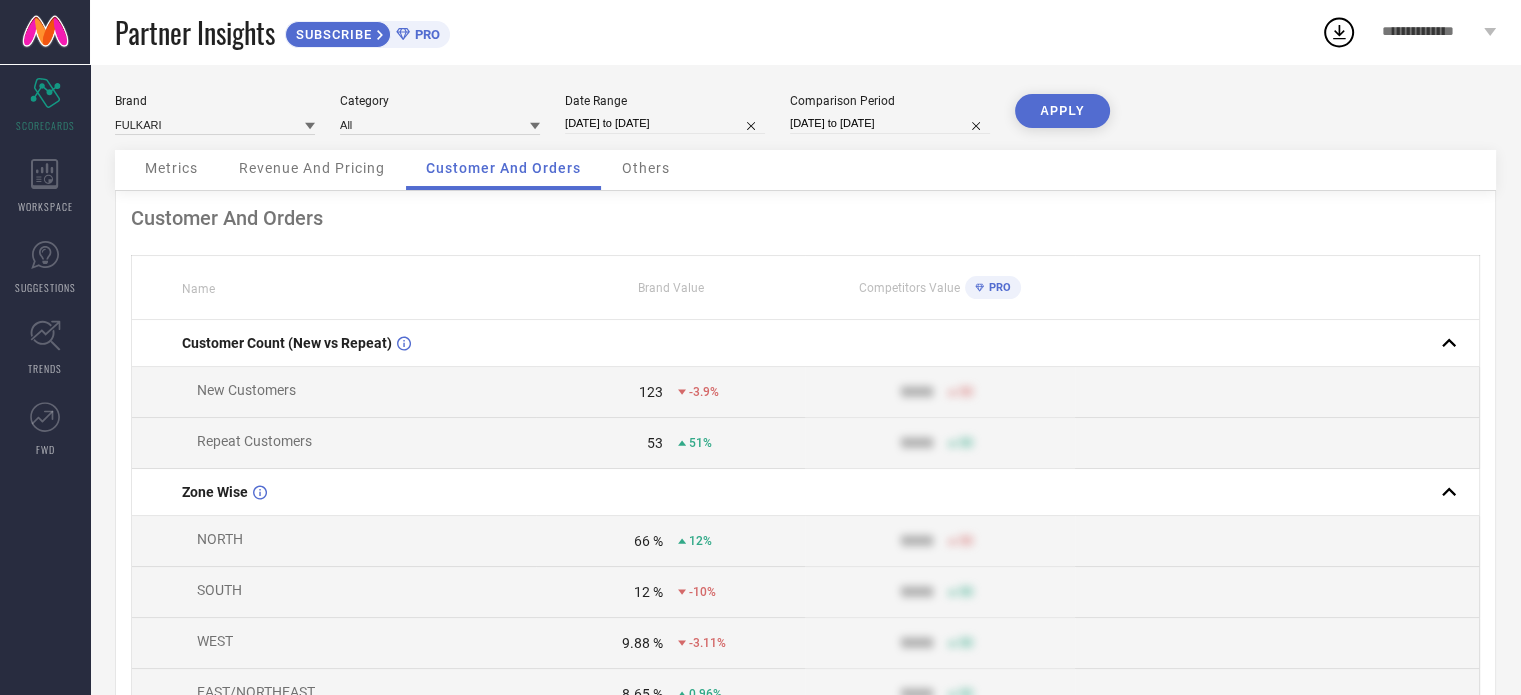 click on "Others" at bounding box center [646, 168] 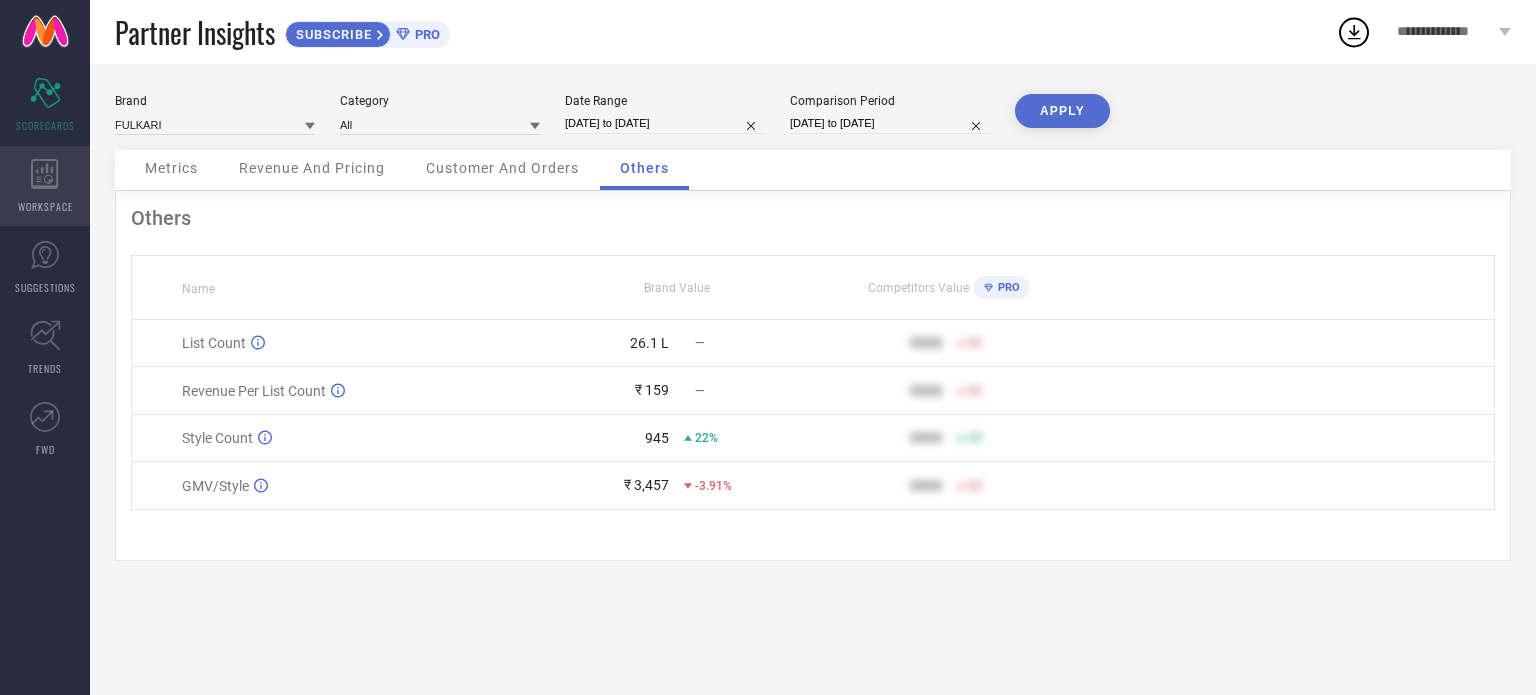 click 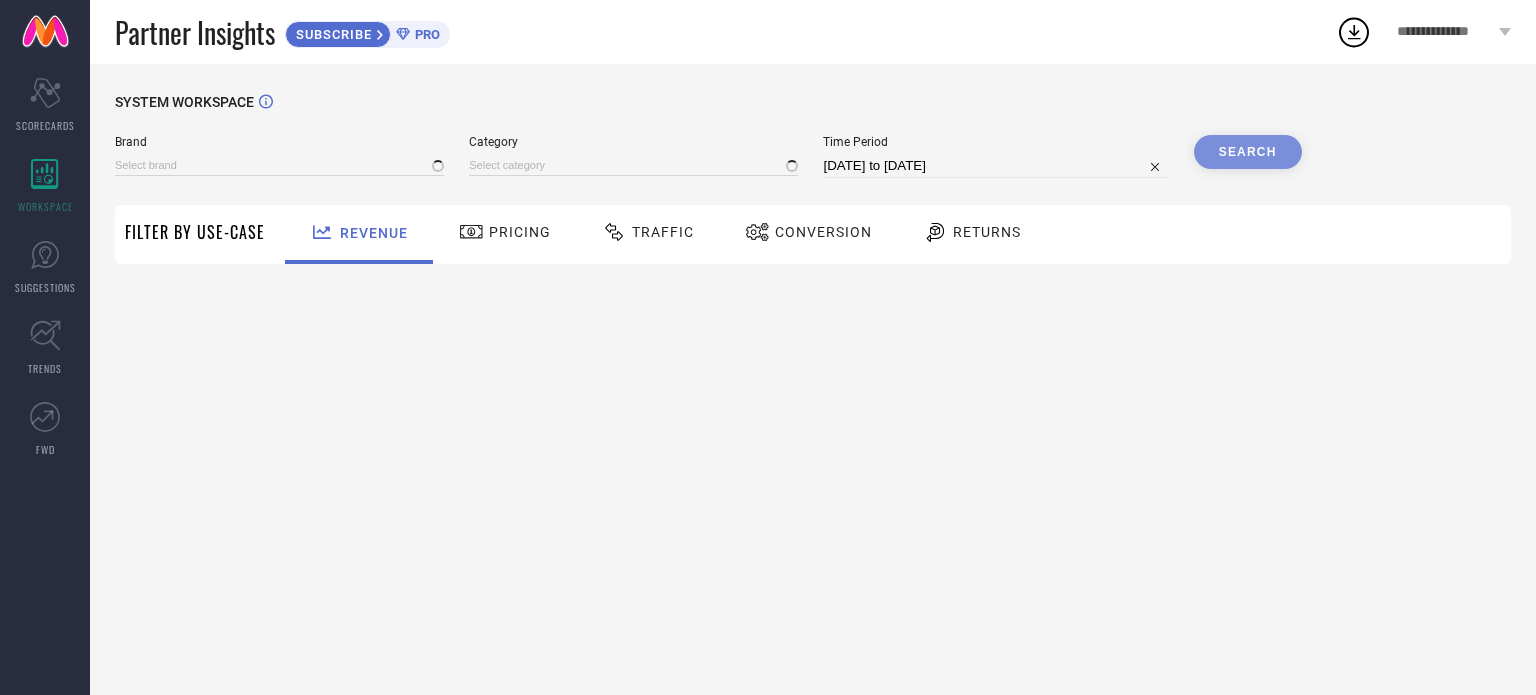 type on "FULKARI" 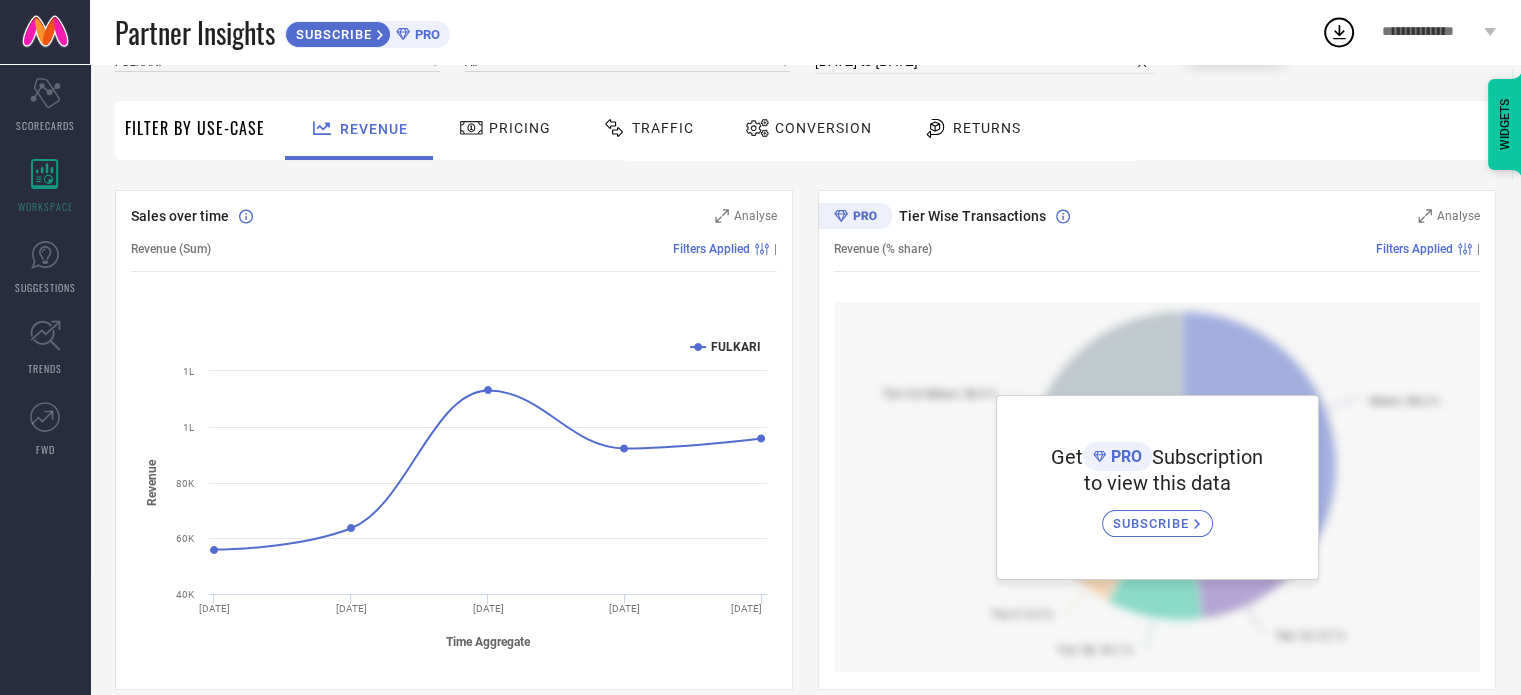 scroll, scrollTop: 100, scrollLeft: 0, axis: vertical 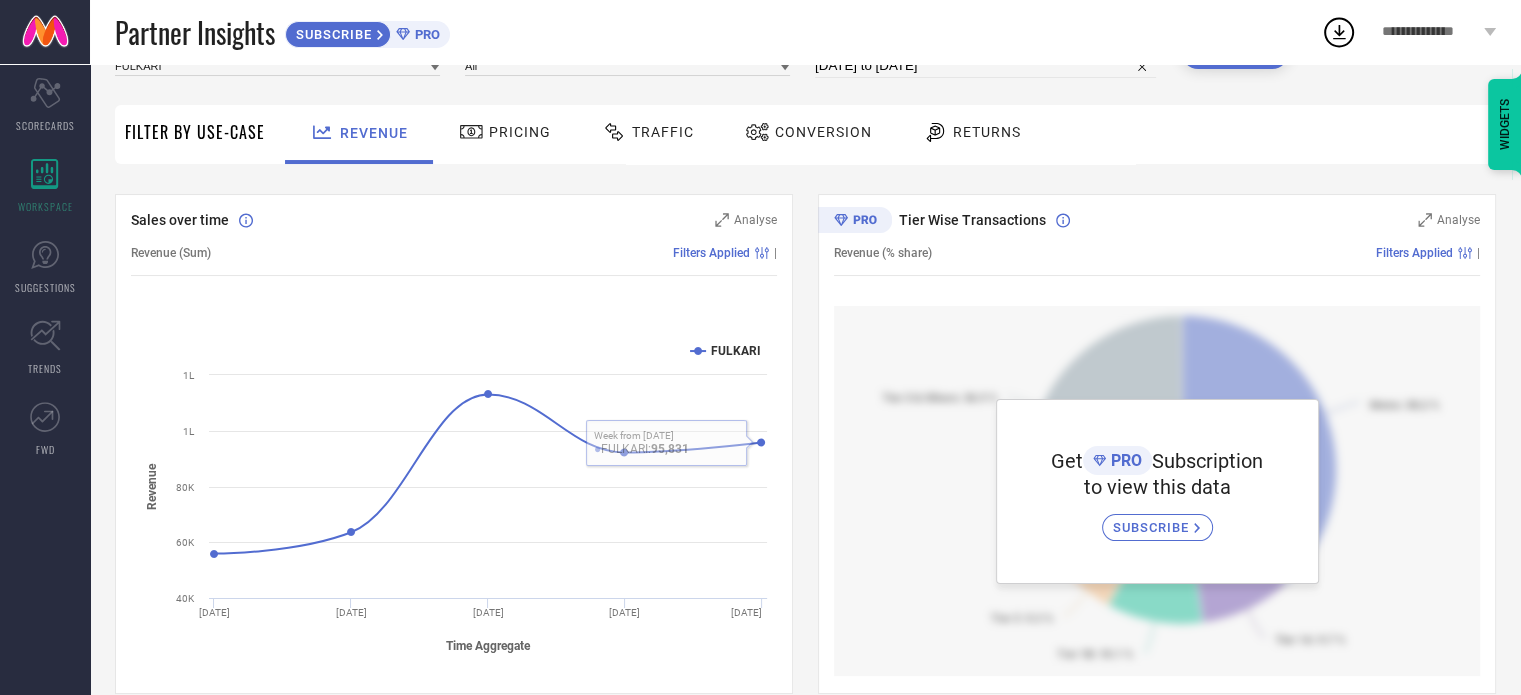 click on "Pricing" at bounding box center [520, 132] 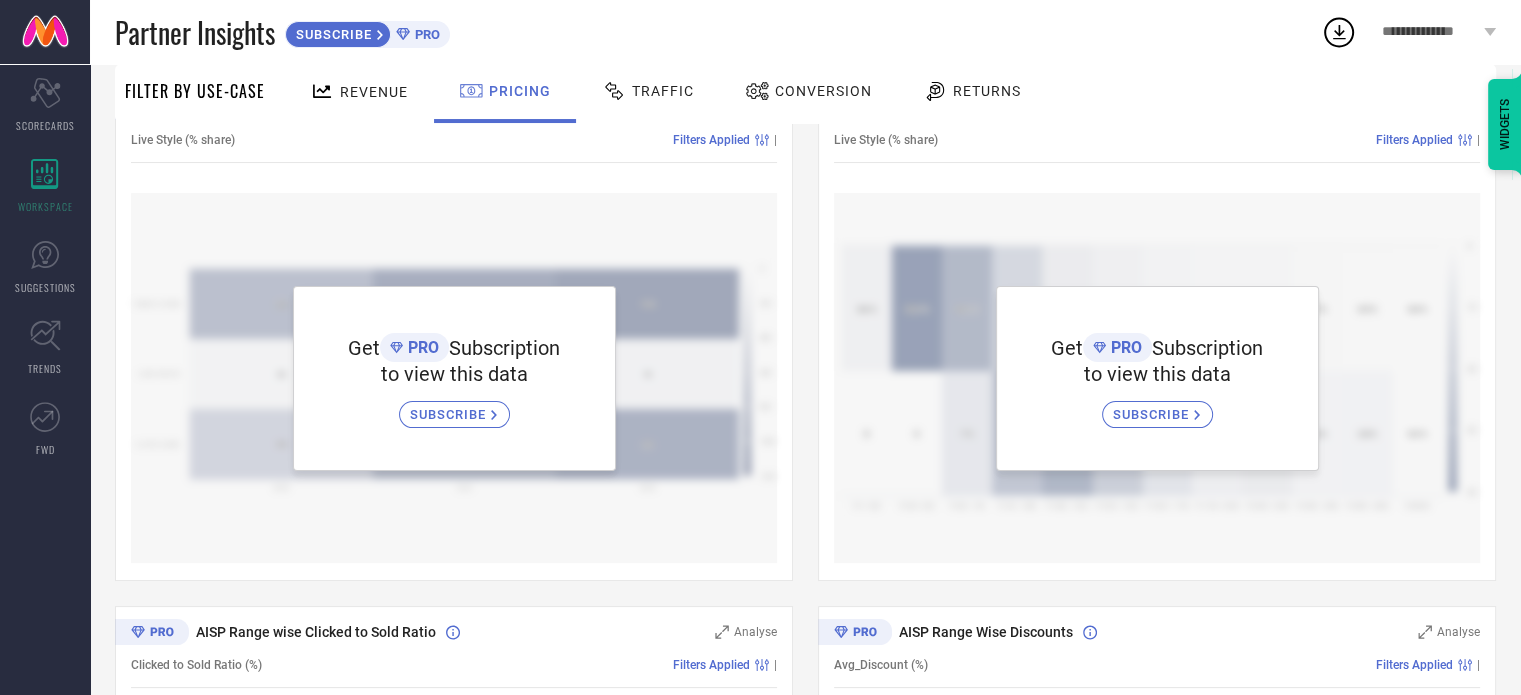 scroll, scrollTop: 0, scrollLeft: 0, axis: both 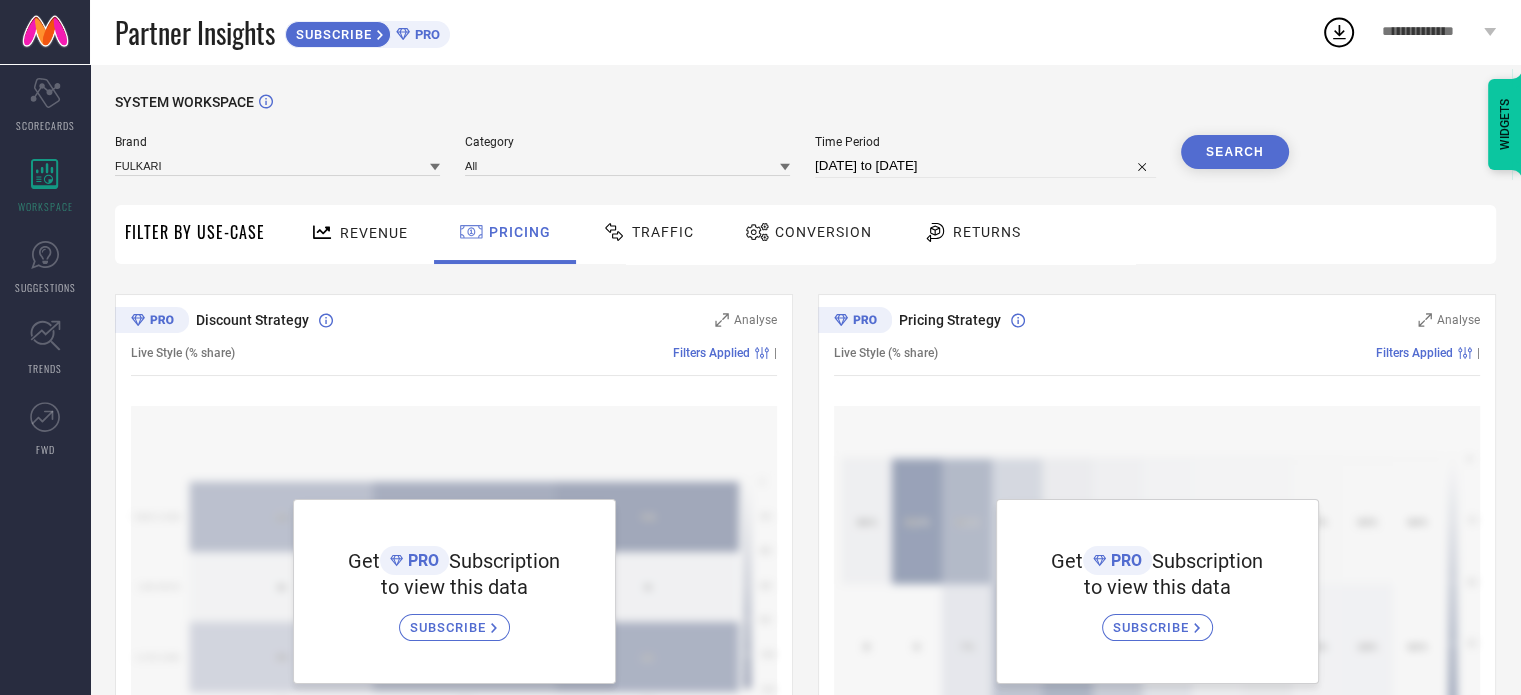 click on "Traffic" at bounding box center (663, 232) 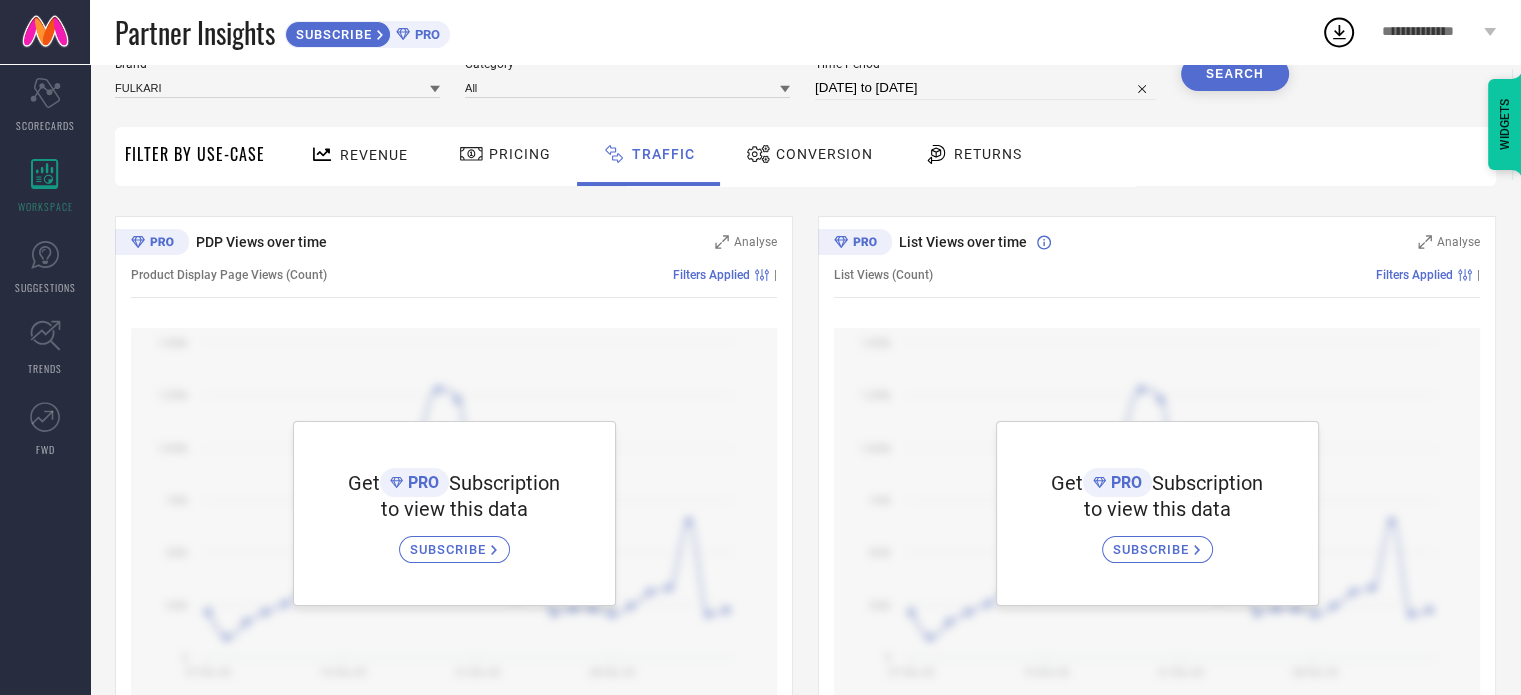 scroll, scrollTop: 0, scrollLeft: 0, axis: both 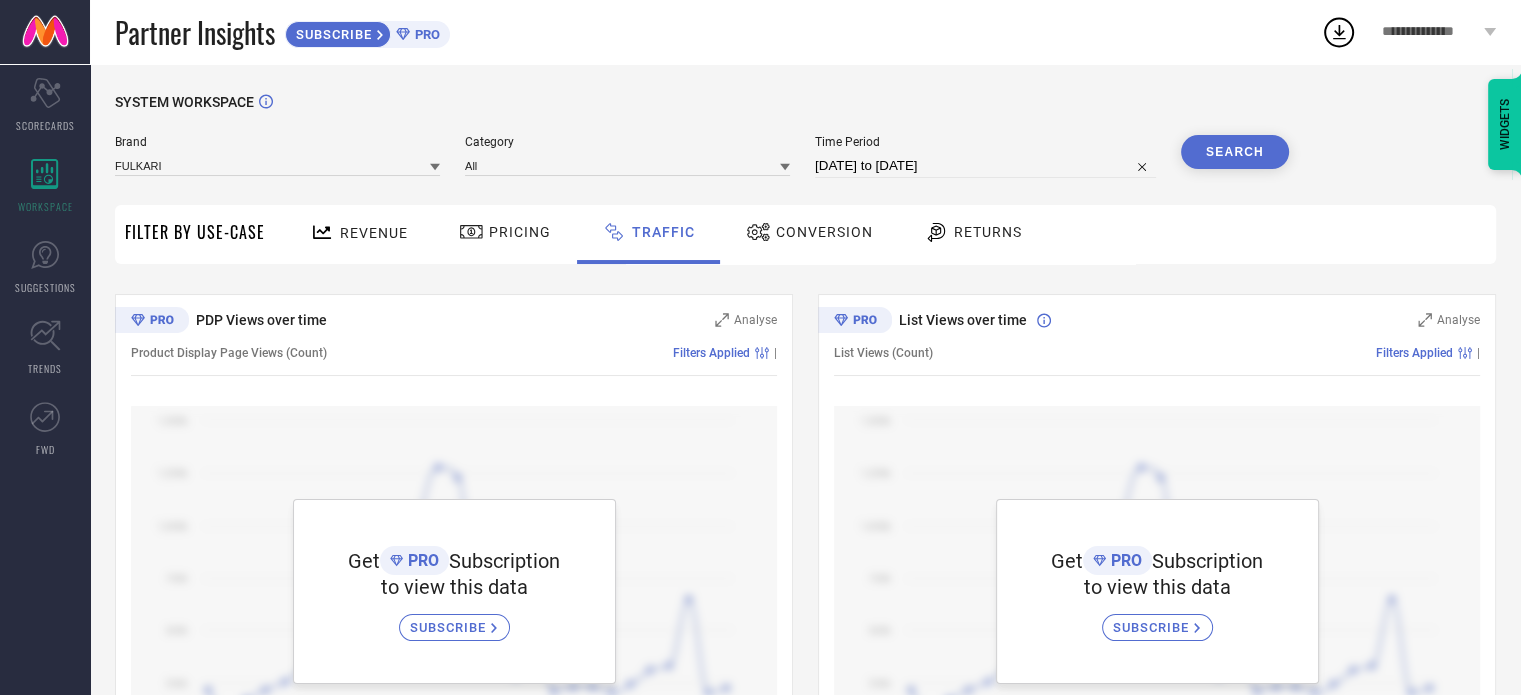 click on "Conversion" at bounding box center [809, 232] 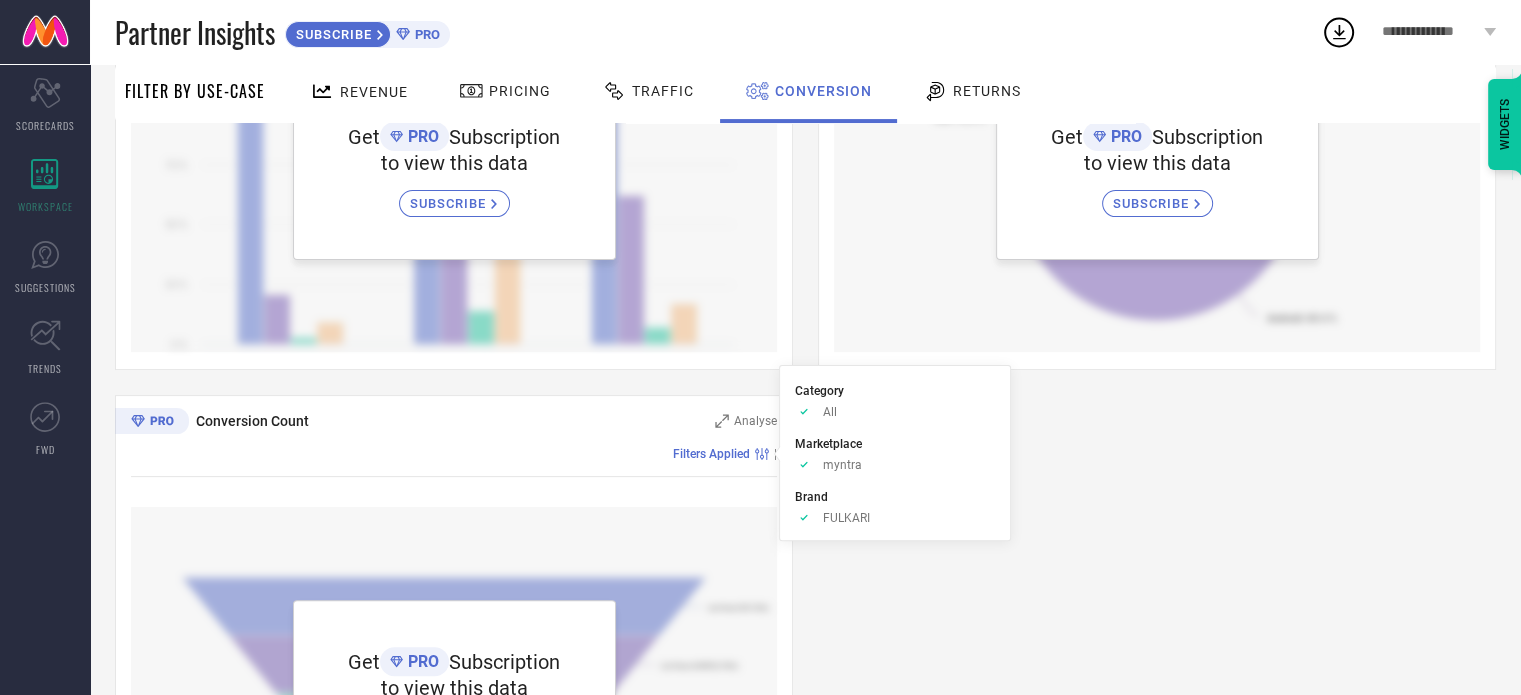 scroll, scrollTop: 0, scrollLeft: 0, axis: both 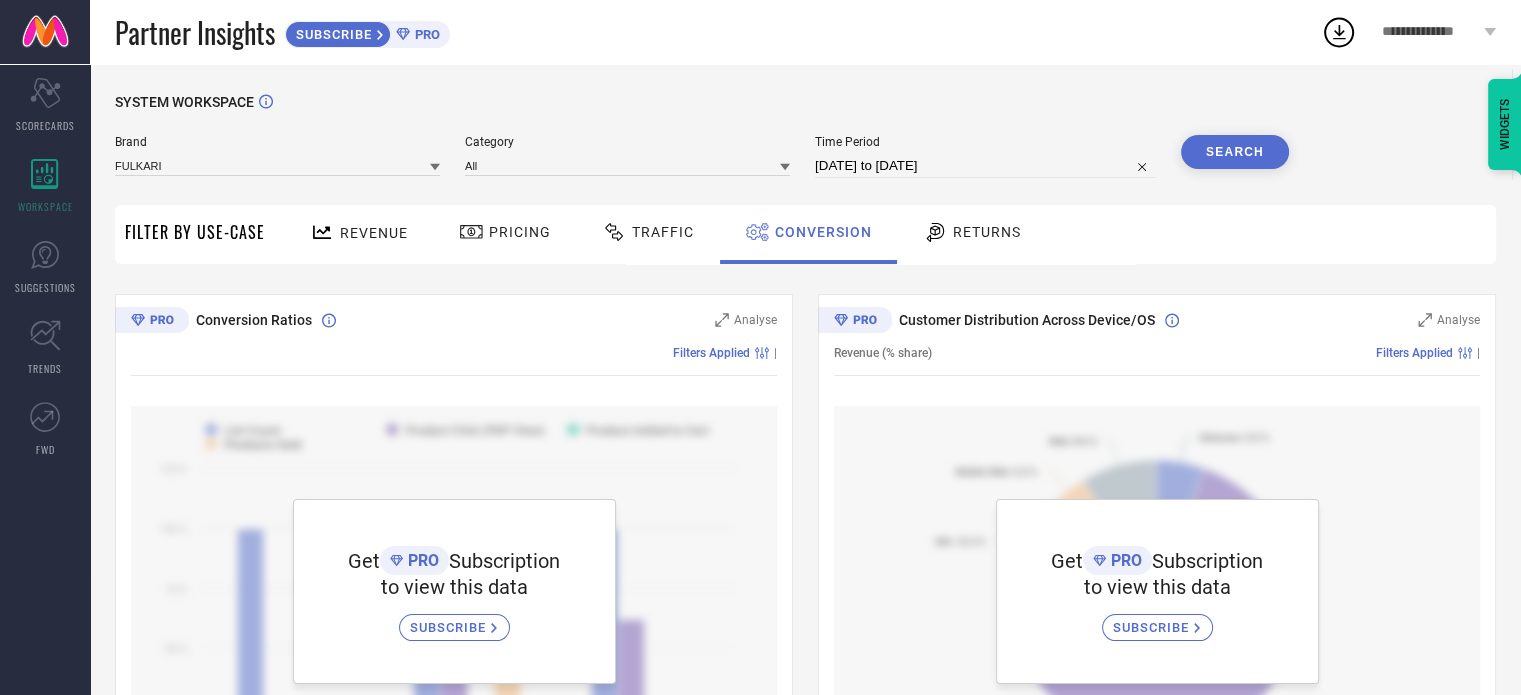 click on "Returns" at bounding box center (987, 232) 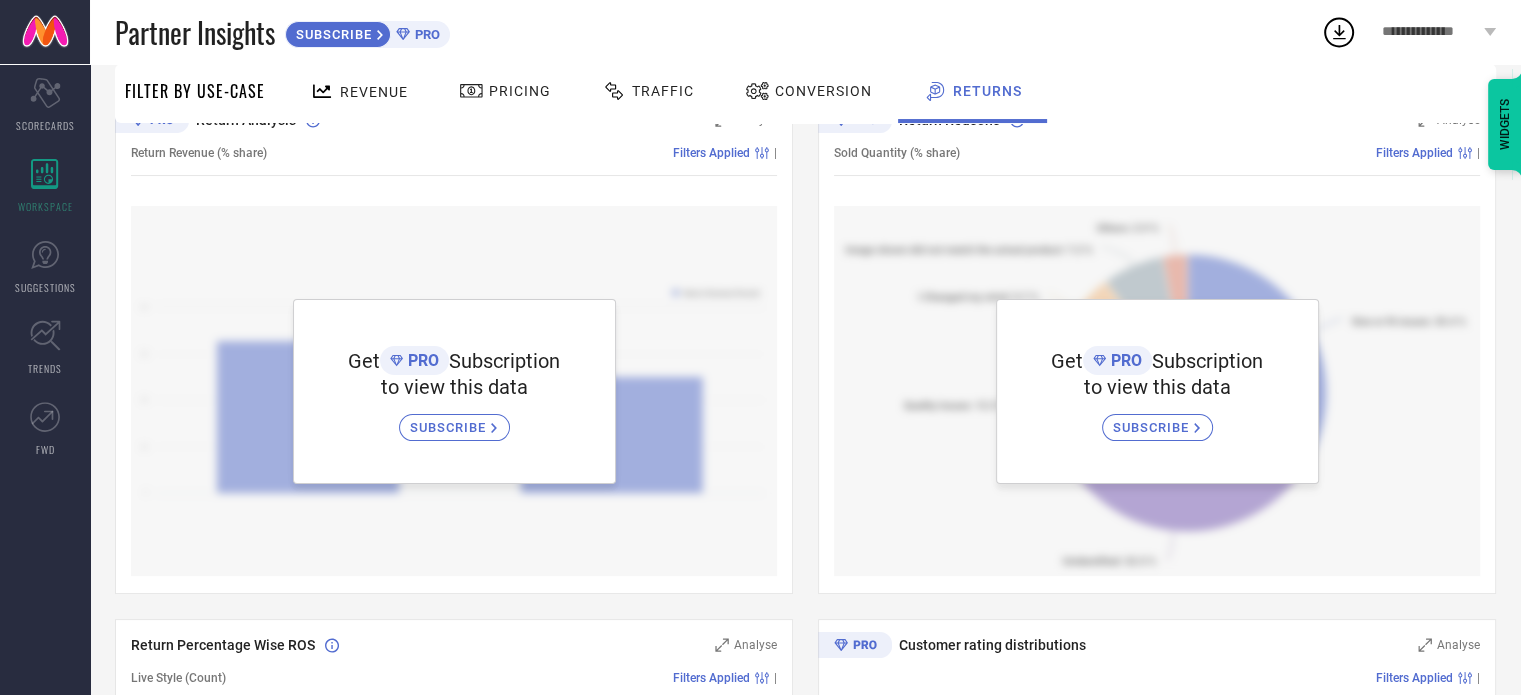 scroll, scrollTop: 0, scrollLeft: 0, axis: both 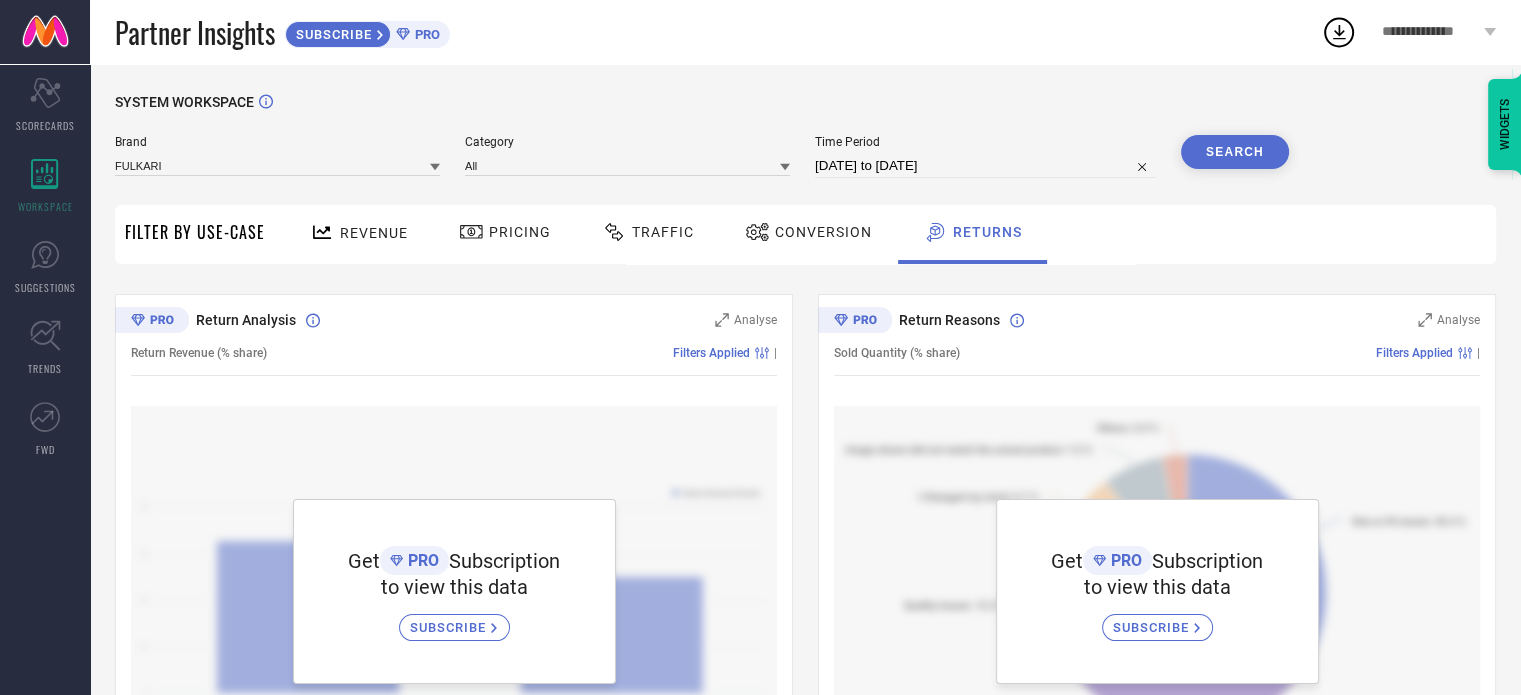 click on "Conversion" at bounding box center (823, 232) 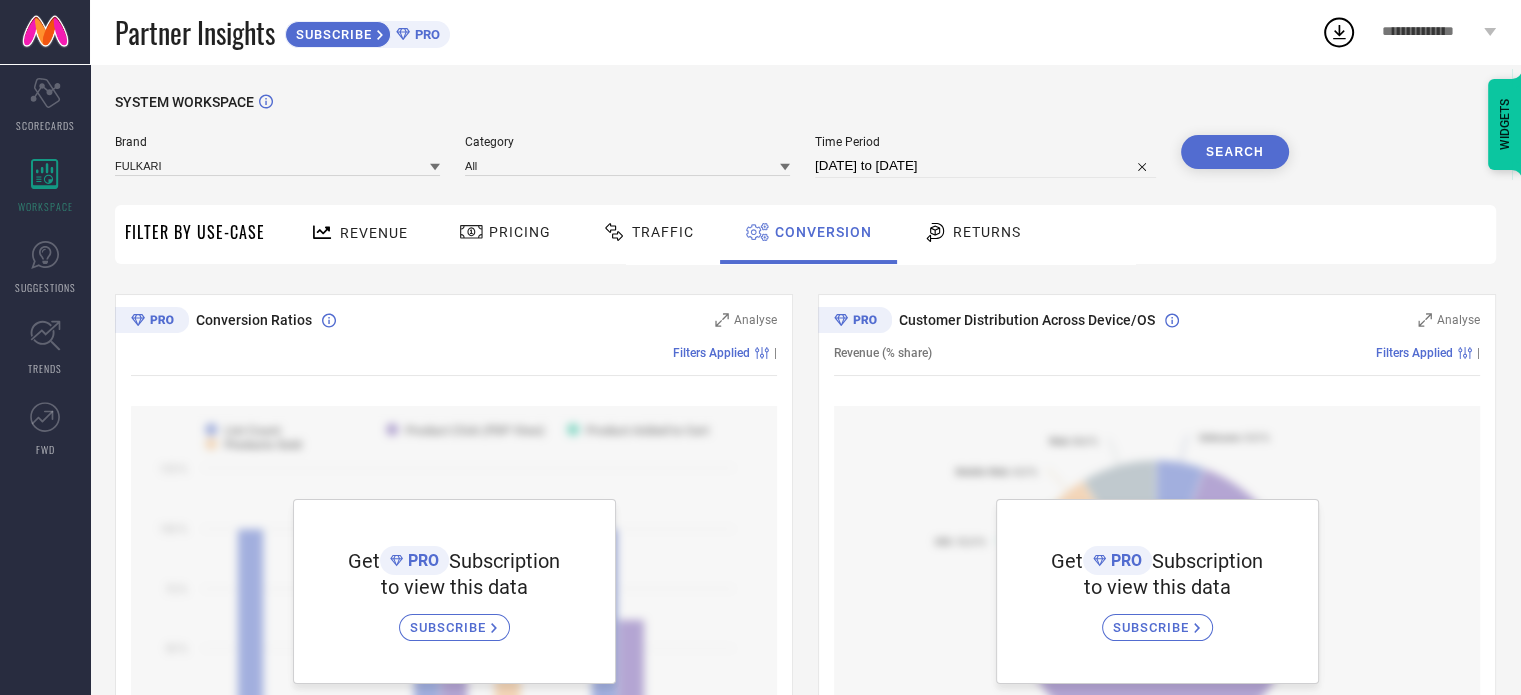 click on "Traffic" at bounding box center (663, 232) 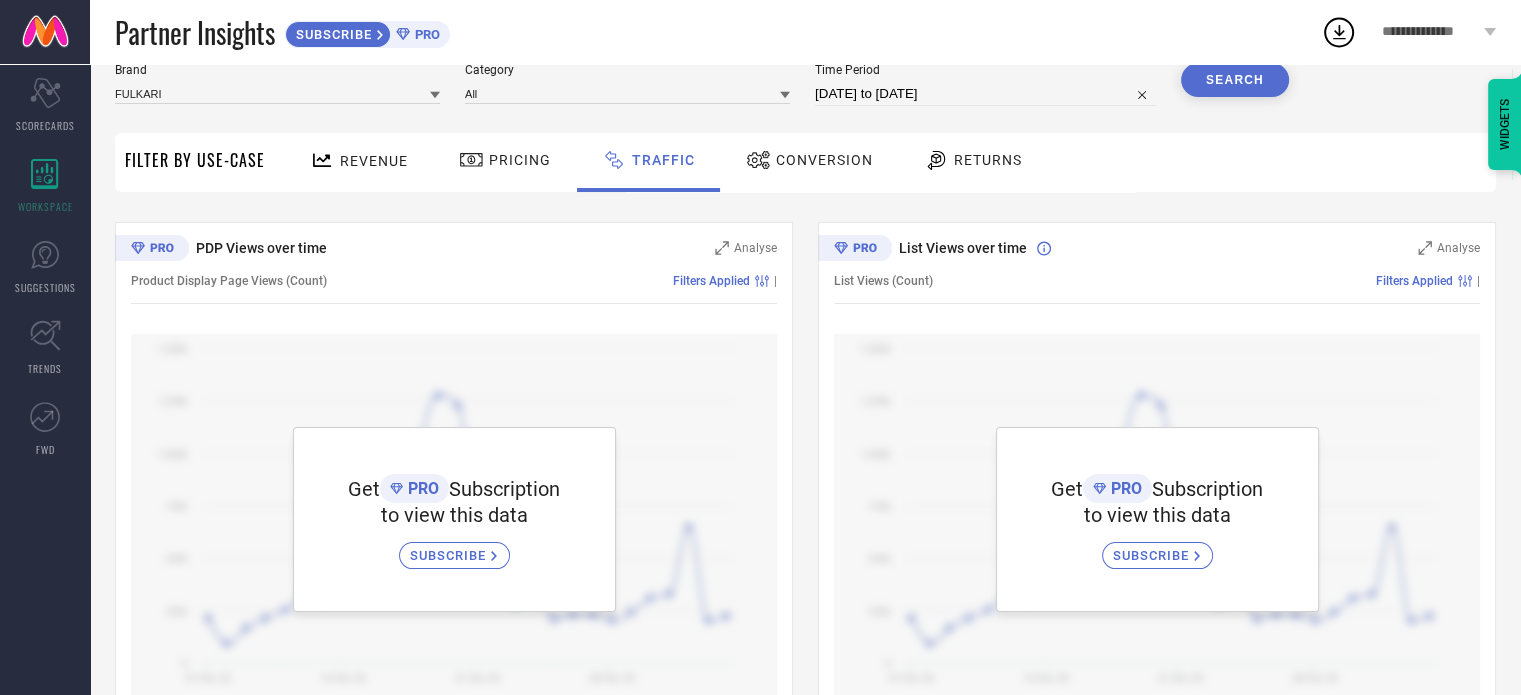 scroll, scrollTop: 129, scrollLeft: 0, axis: vertical 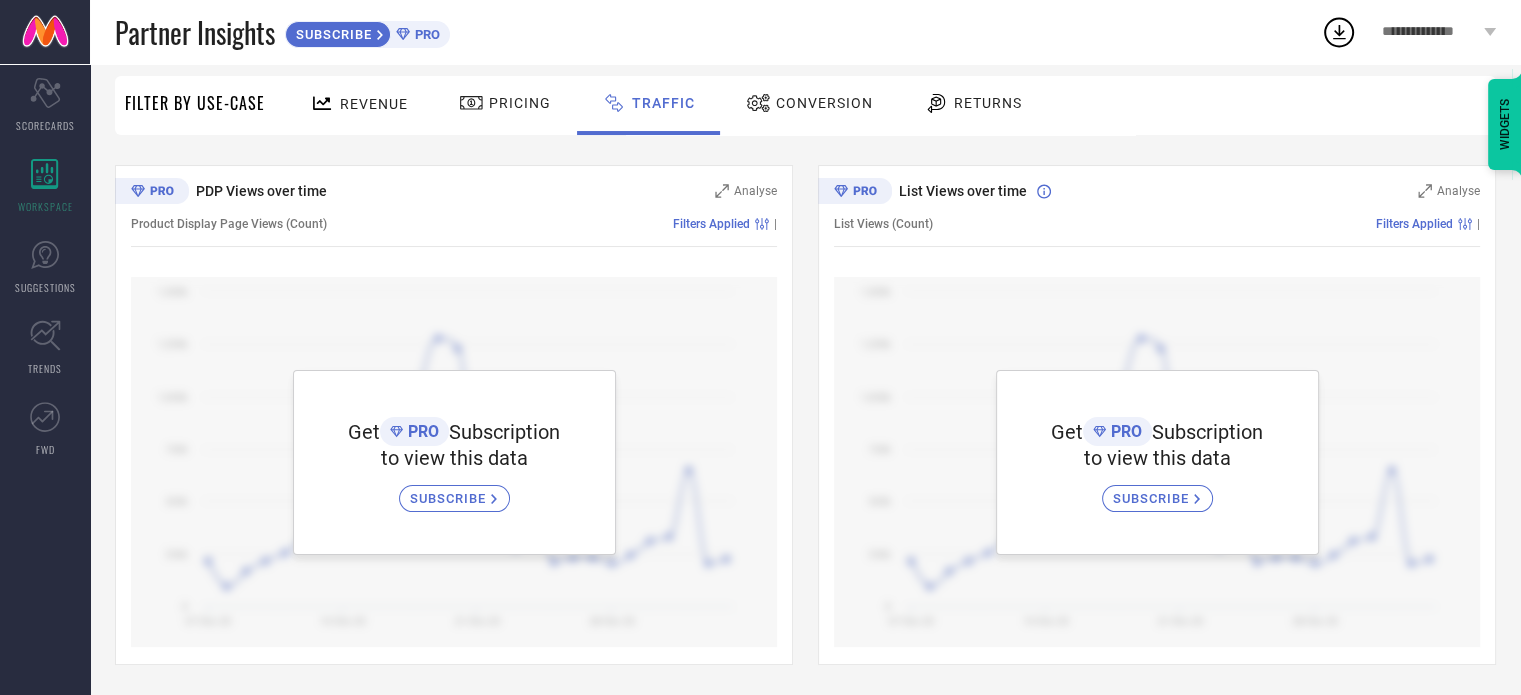 click on "Returns" at bounding box center [988, 103] 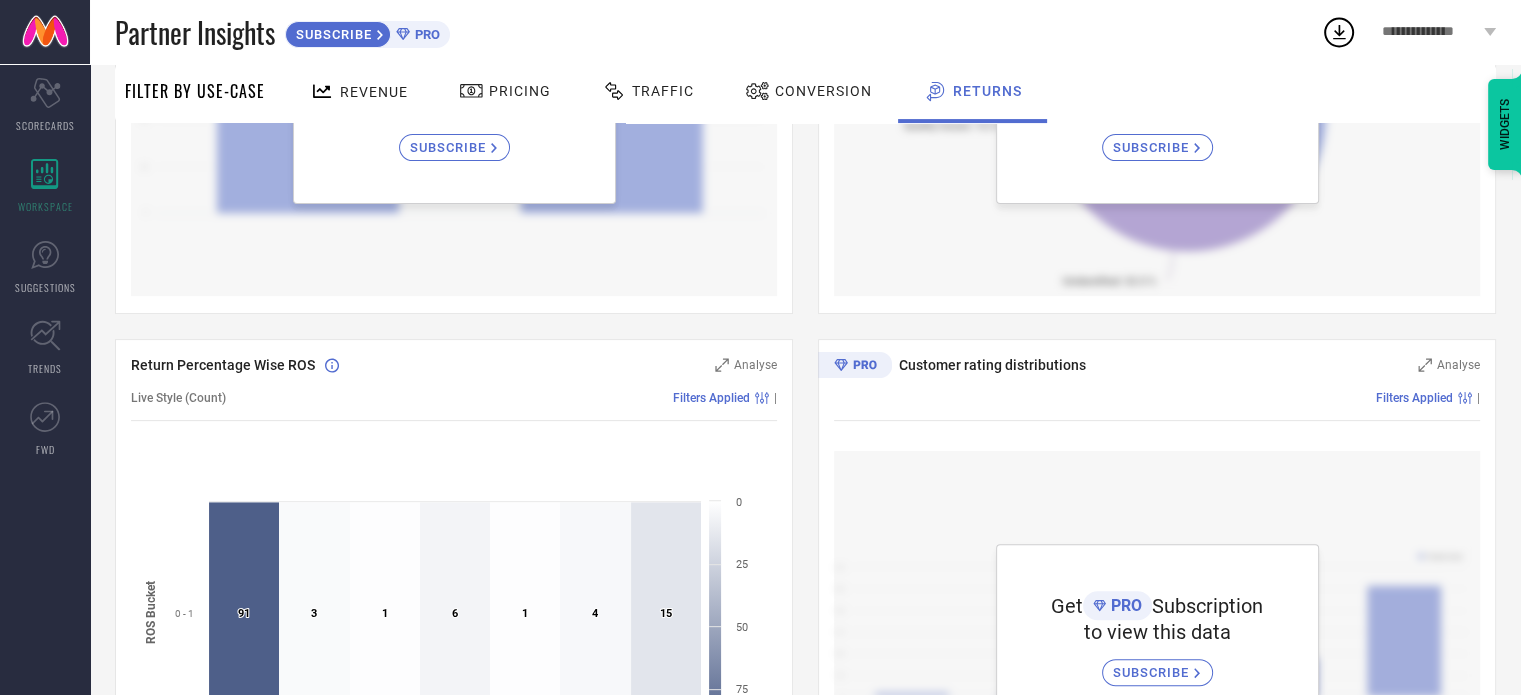 scroll, scrollTop: 0, scrollLeft: 0, axis: both 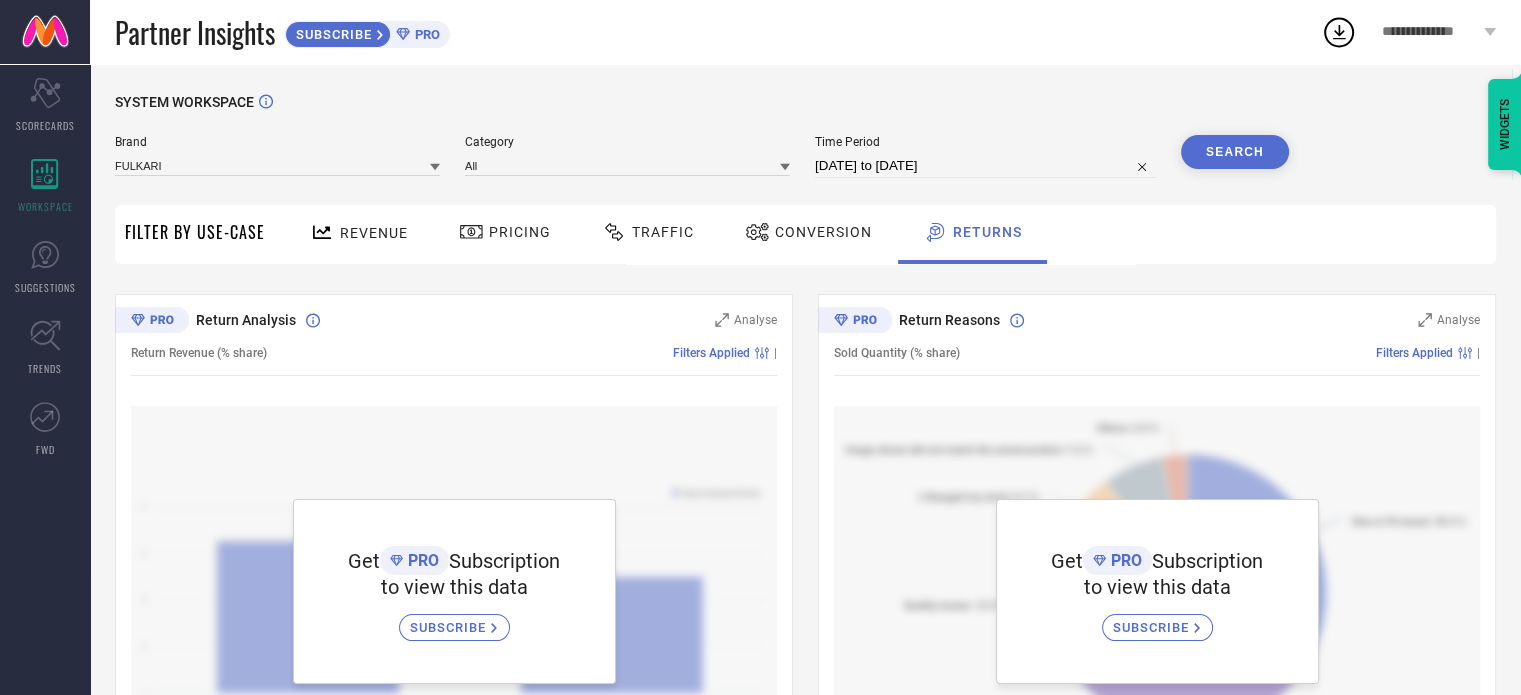 click on "Conversion" at bounding box center (823, 232) 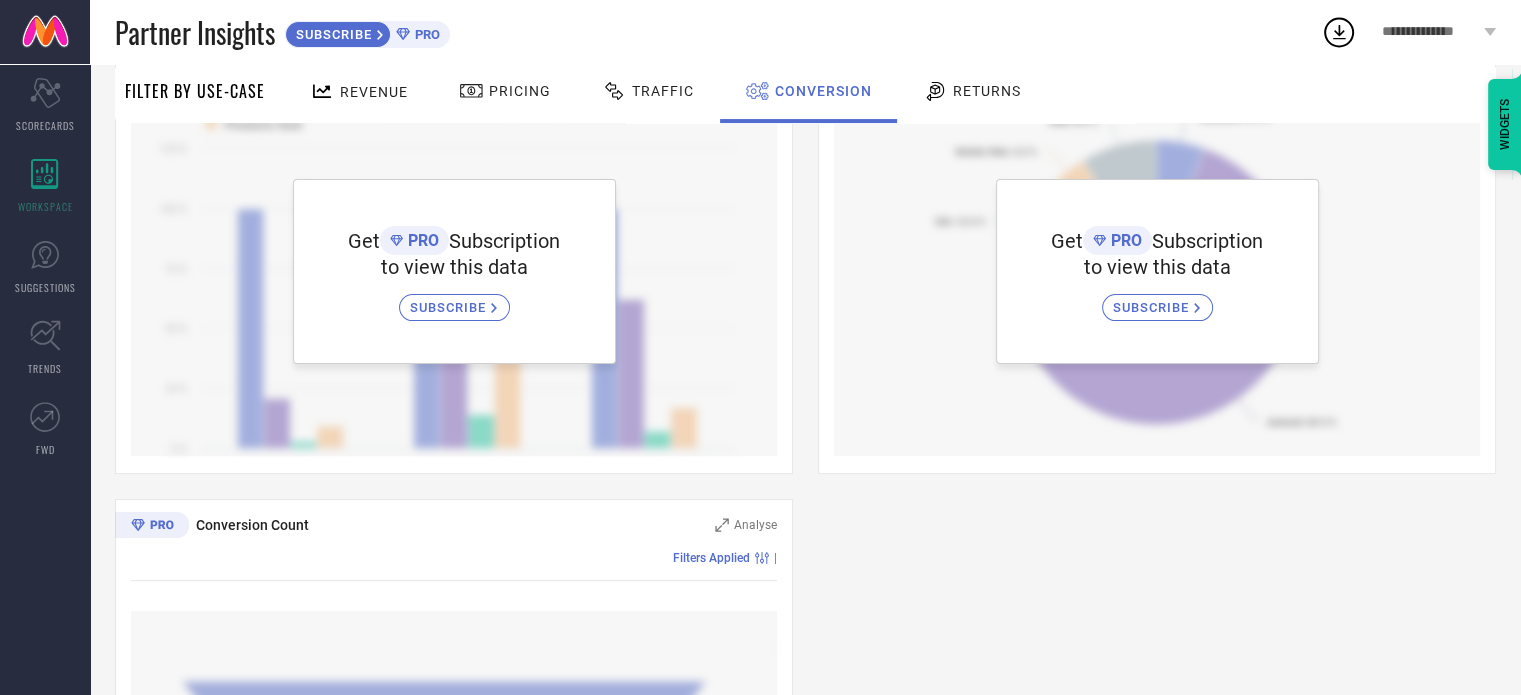 scroll, scrollTop: 654, scrollLeft: 0, axis: vertical 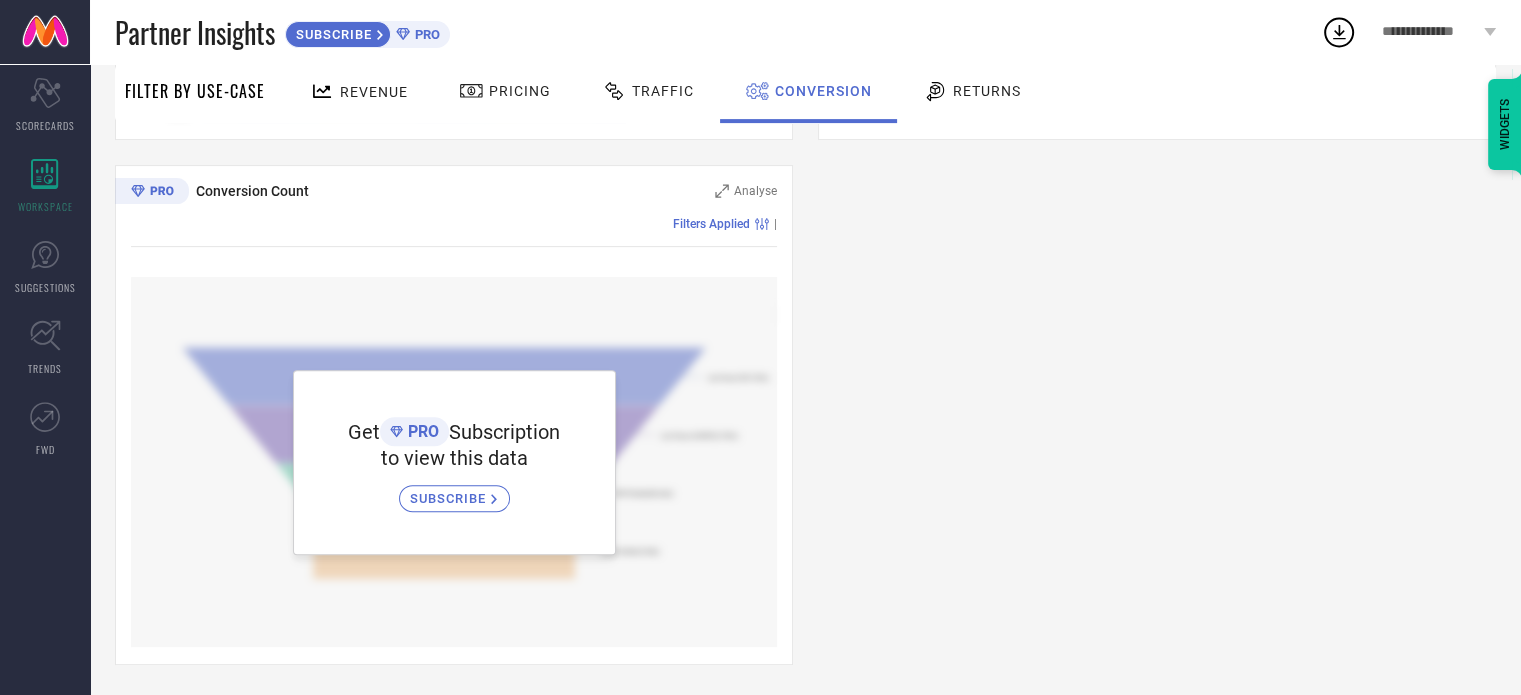 click on "Pricing" at bounding box center (520, 91) 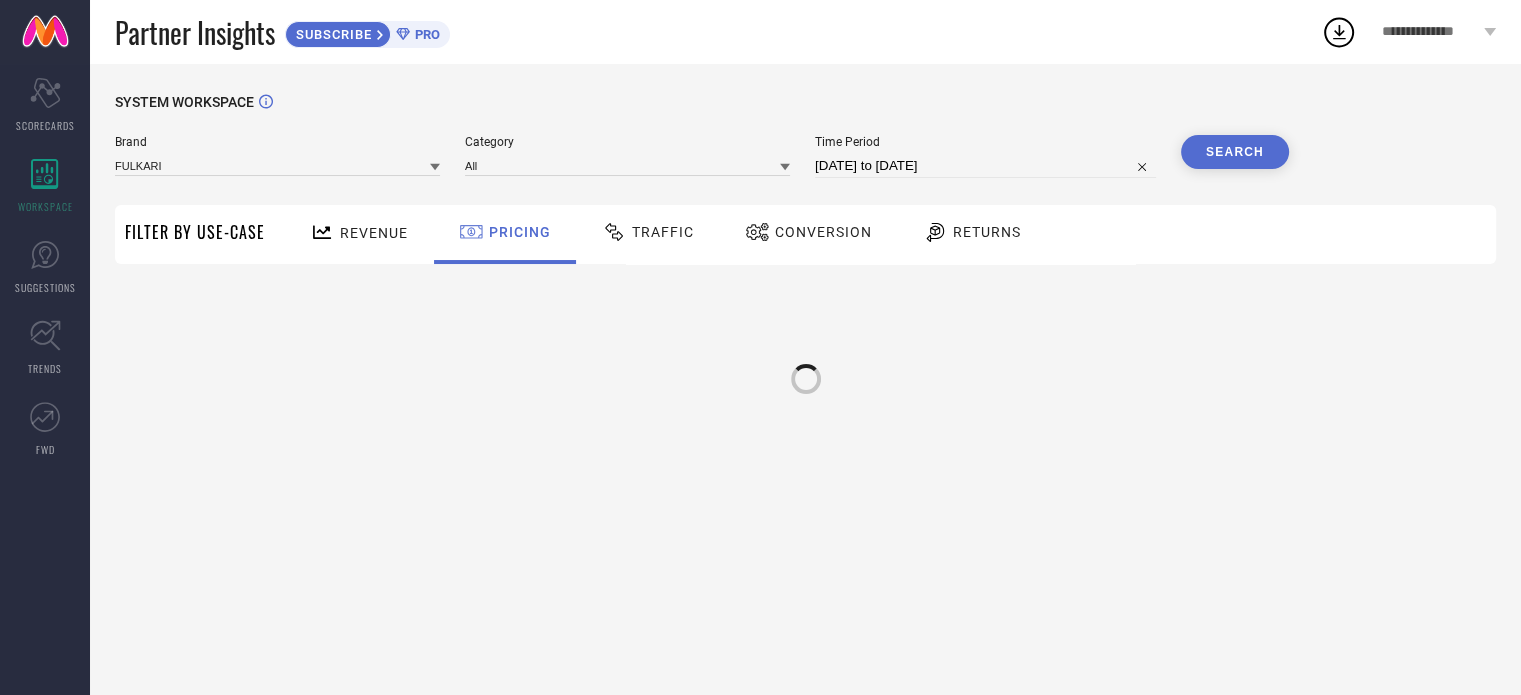 scroll, scrollTop: 0, scrollLeft: 0, axis: both 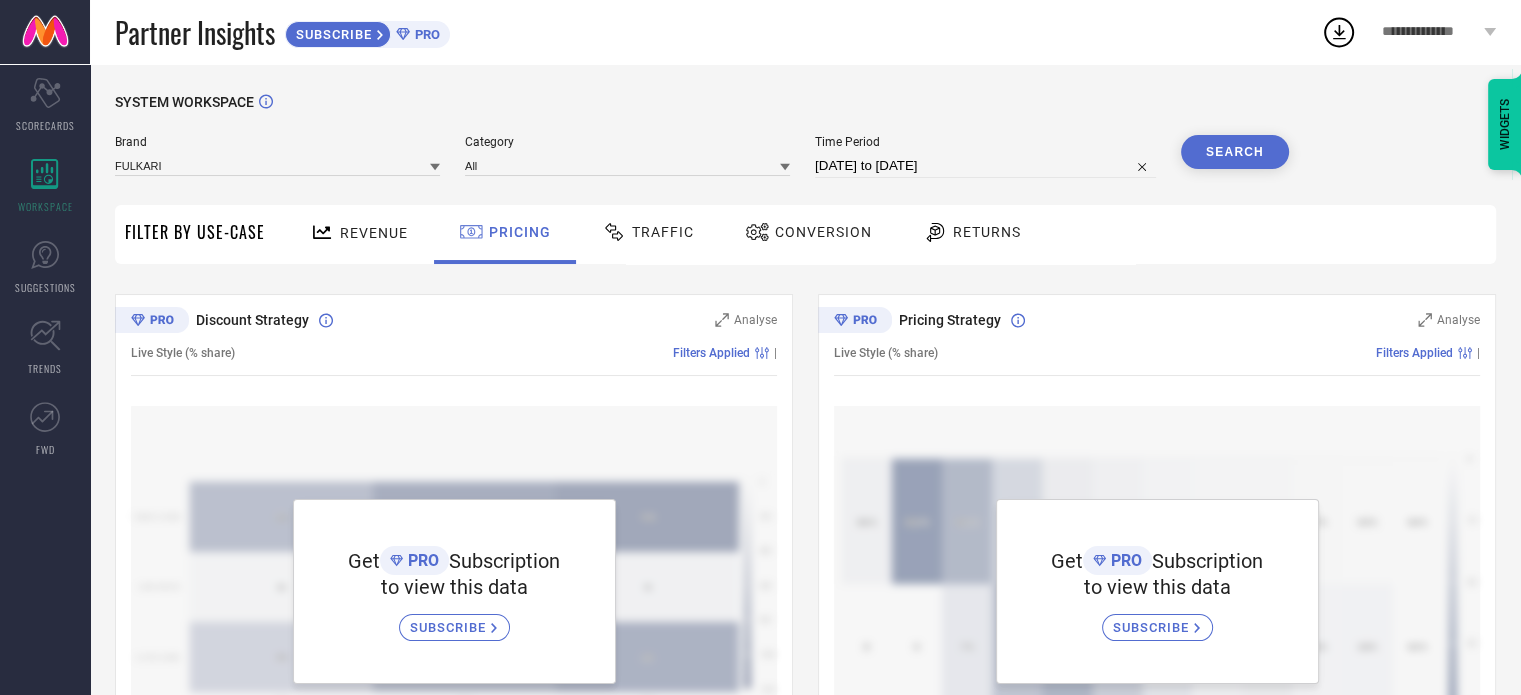 click on "Revenue" at bounding box center (374, 233) 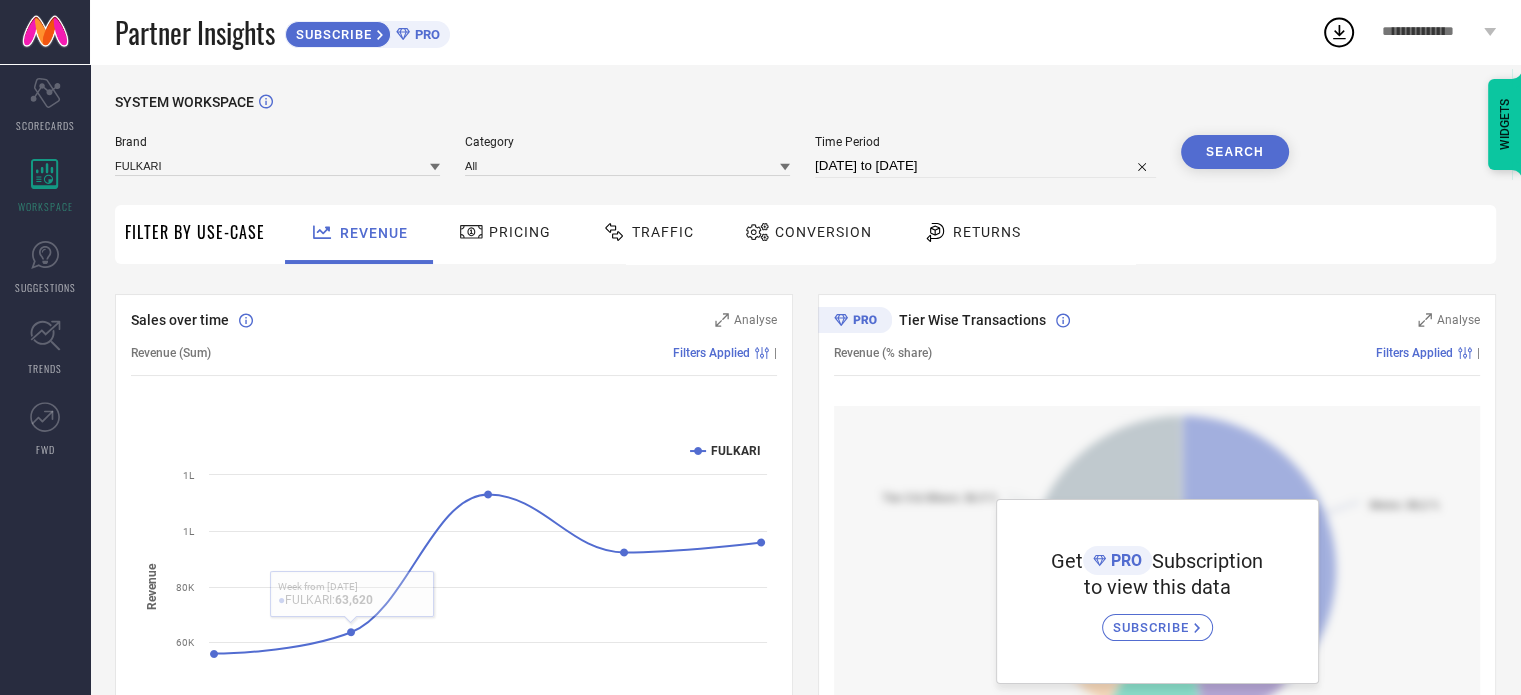 click on "Filter By Use-Case" at bounding box center (195, 232) 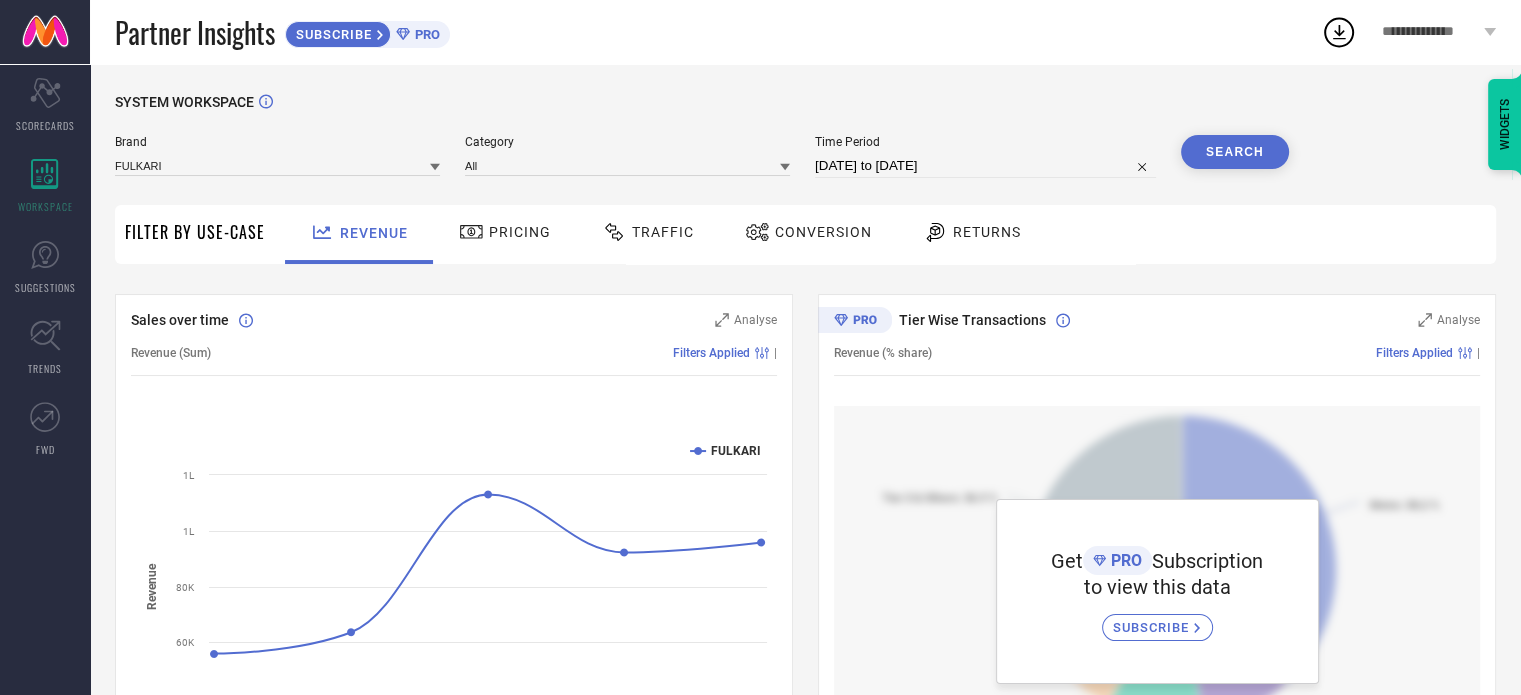 click on "Filter By Use-Case" at bounding box center [195, 234] 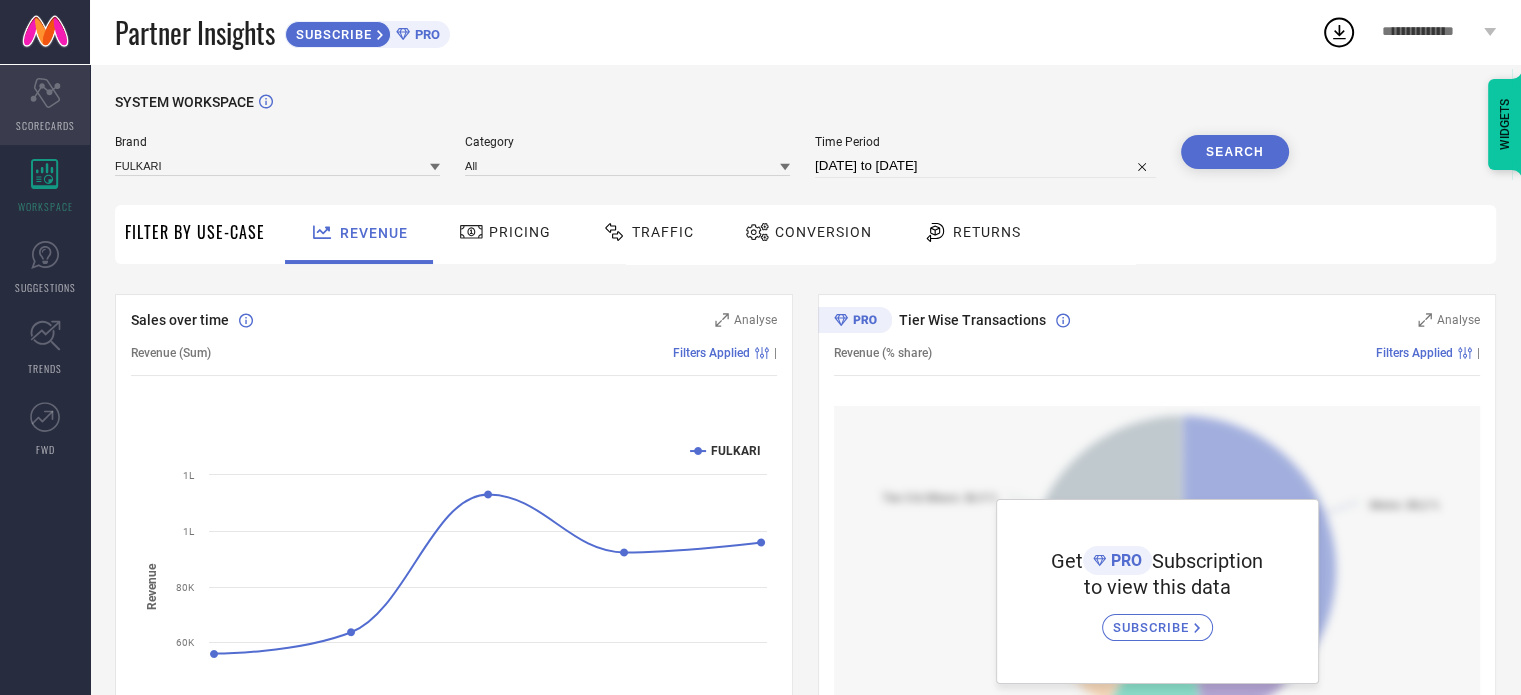 click 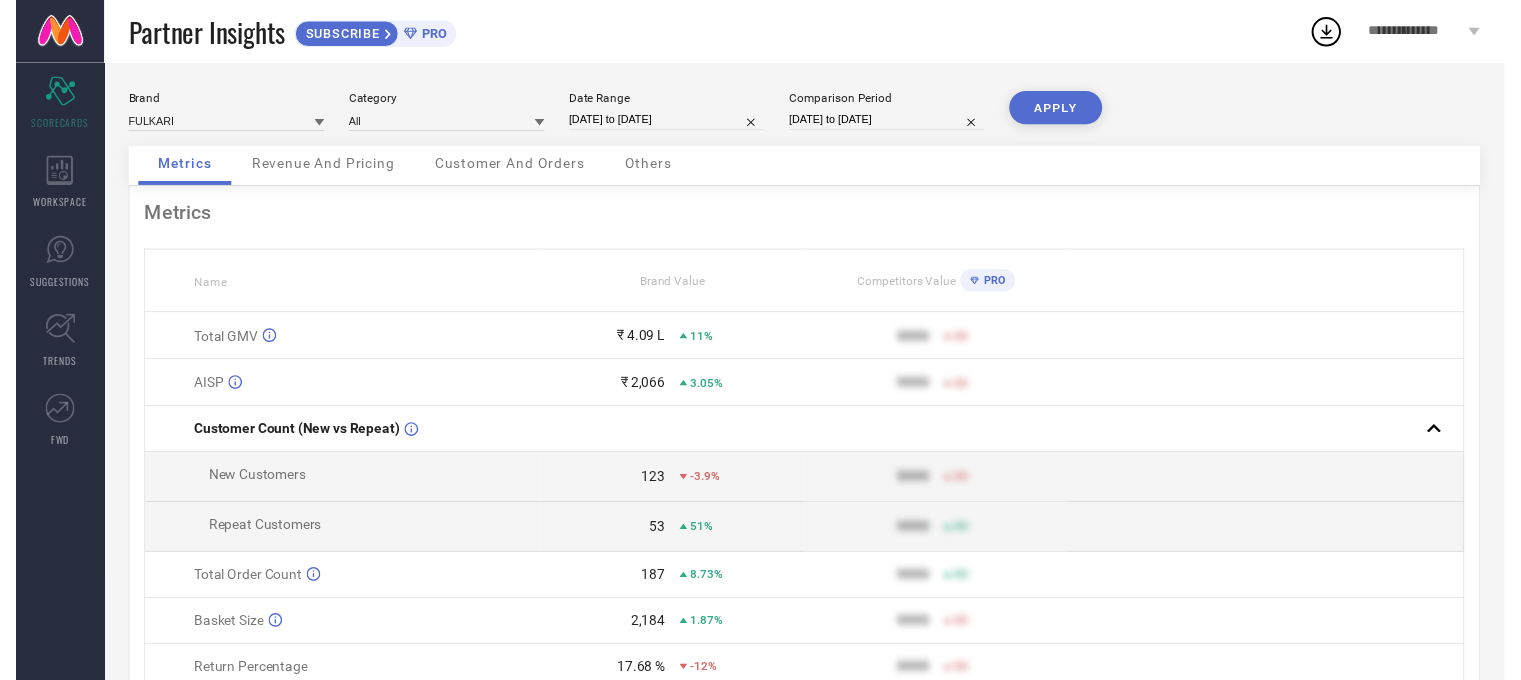 scroll, scrollTop: 0, scrollLeft: 0, axis: both 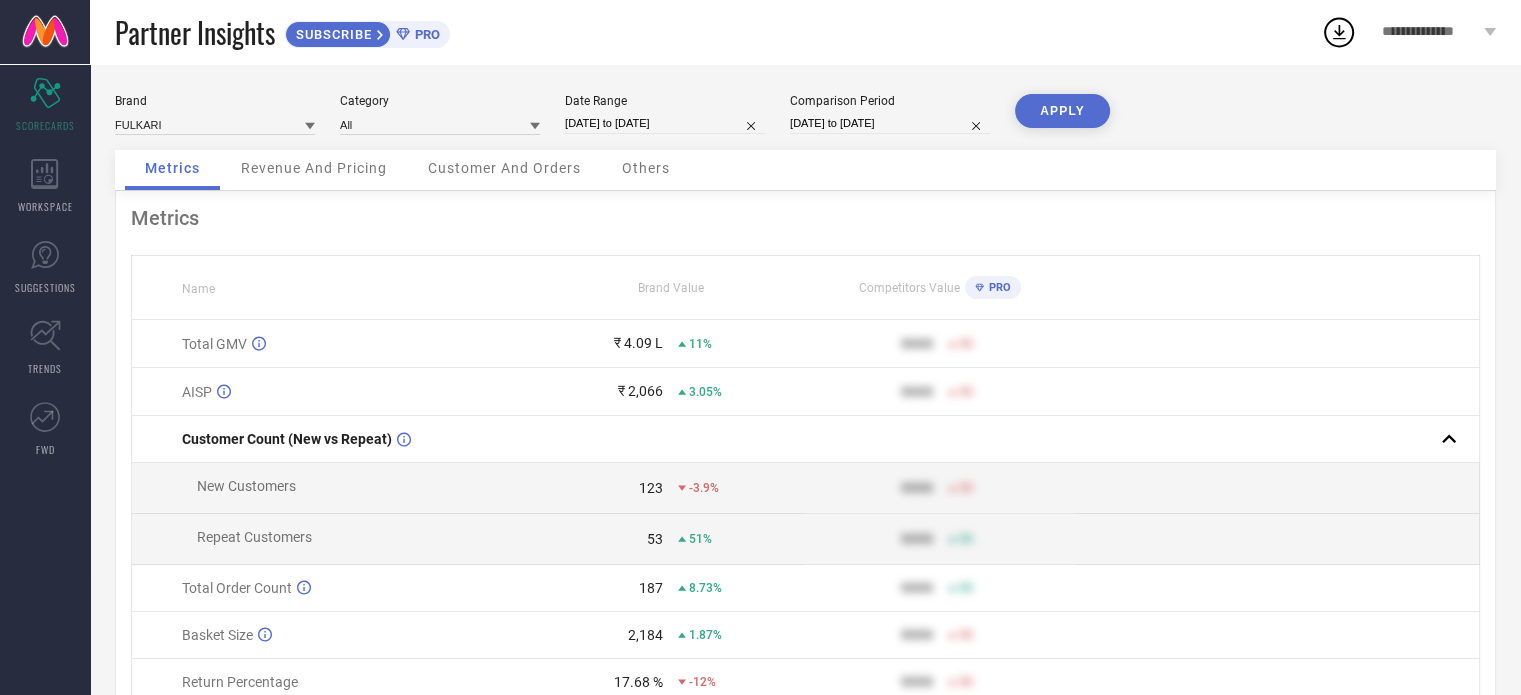 click on "Revenue And Pricing" at bounding box center (314, 168) 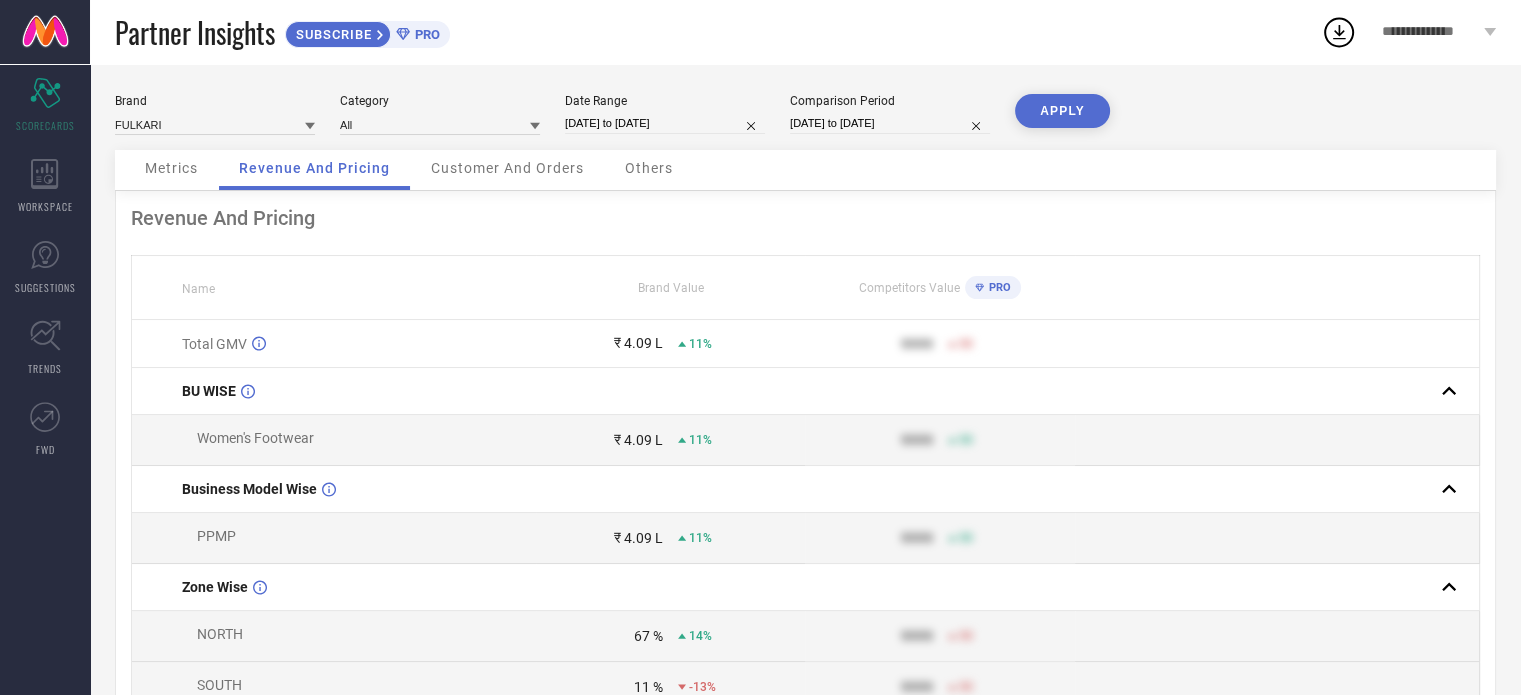 click on "Customer And Orders" at bounding box center (507, 168) 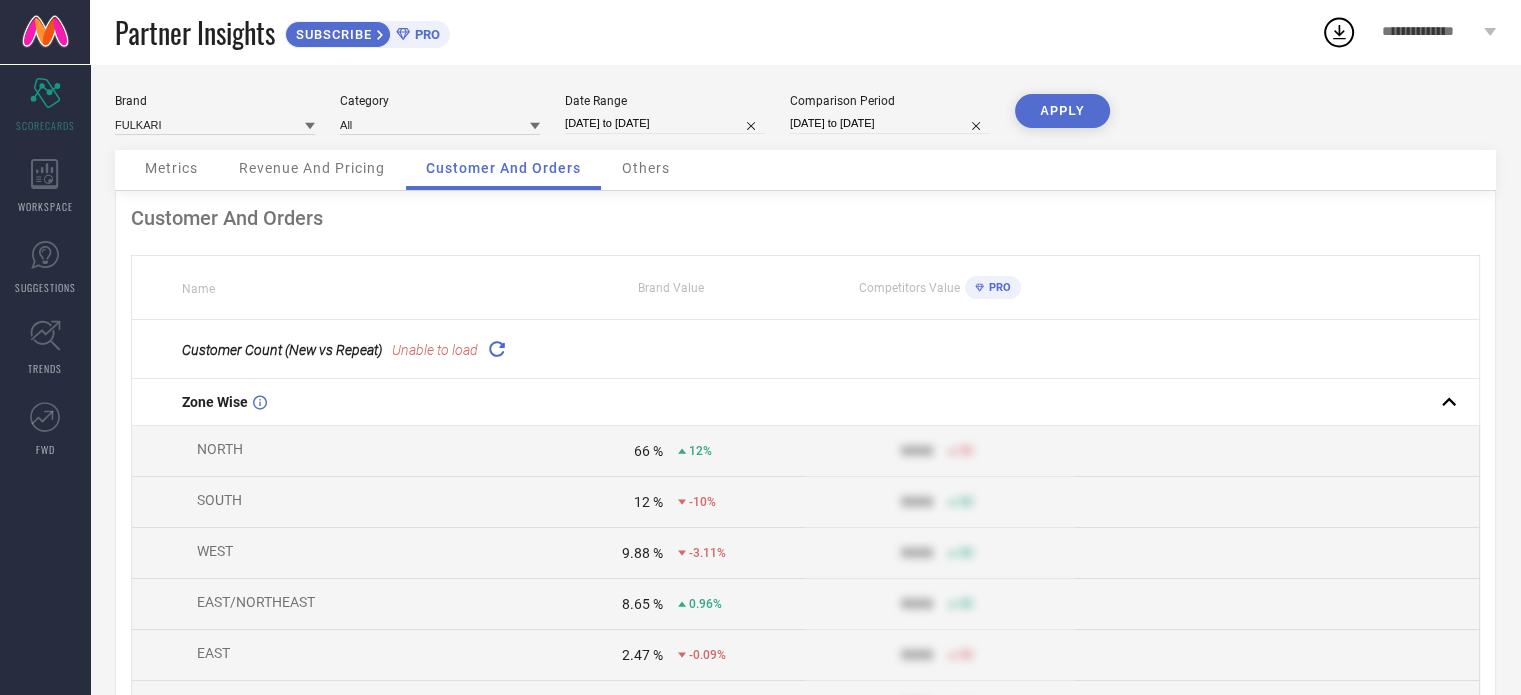 click on "Others" at bounding box center (646, 168) 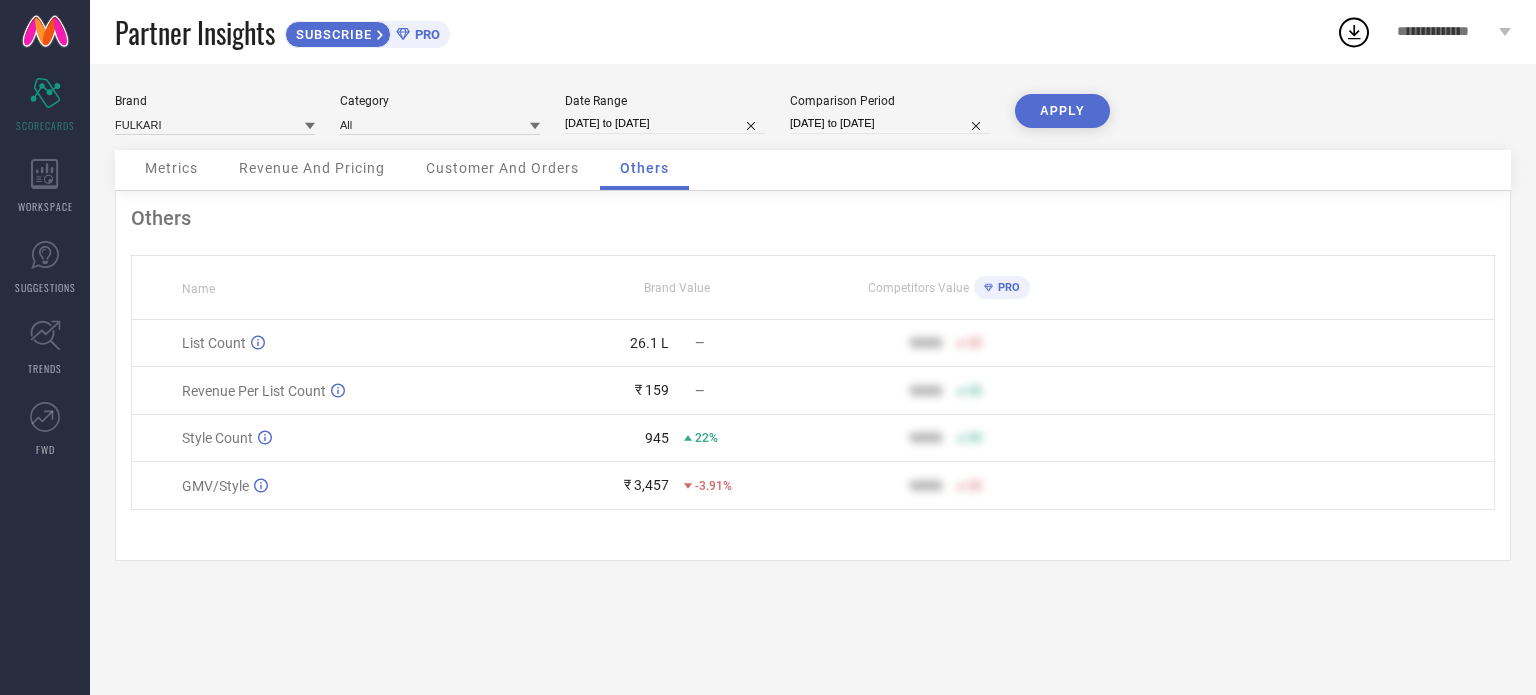 drag, startPoint x: 389, startPoint y: 567, endPoint x: 370, endPoint y: 559, distance: 20.615528 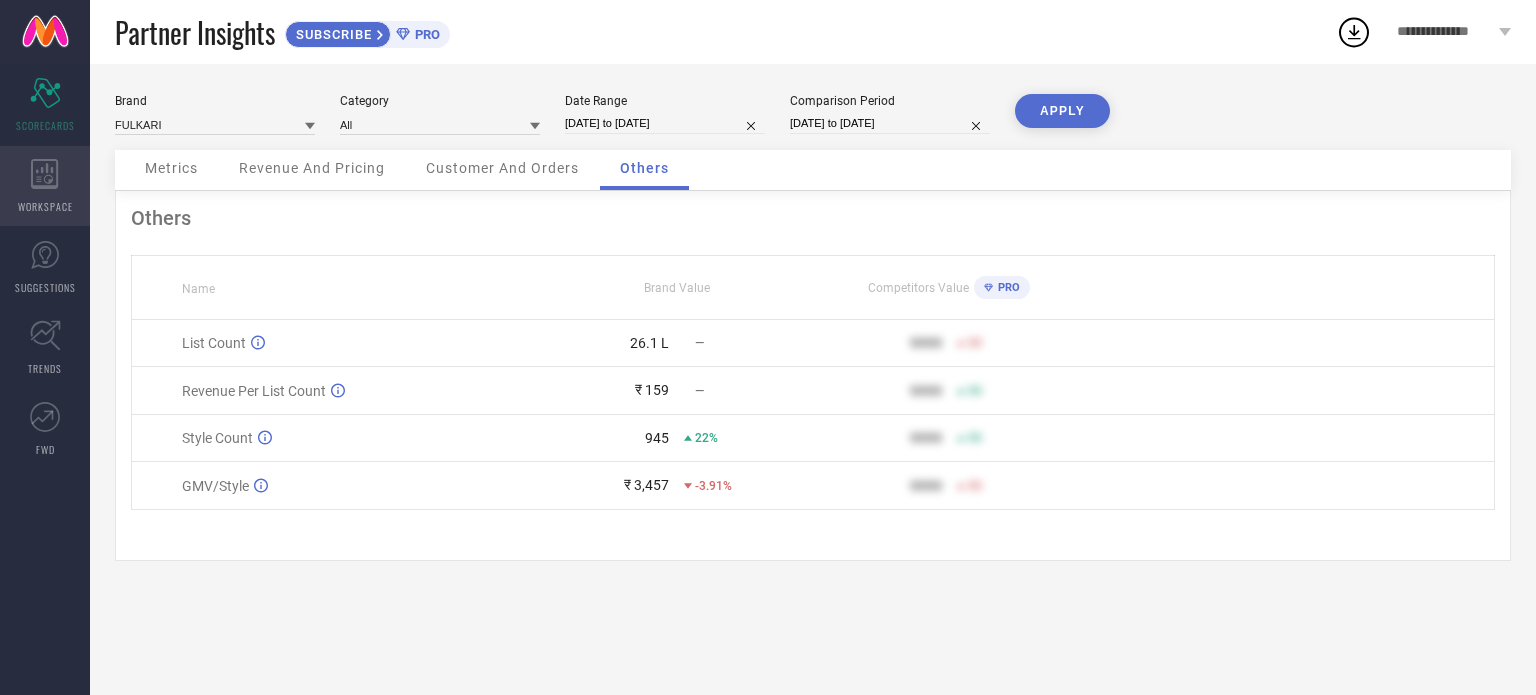 click 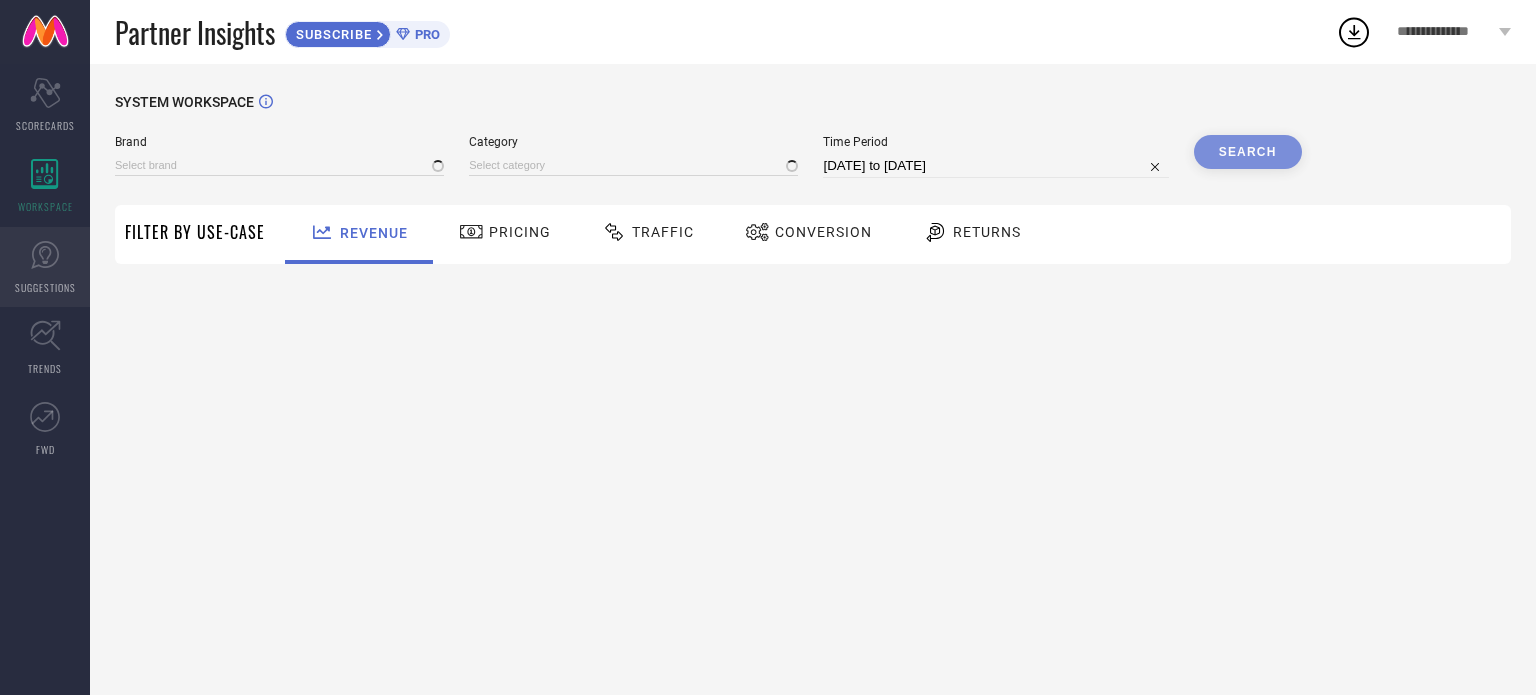type on "FULKARI" 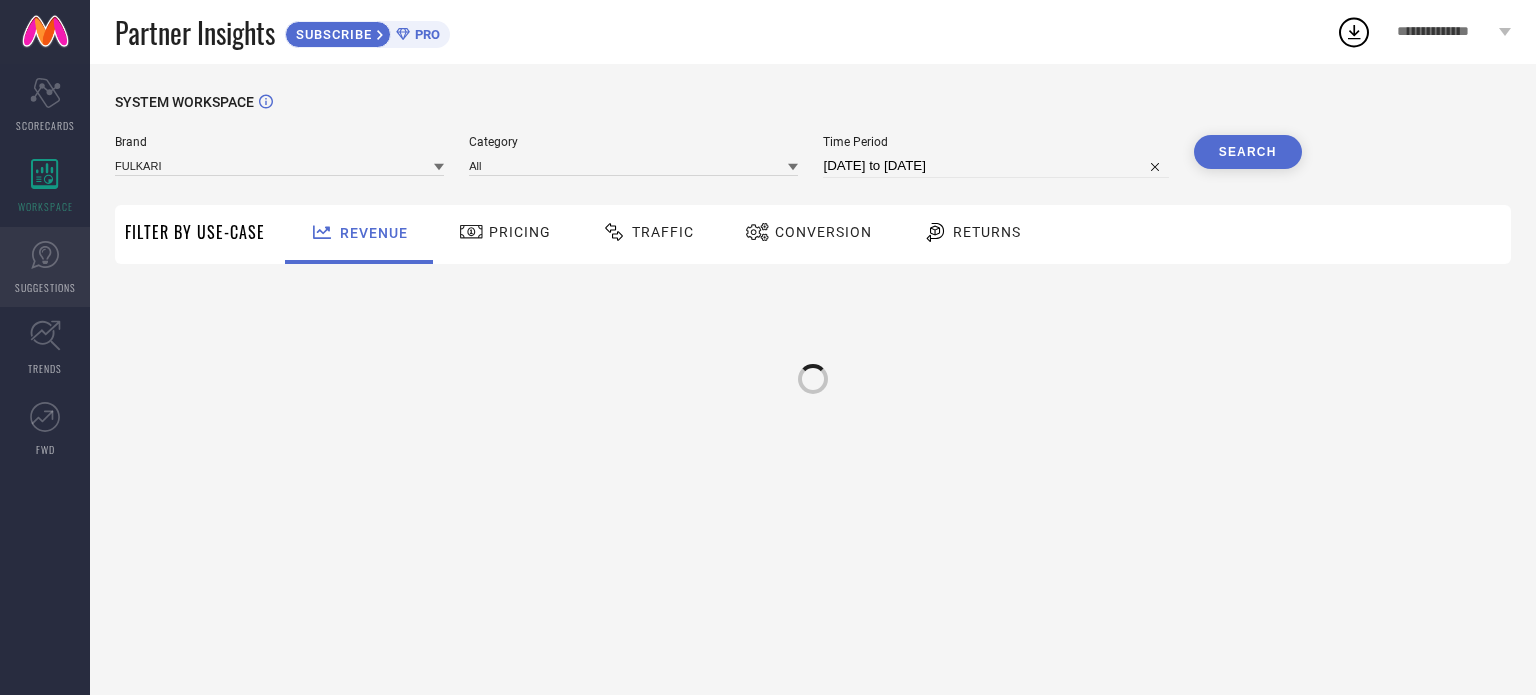 click 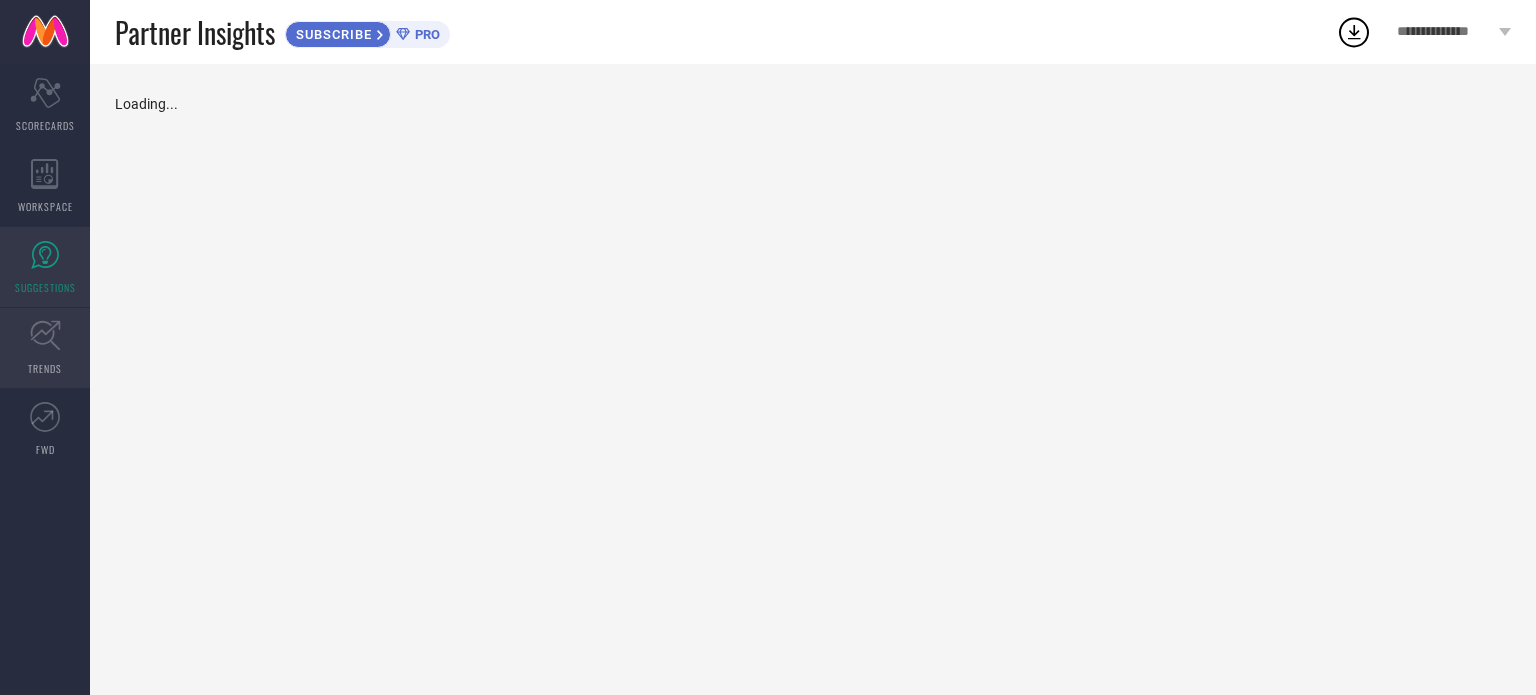 click 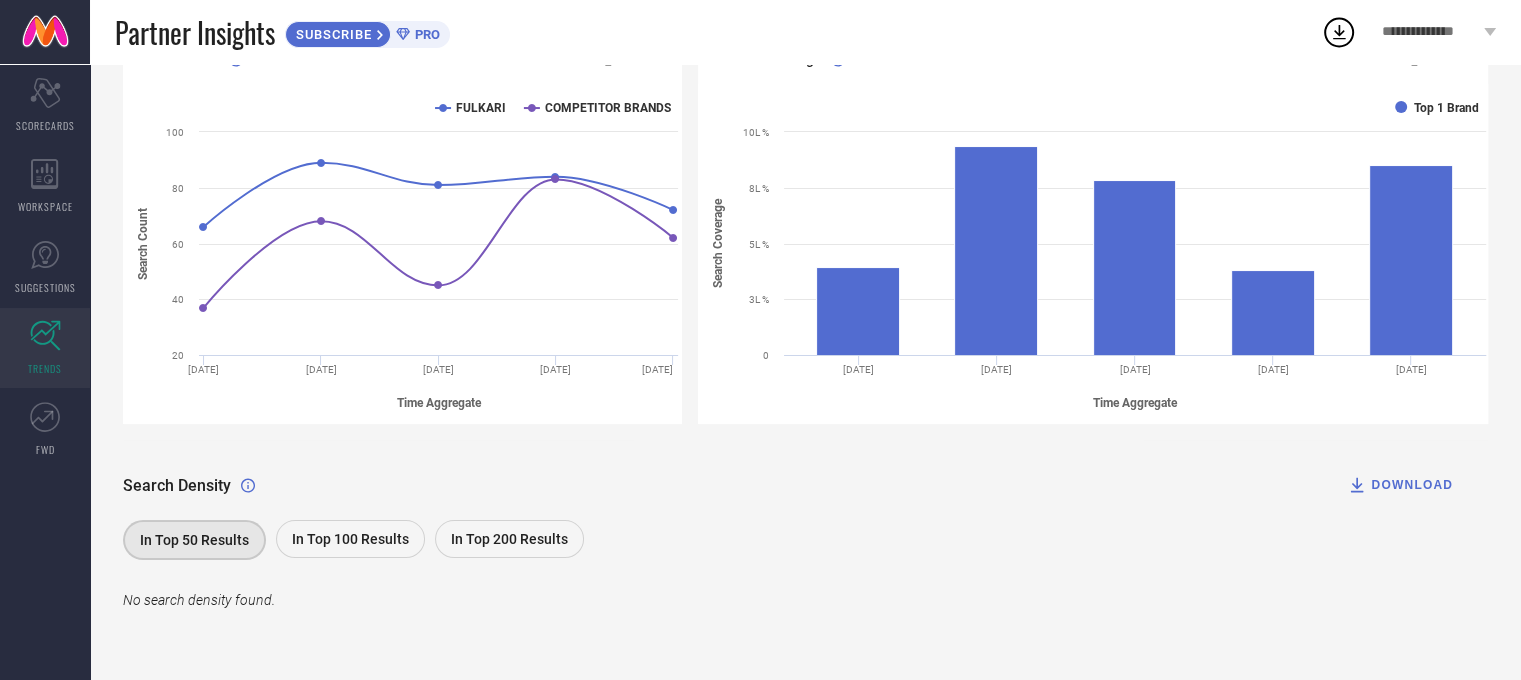 scroll, scrollTop: 252, scrollLeft: 0, axis: vertical 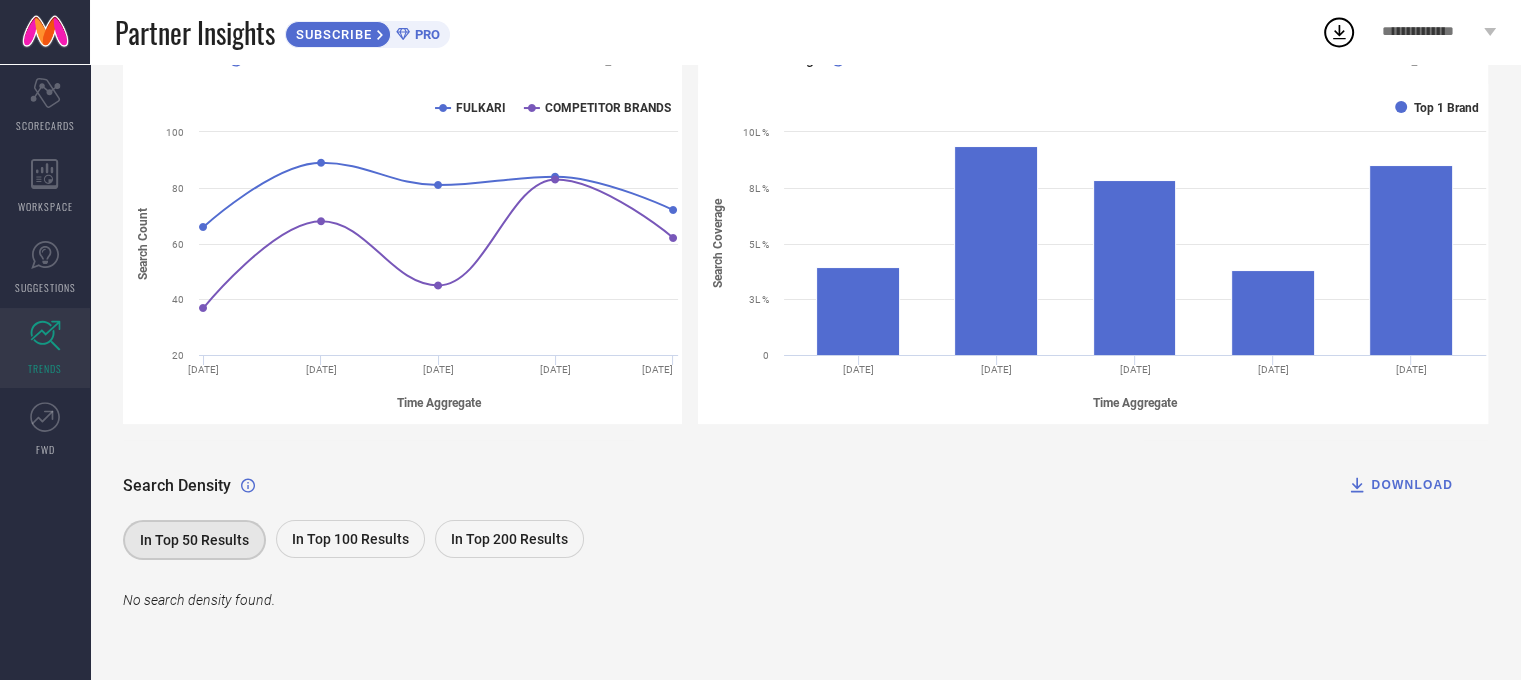 click on "Search Density   DOWNLOAD" at bounding box center [805, 485] 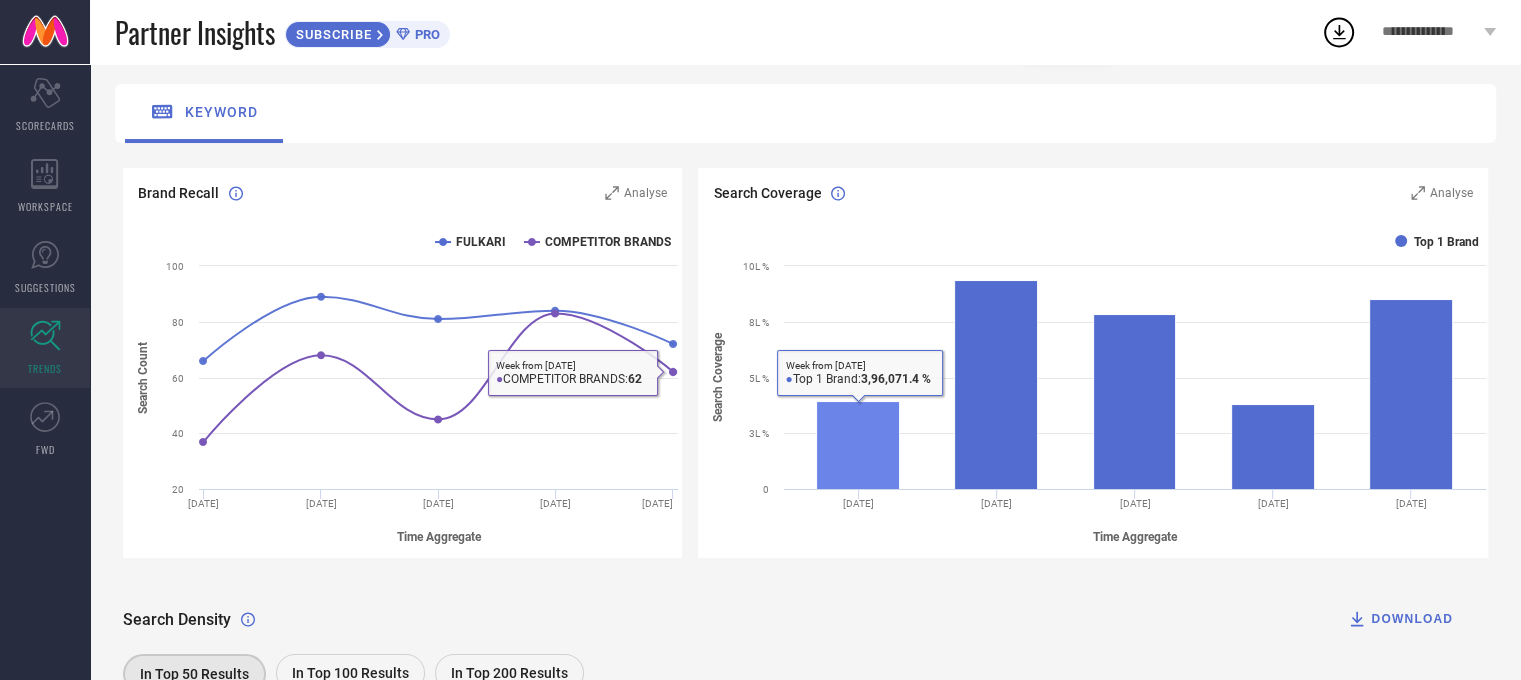 scroll, scrollTop: 152, scrollLeft: 0, axis: vertical 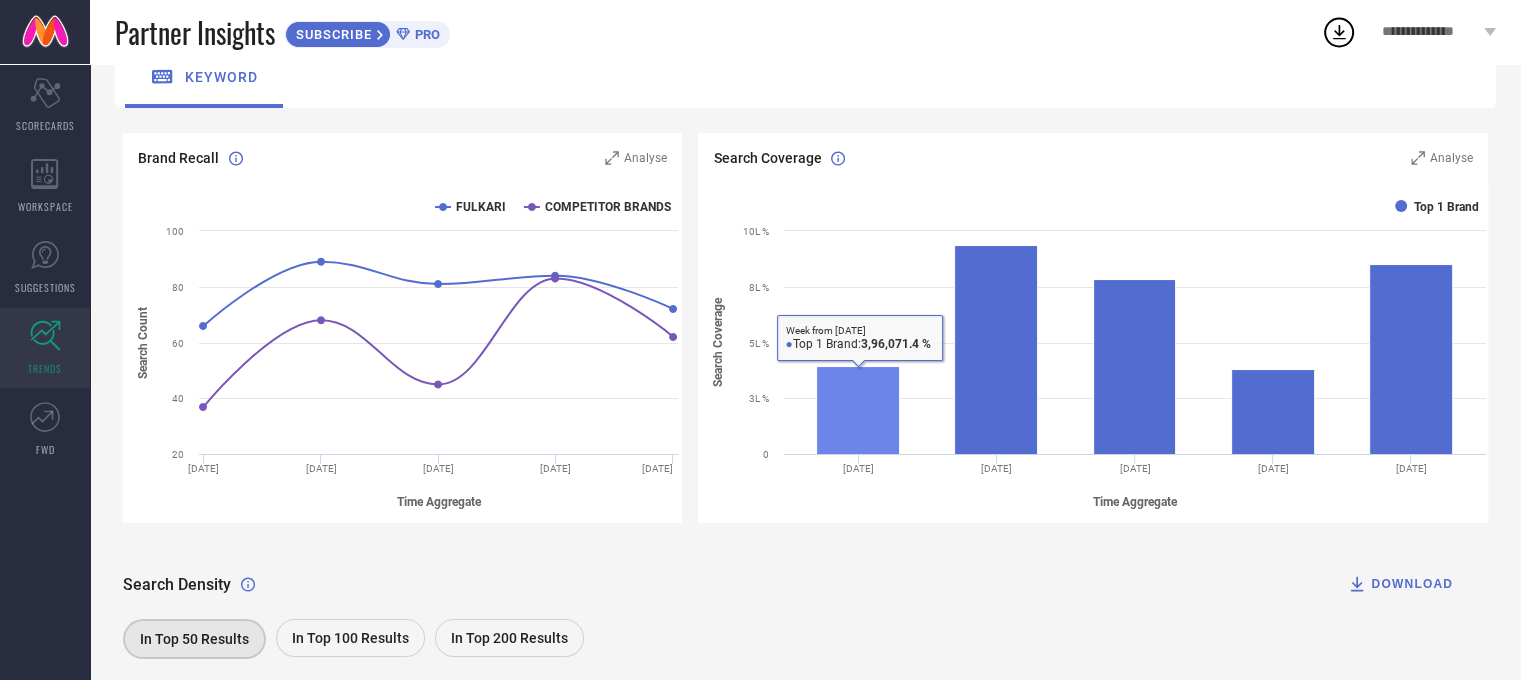 click 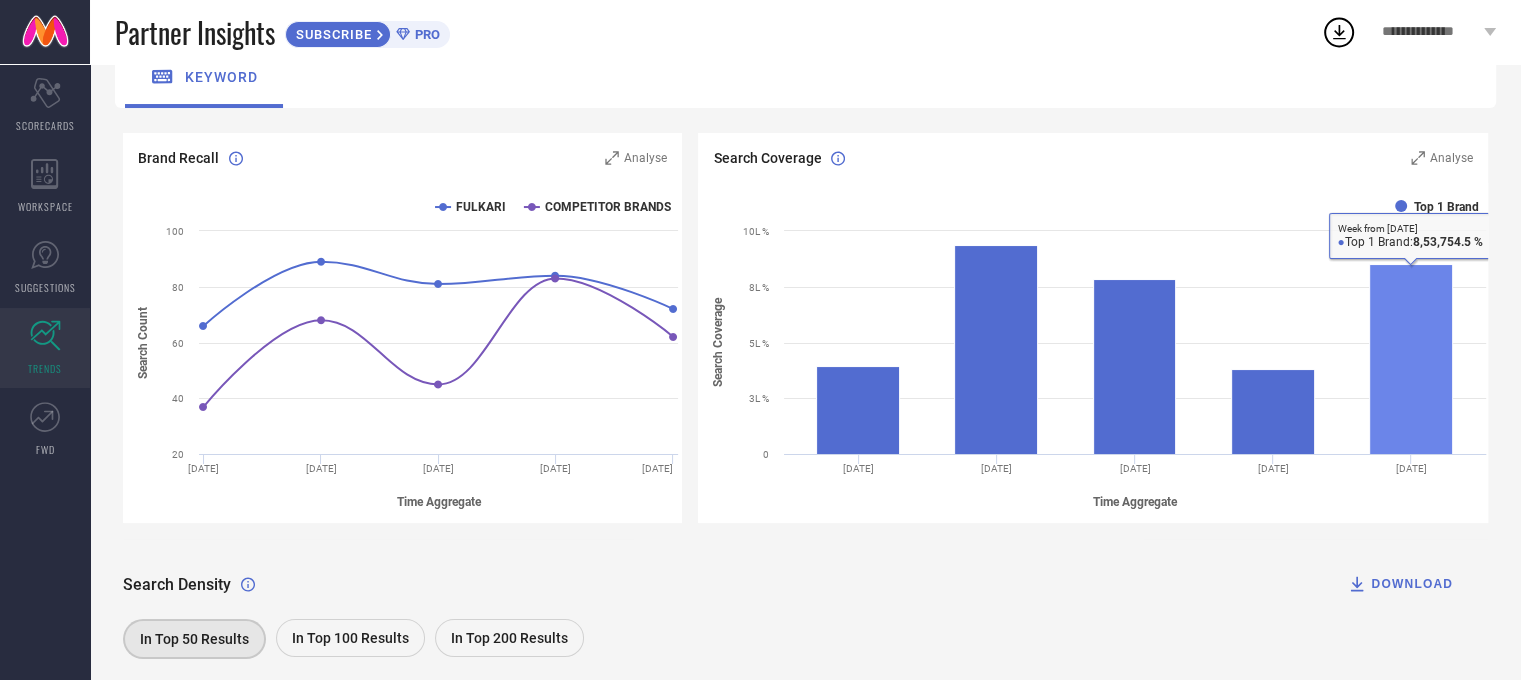 scroll, scrollTop: 252, scrollLeft: 0, axis: vertical 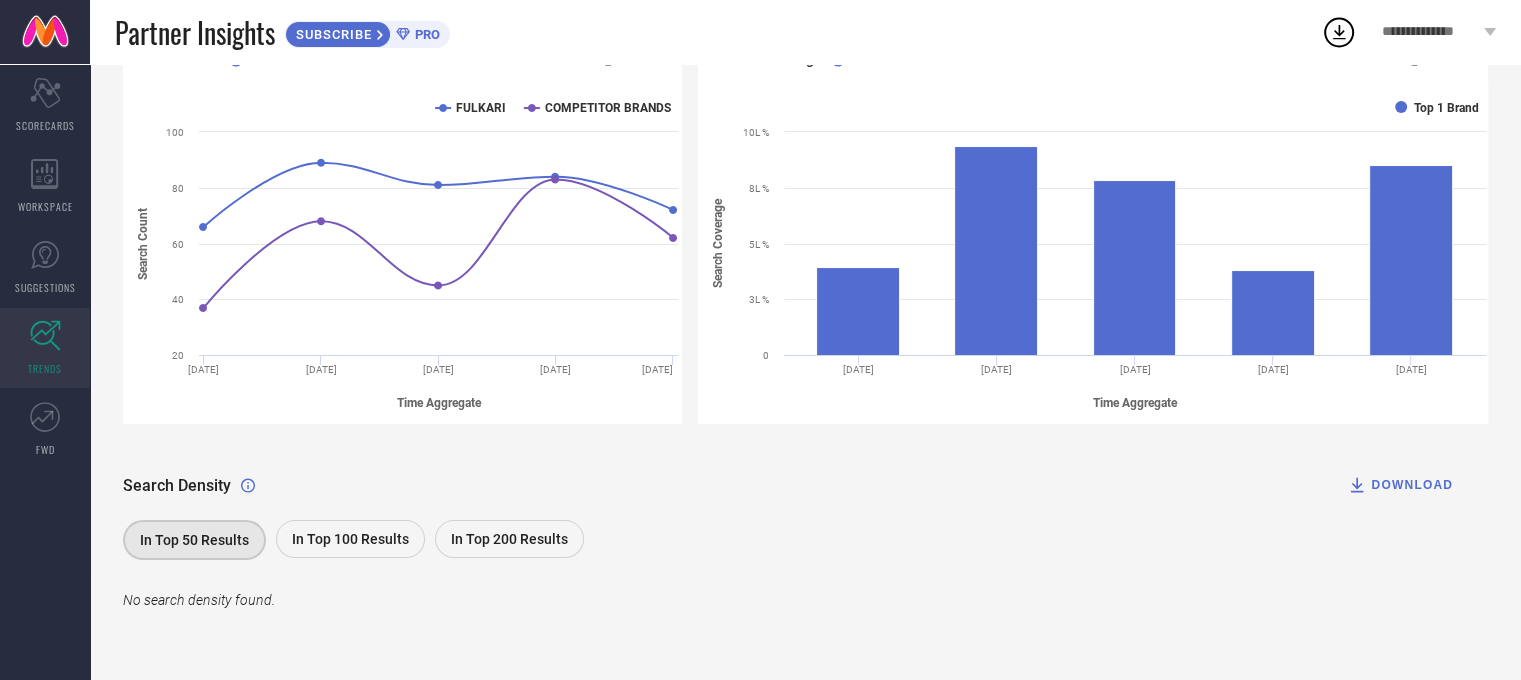 click on "In Top 100 Results" at bounding box center (350, 539) 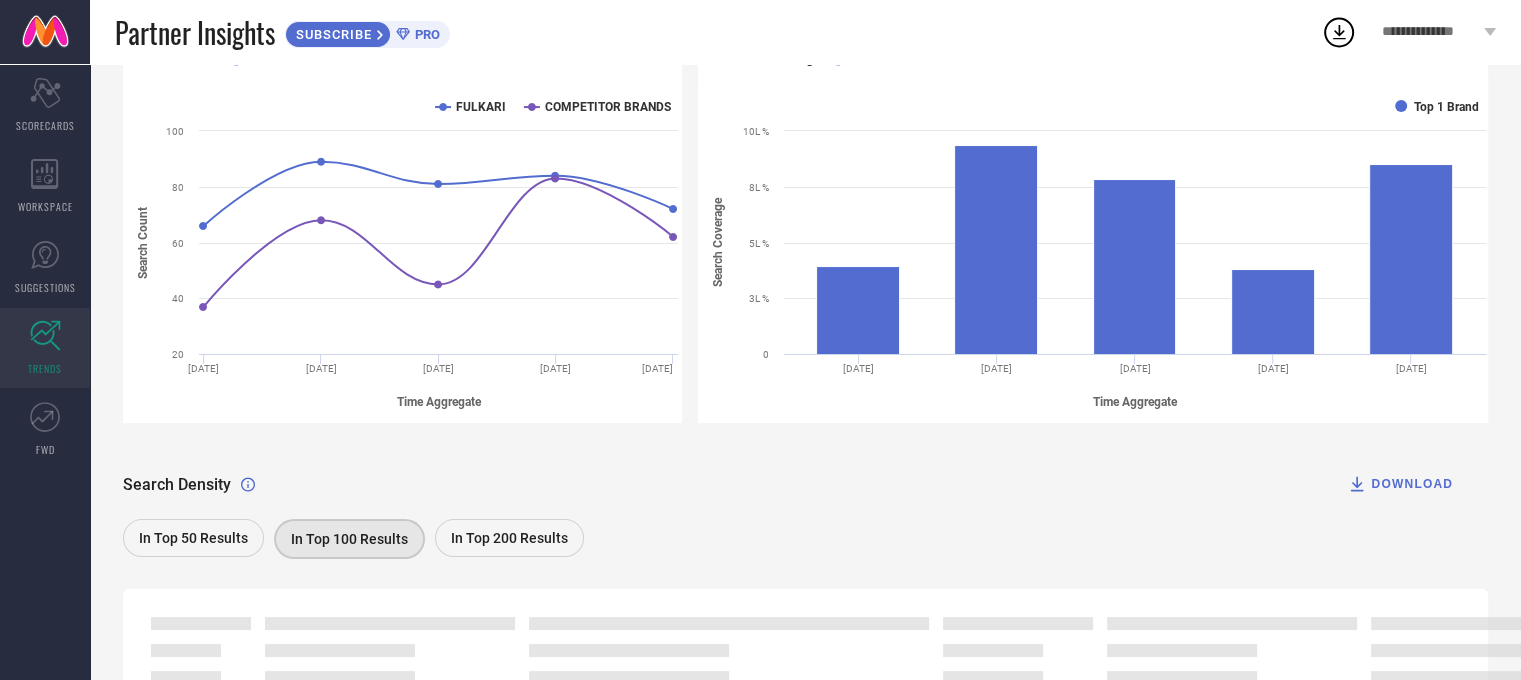 click on "In Top 200 Results" at bounding box center (509, 538) 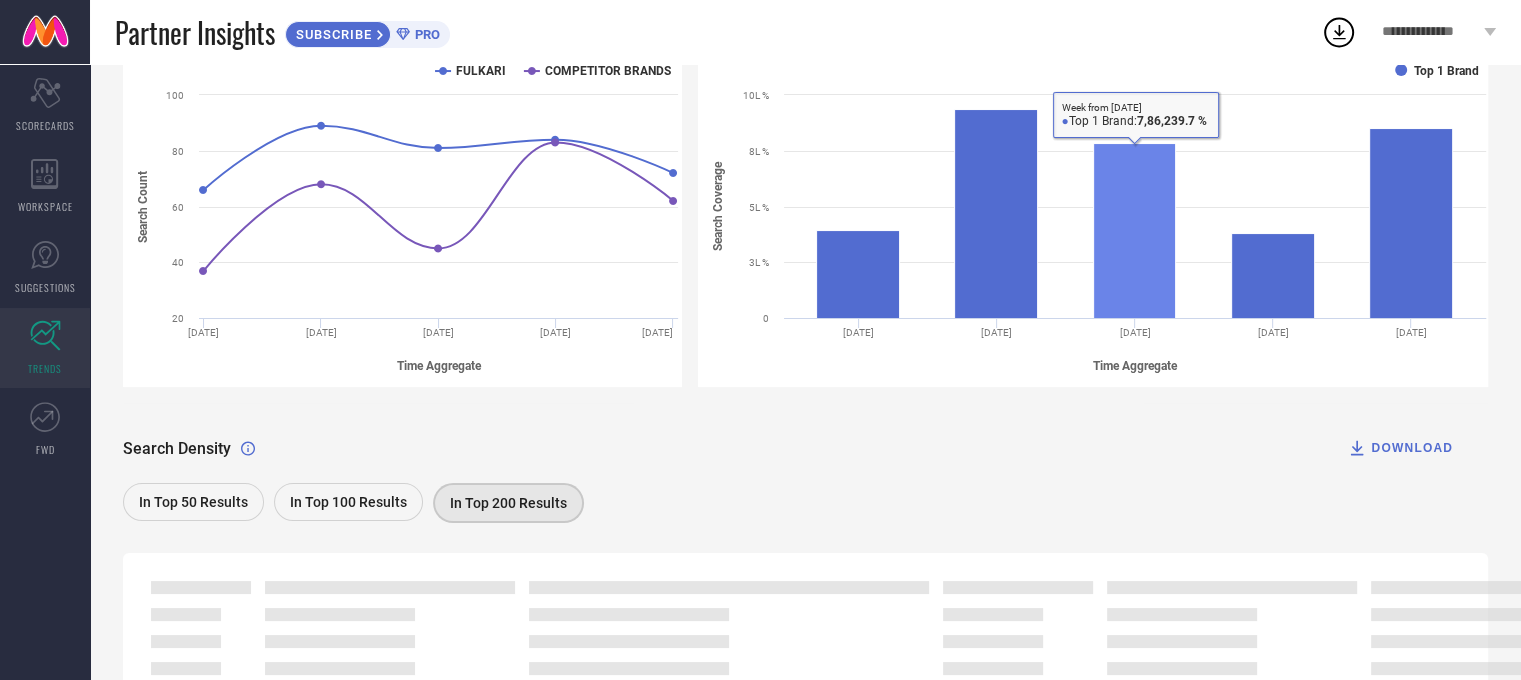 scroll, scrollTop: 300, scrollLeft: 0, axis: vertical 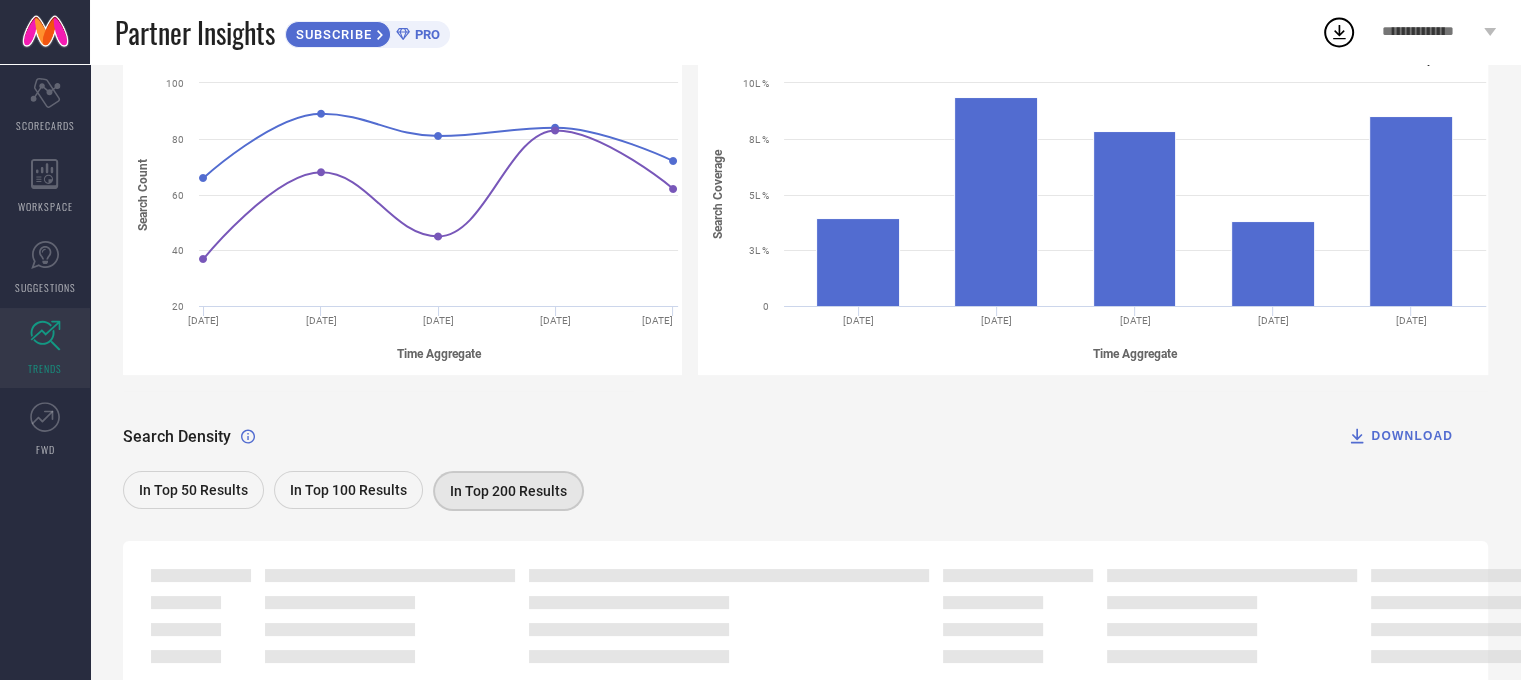 click on "DOWNLOAD" at bounding box center [1400, 436] 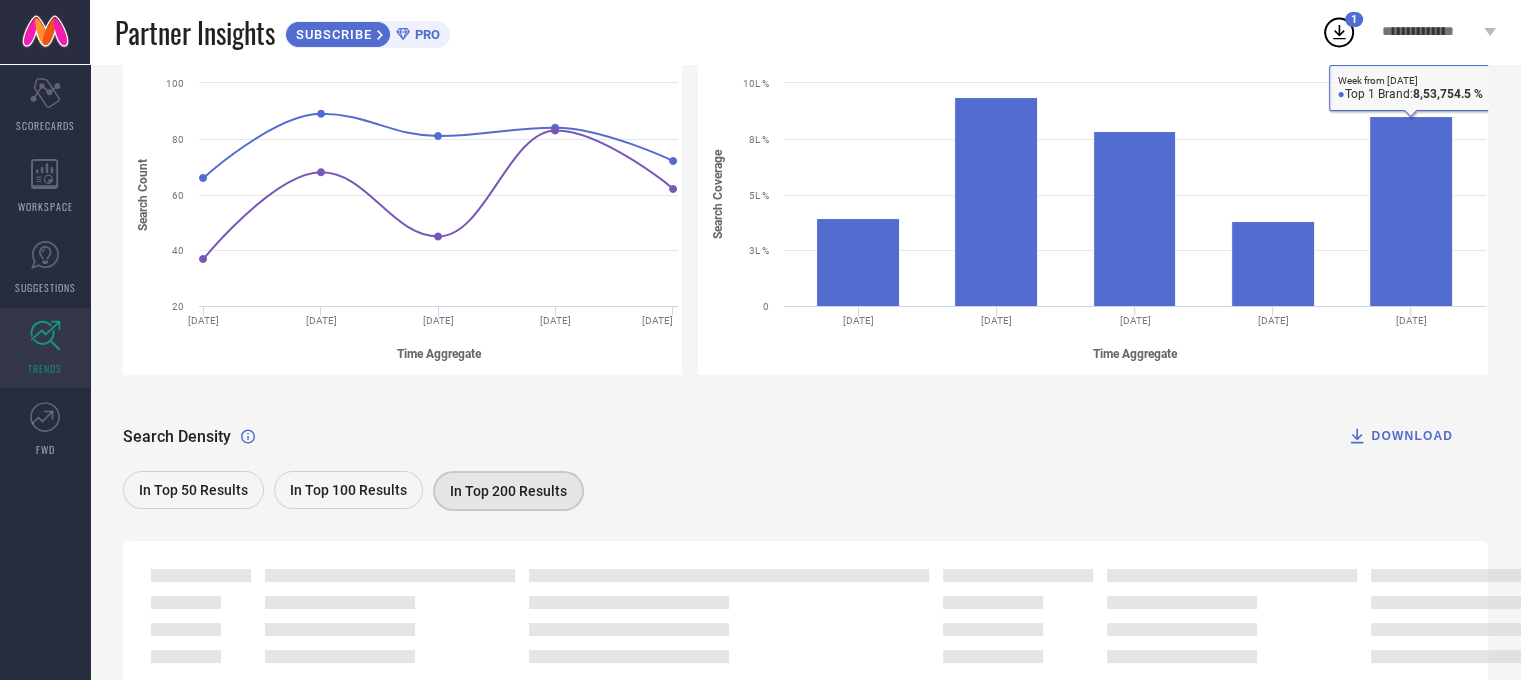click 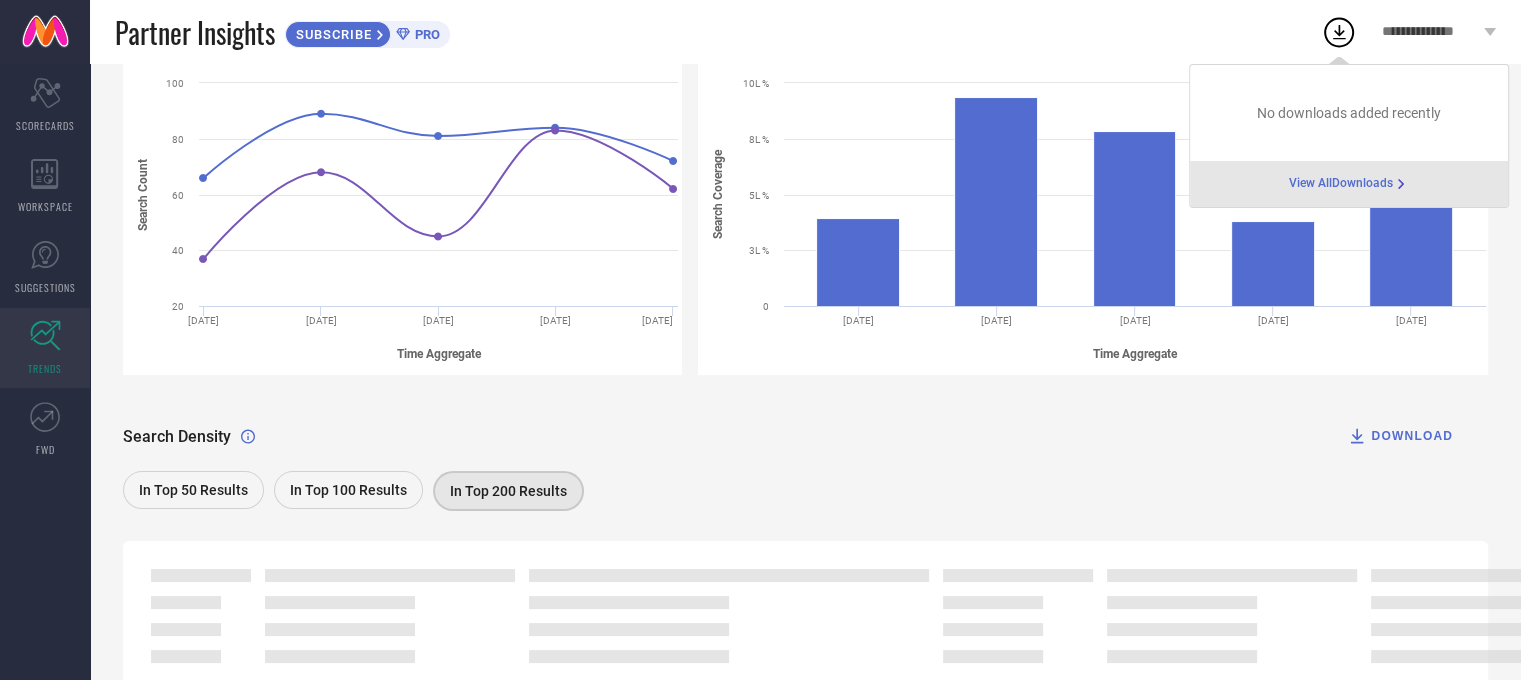 scroll, scrollTop: 252, scrollLeft: 0, axis: vertical 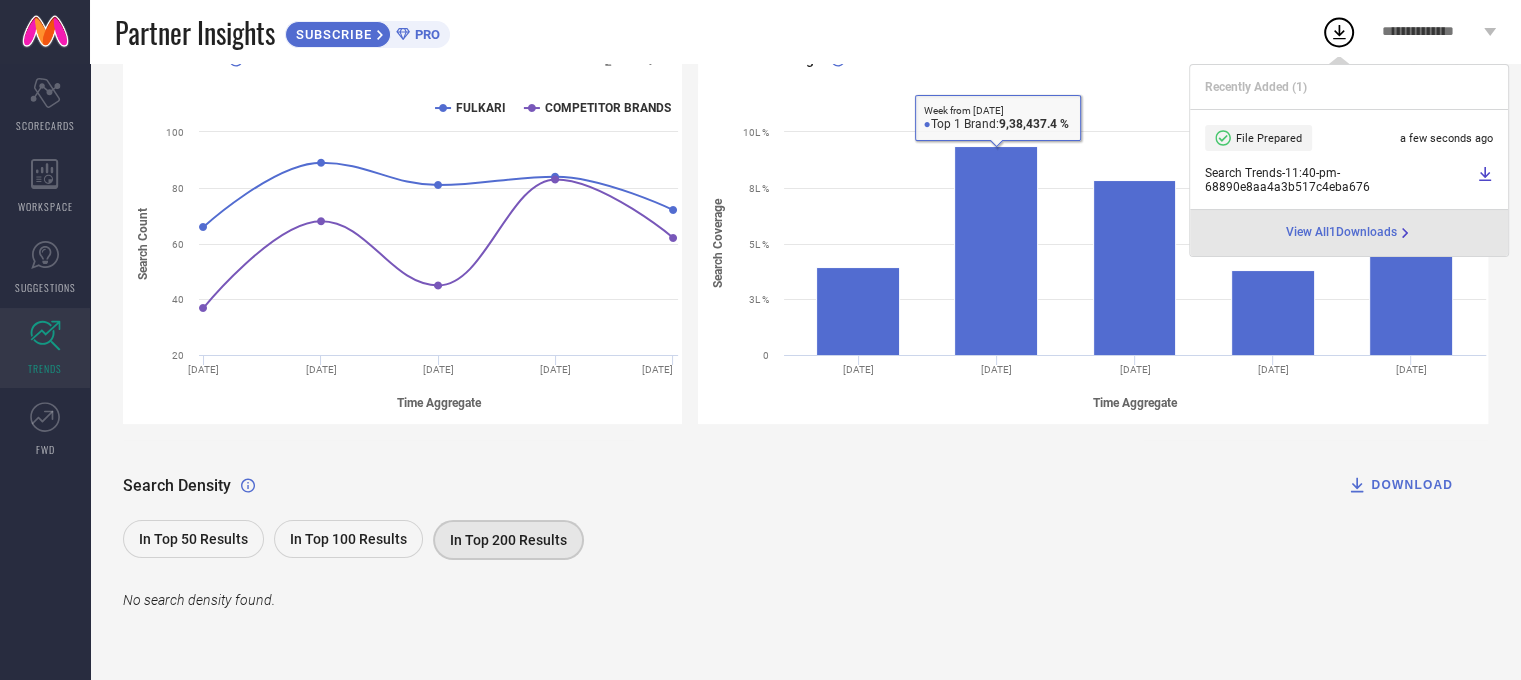 click on "Search Density   DOWNLOAD" at bounding box center [805, 485] 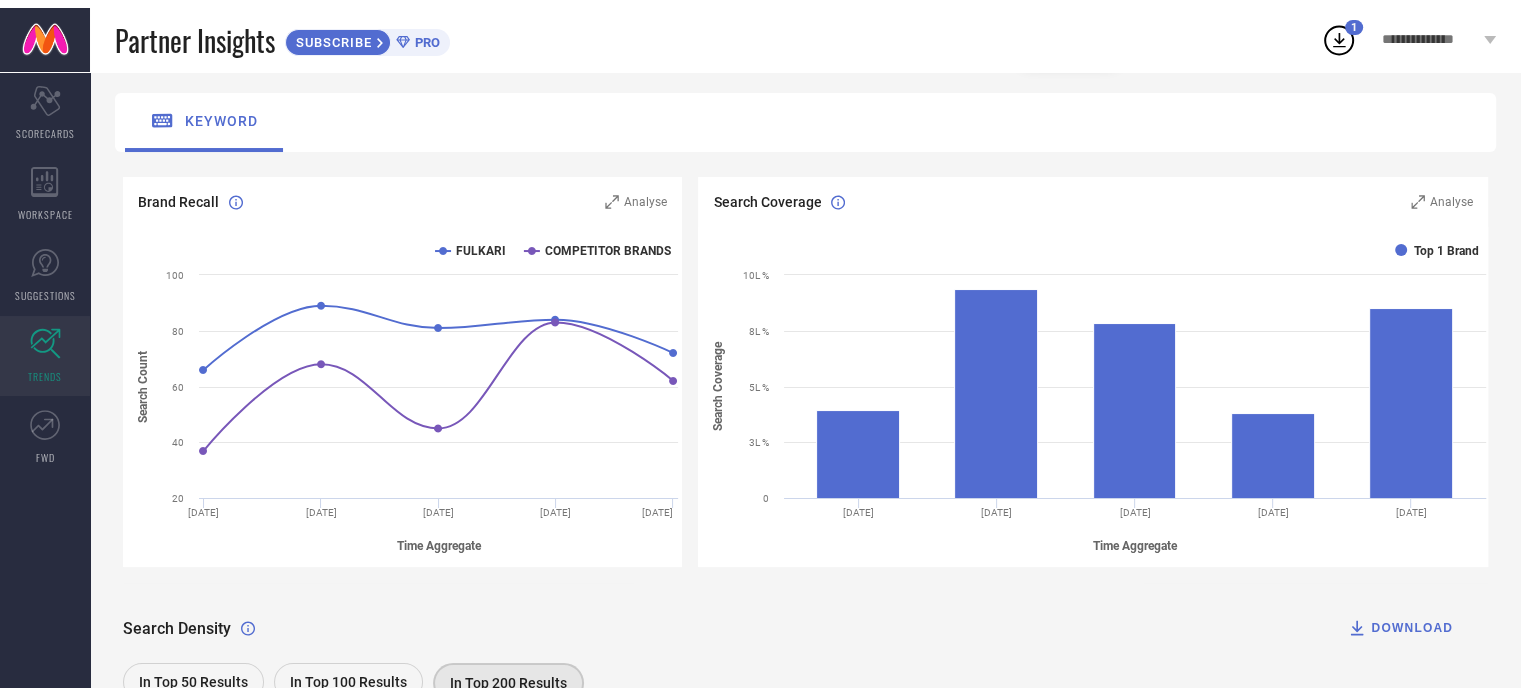 scroll, scrollTop: 0, scrollLeft: 0, axis: both 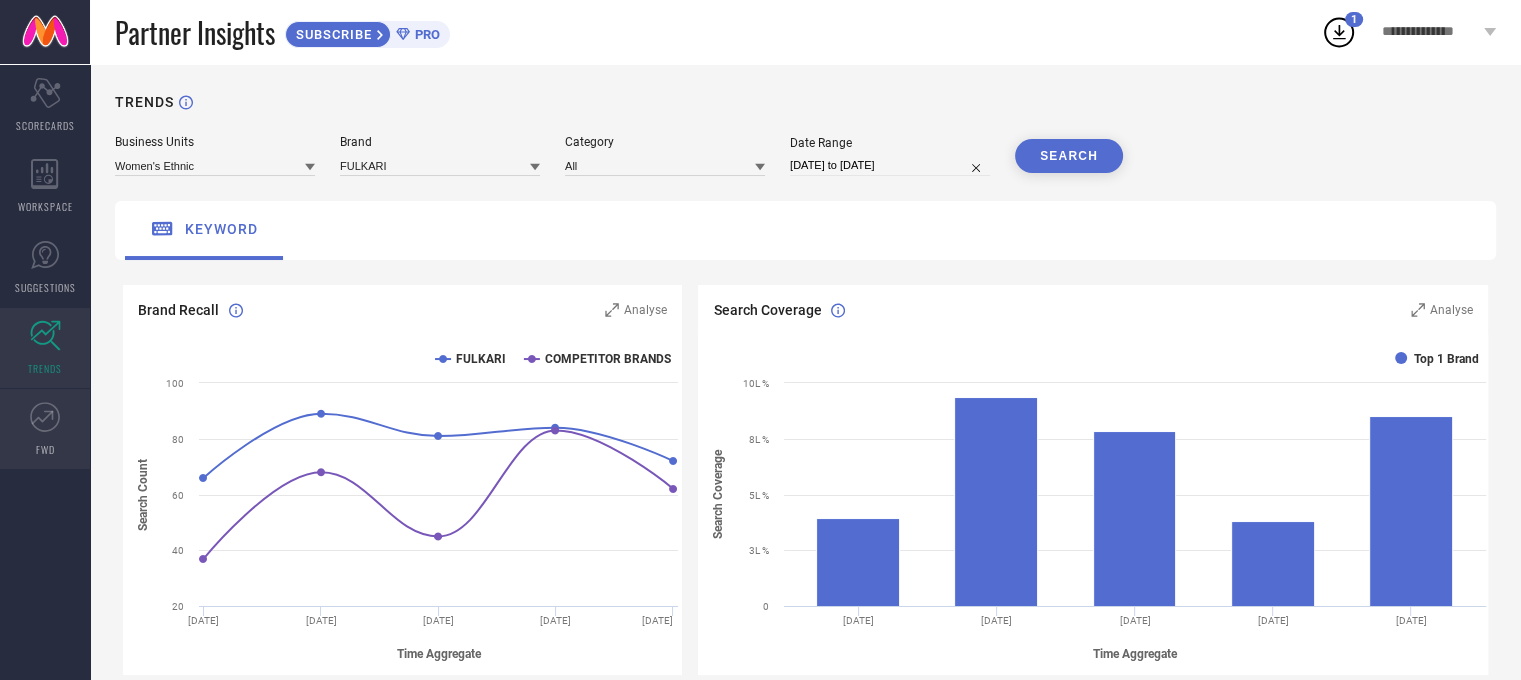 click on "FWD" at bounding box center (45, 429) 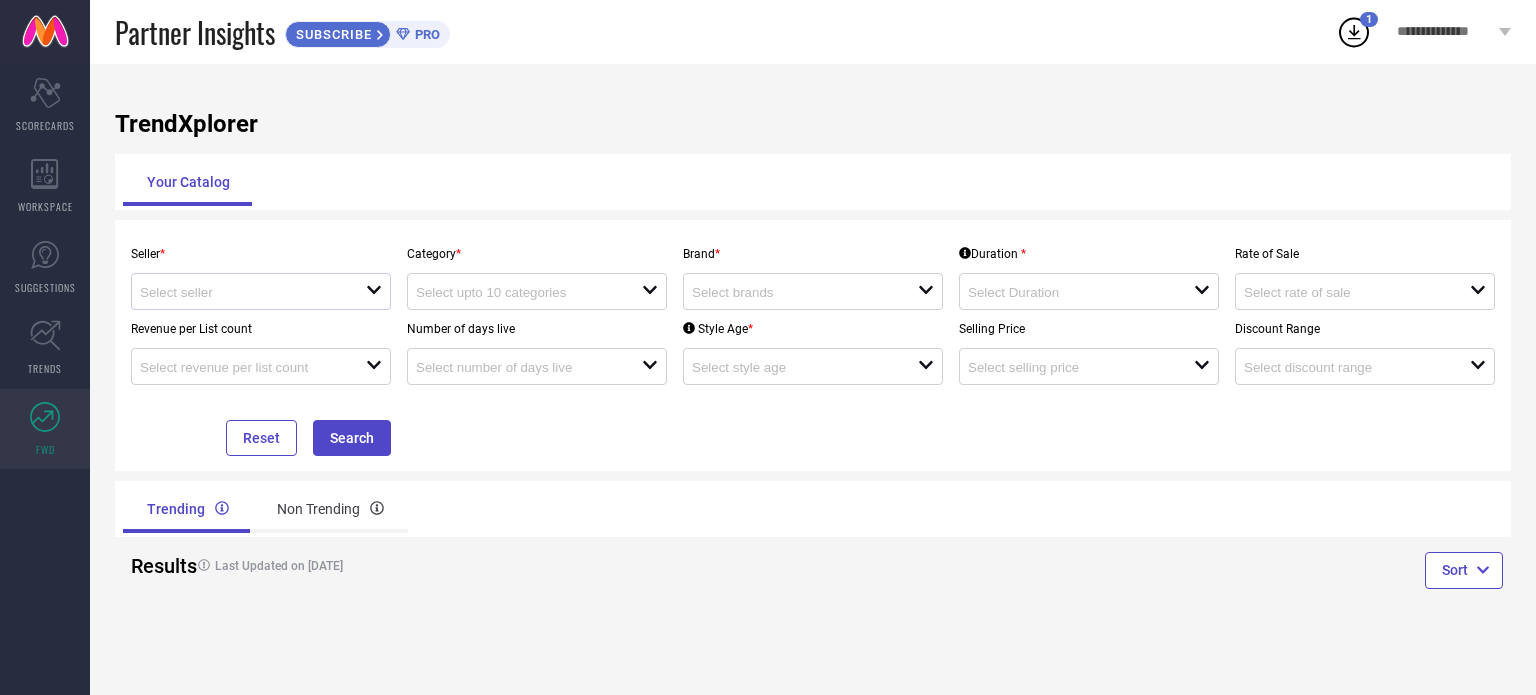 click 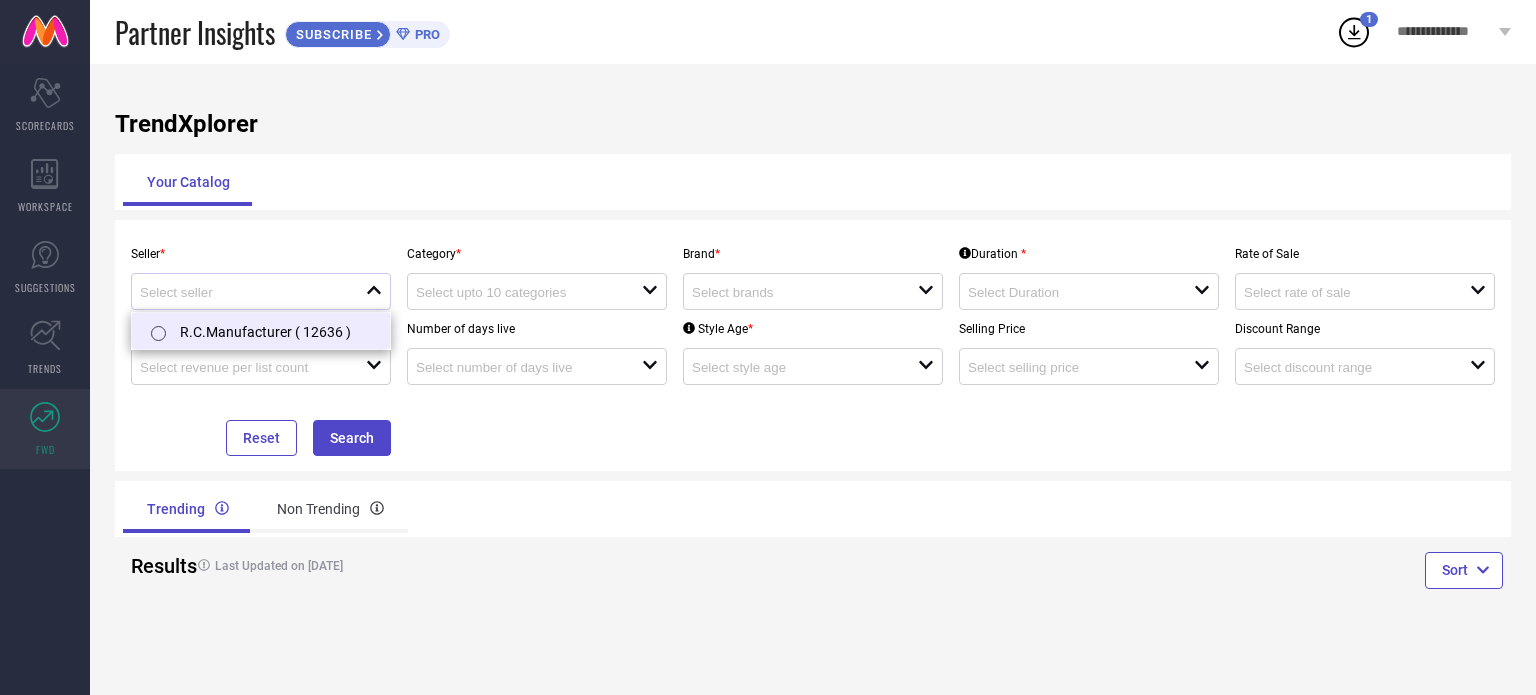 click on "R.C.Manufacturer ( 12636 )" at bounding box center (261, 331) 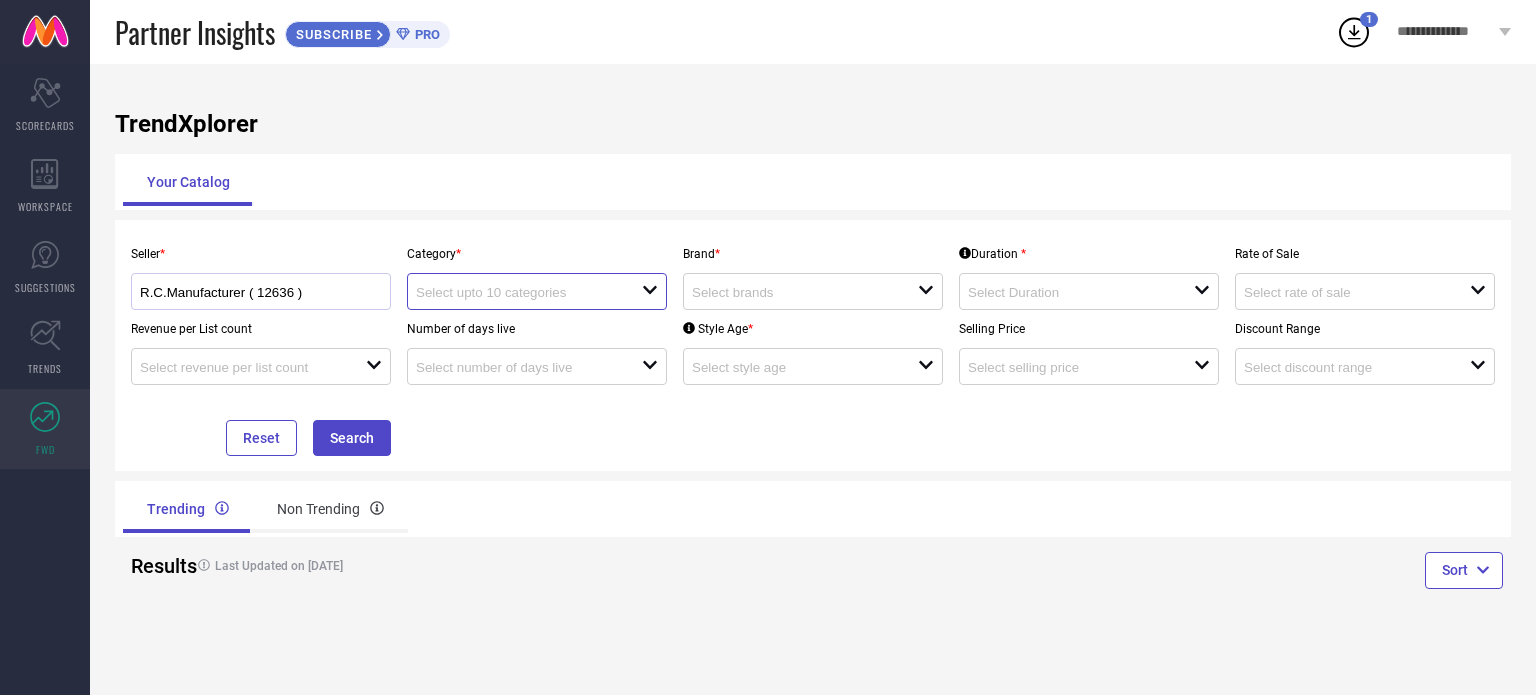 click at bounding box center (517, 292) 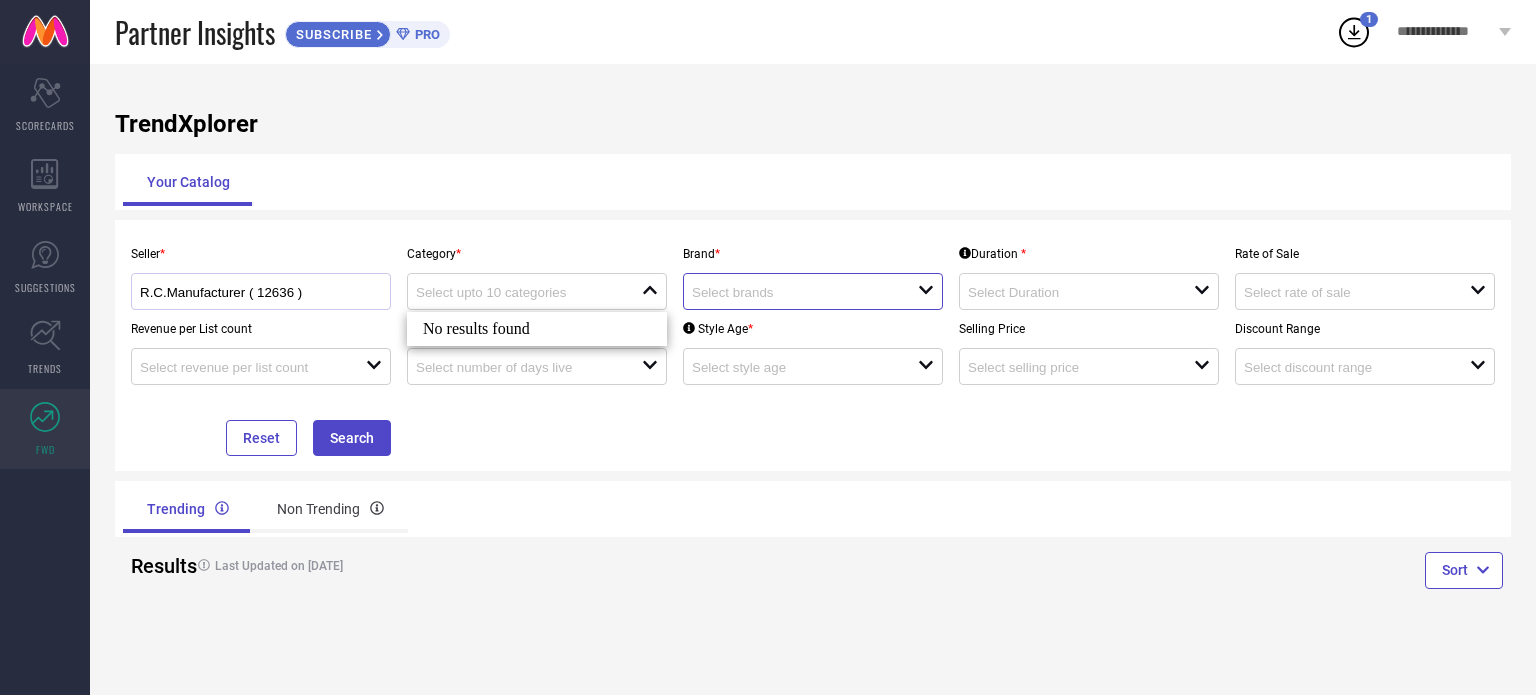 click at bounding box center (793, 292) 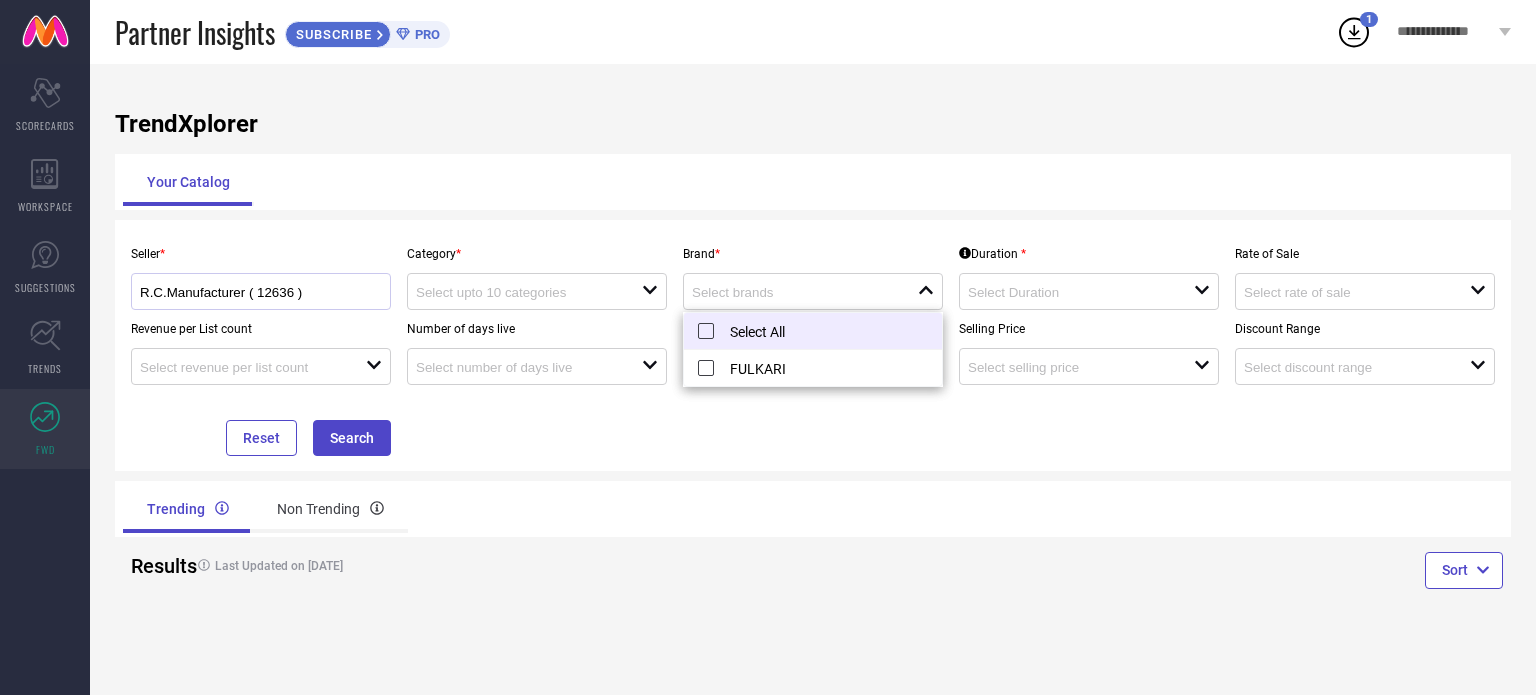 click on "Select All" at bounding box center [813, 331] 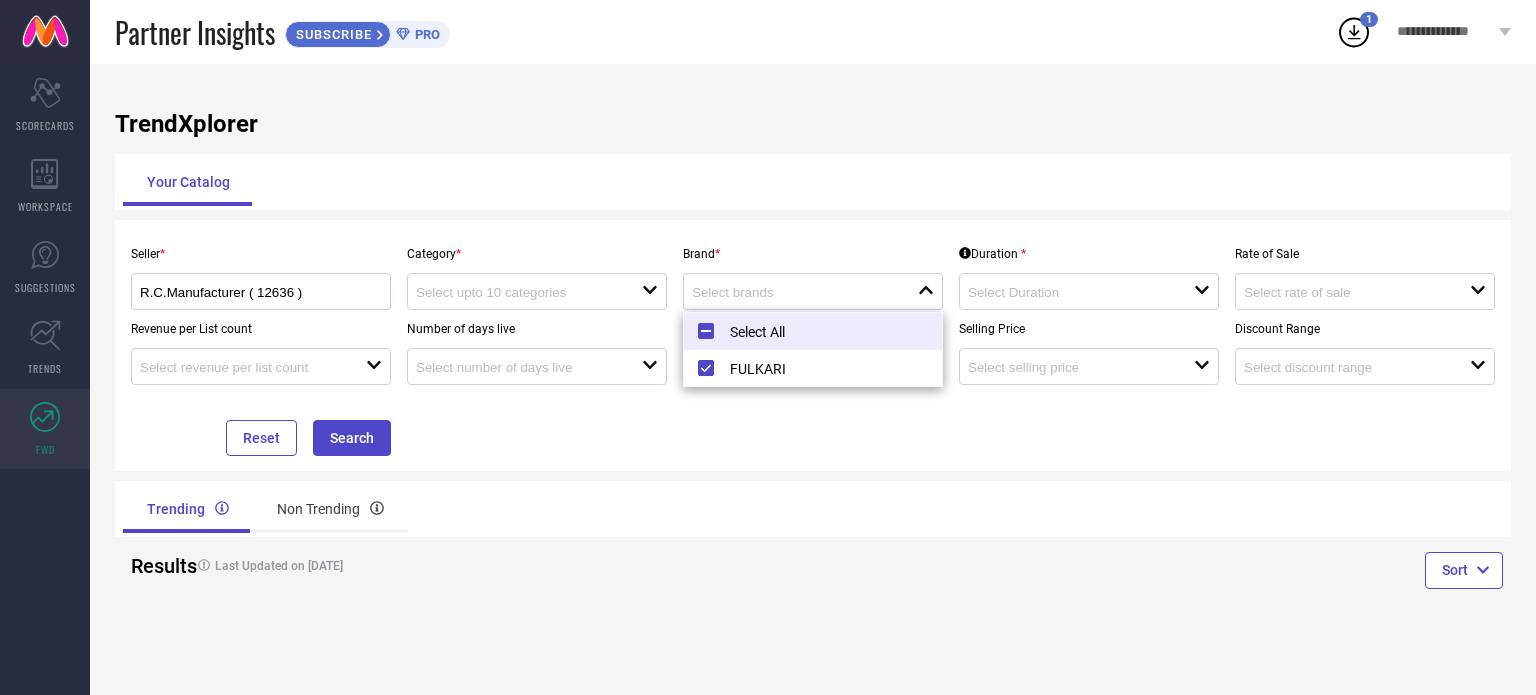 type on "FULKARI" 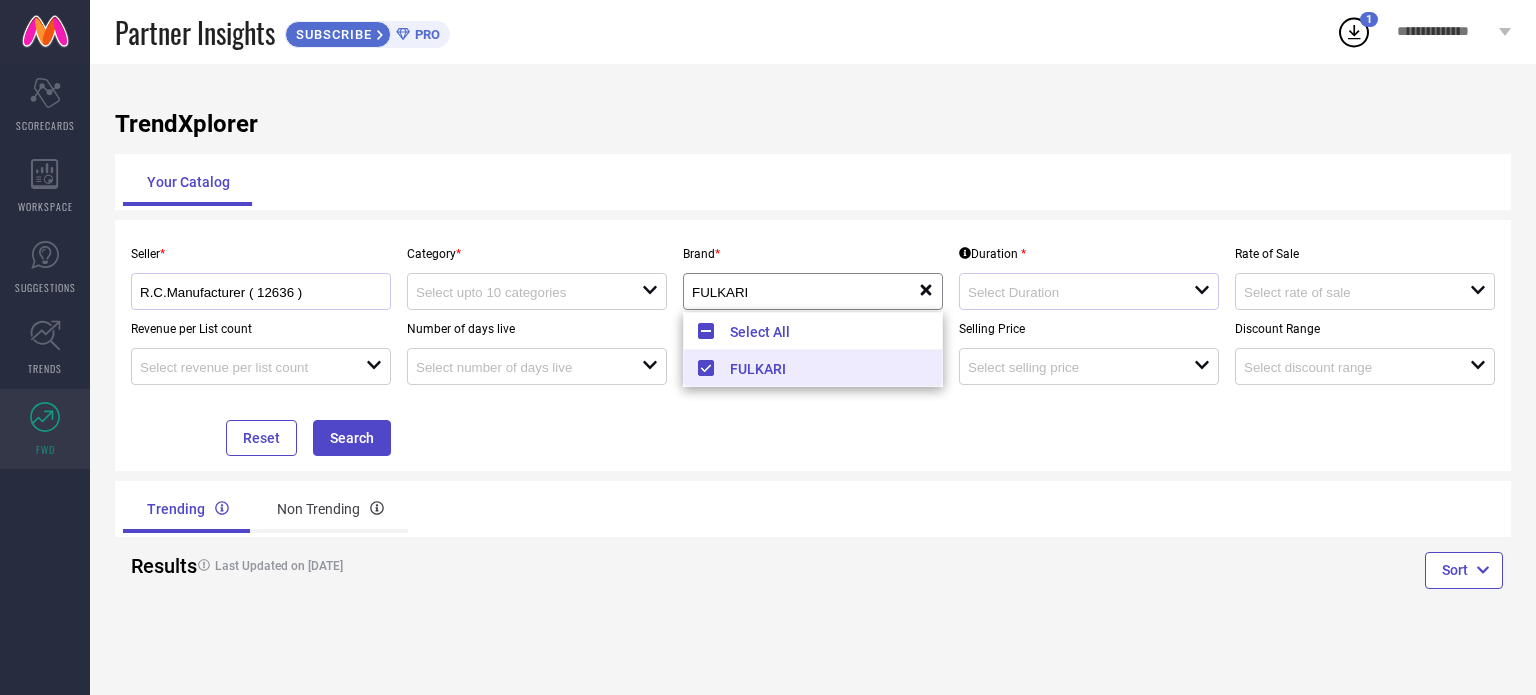 click at bounding box center [1081, 291] 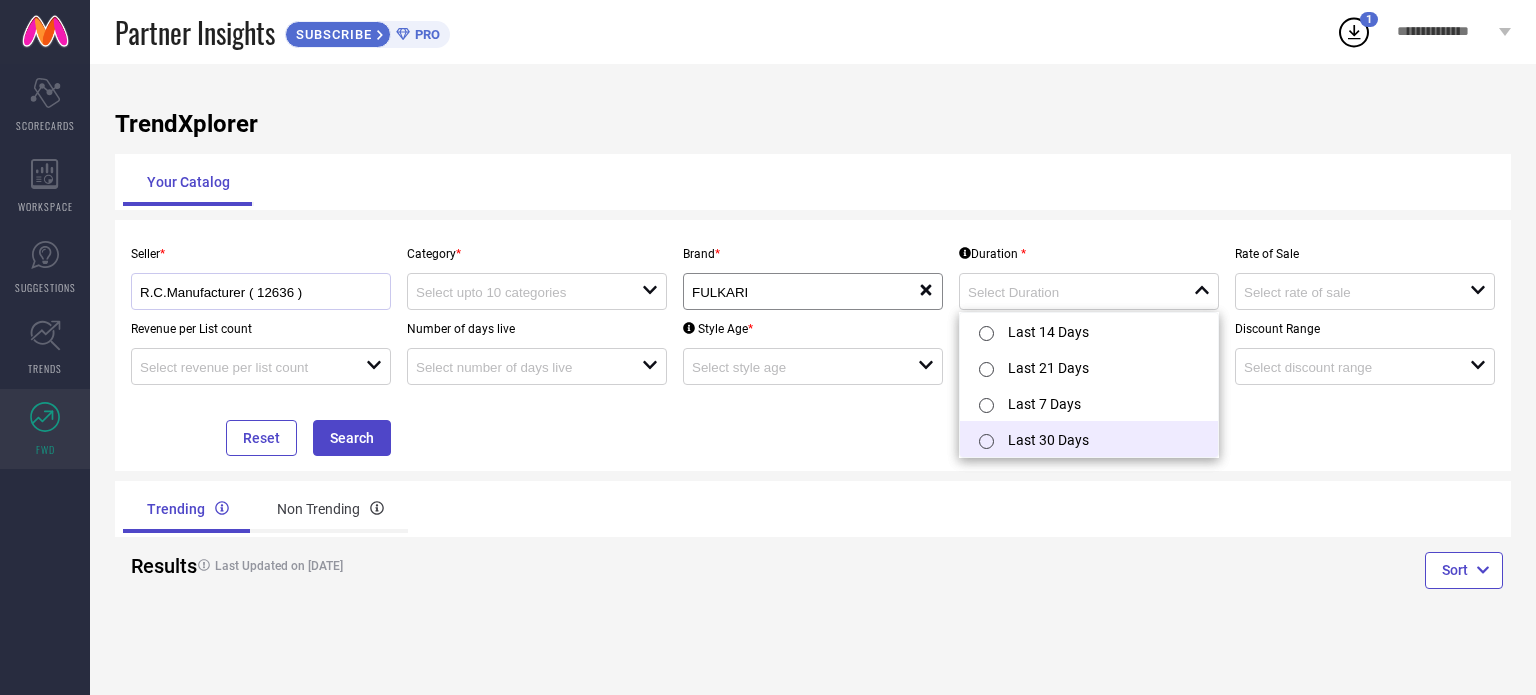 click at bounding box center [986, 441] 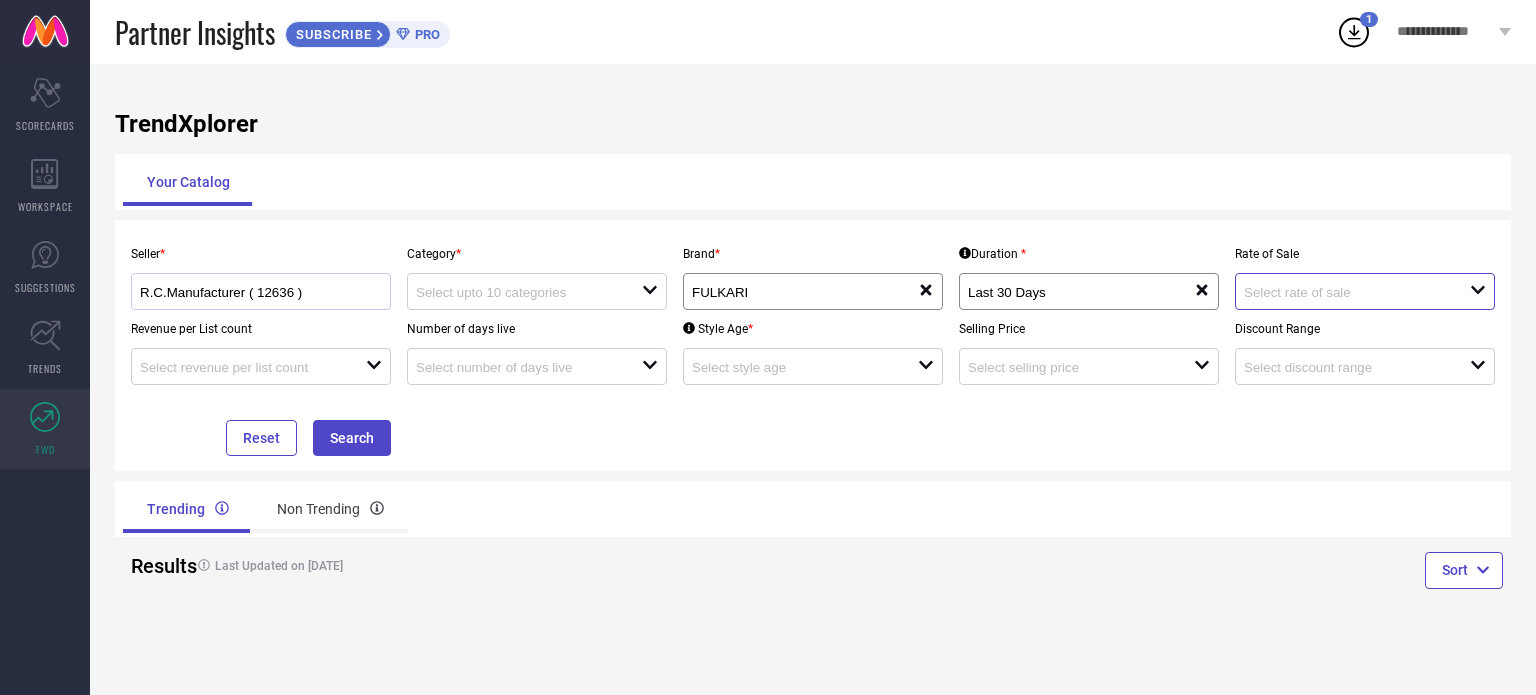 click at bounding box center (1345, 292) 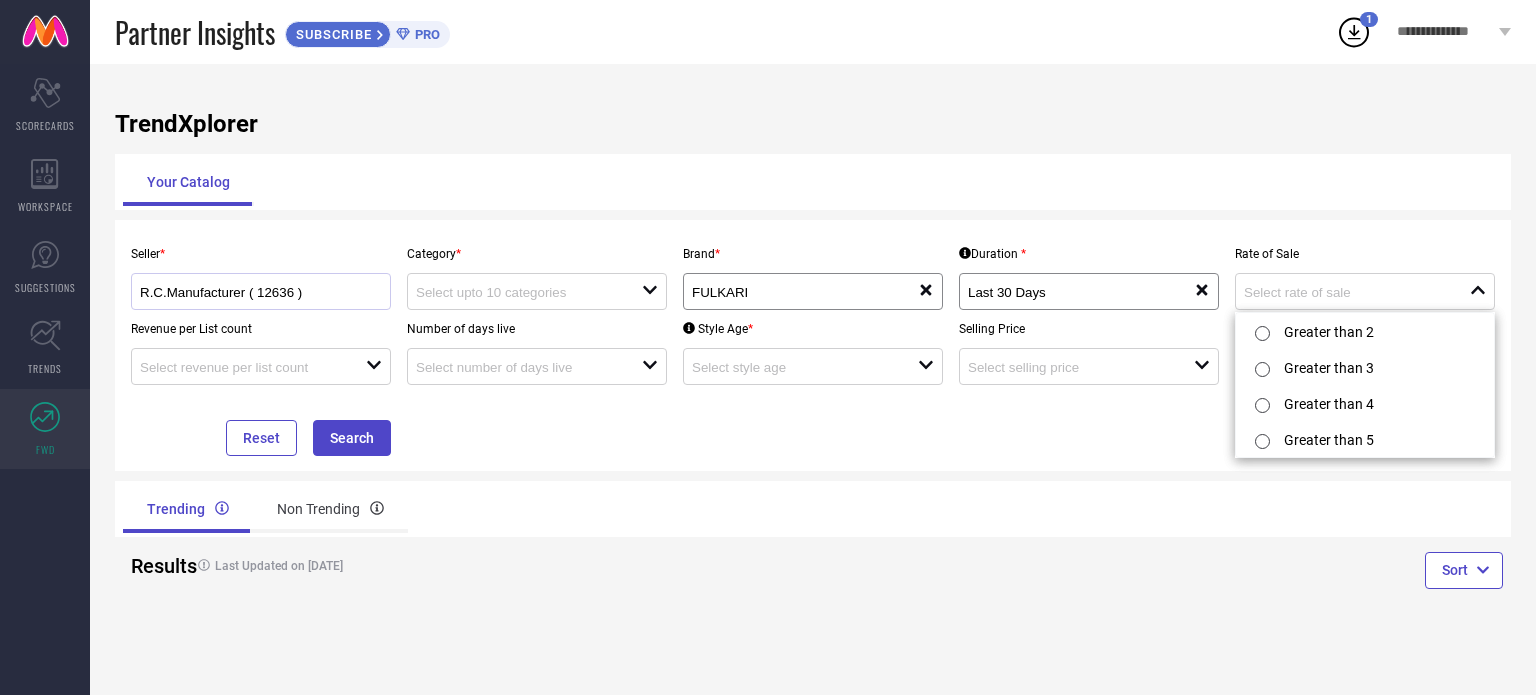 click on "Seller  * R.C.Manufacturer ( 12636 ) Category  * open Brand  * FULKARI reset  Duration   * Last 30 Days reset Rate of Sale close Revenue per List count open Number of days live open   Style Age * open Selling Price open Discount Range open Reset Search" at bounding box center (813, 345) 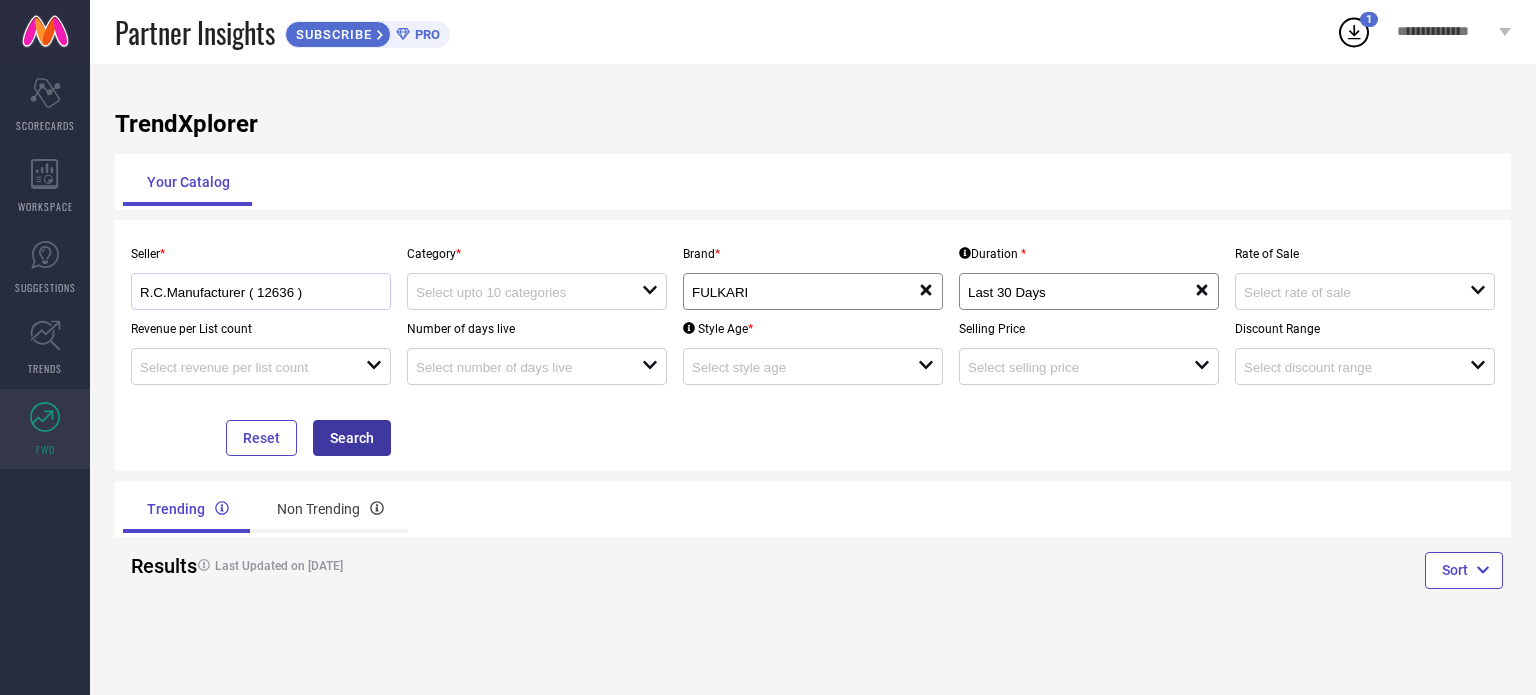 click on "Search" at bounding box center [352, 438] 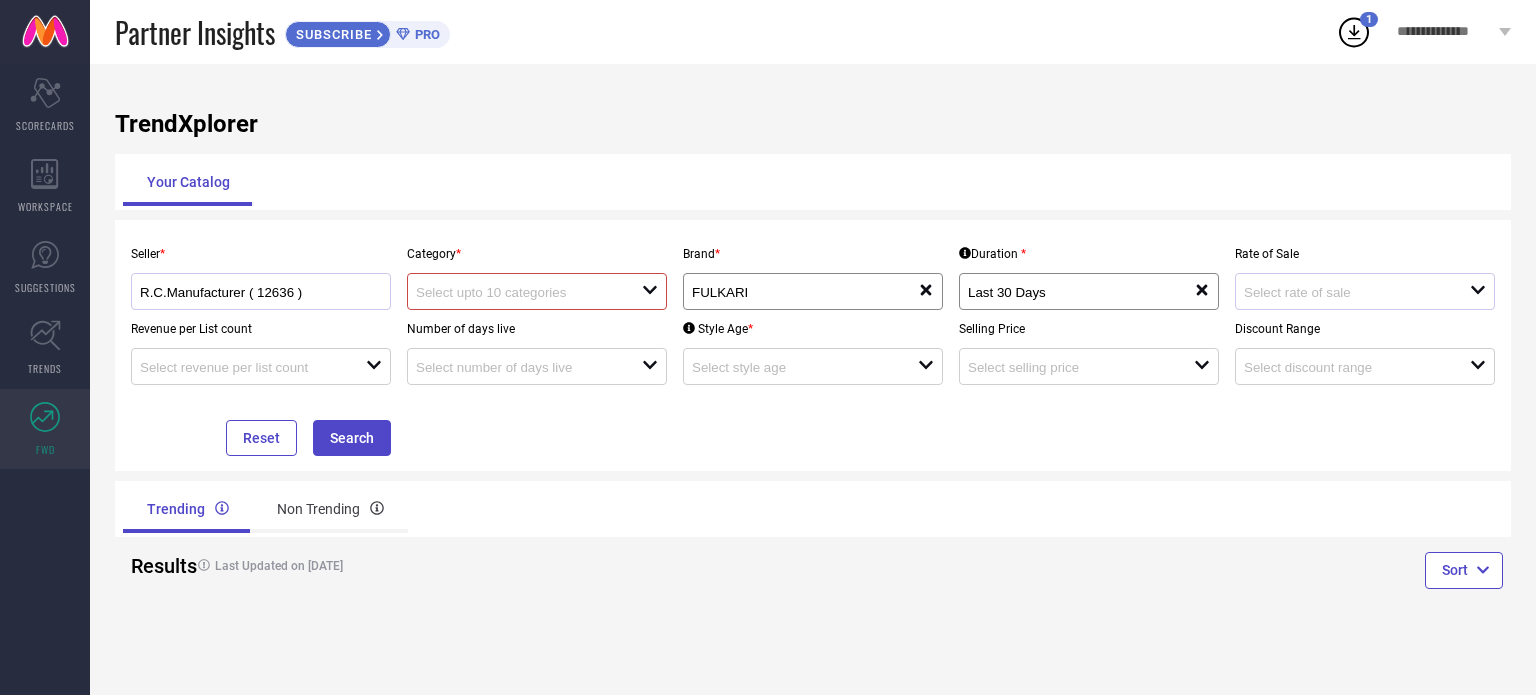 click at bounding box center [1357, 291] 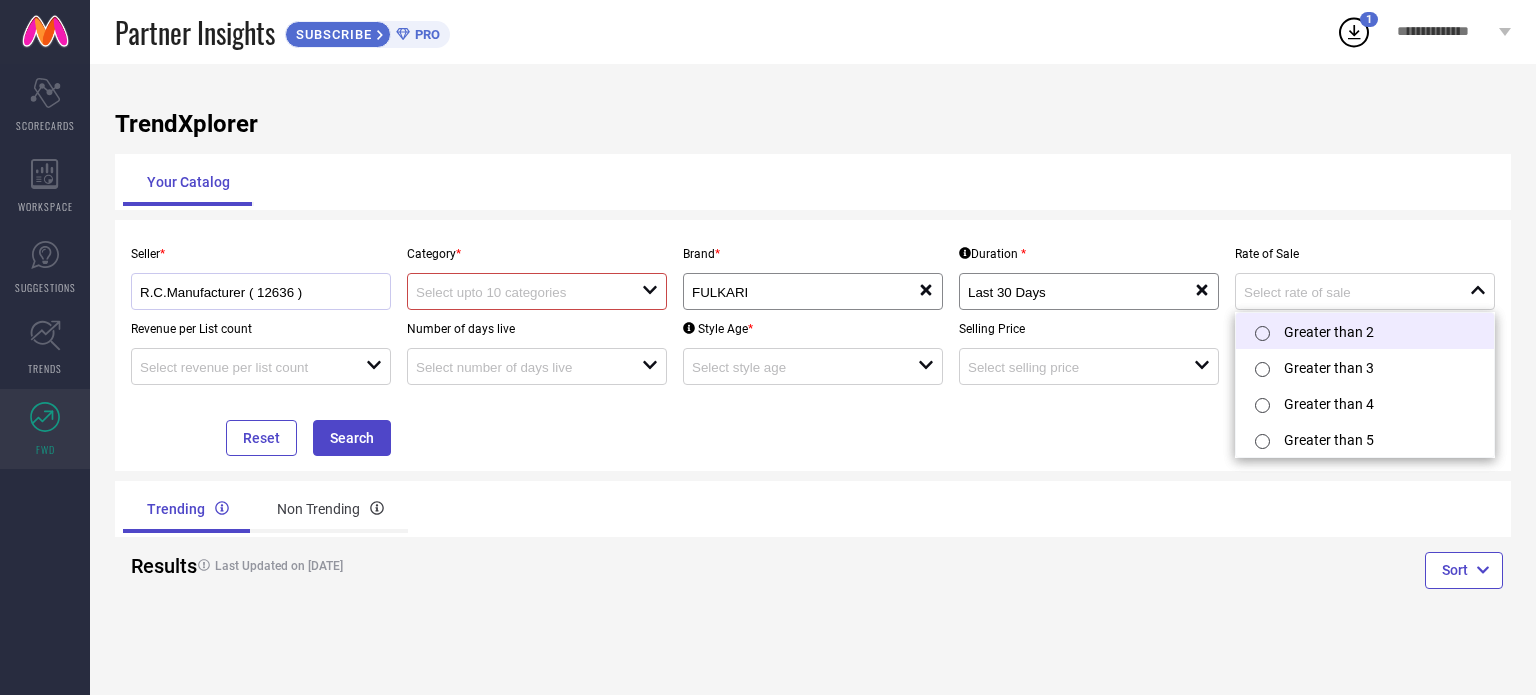 click at bounding box center [1262, 333] 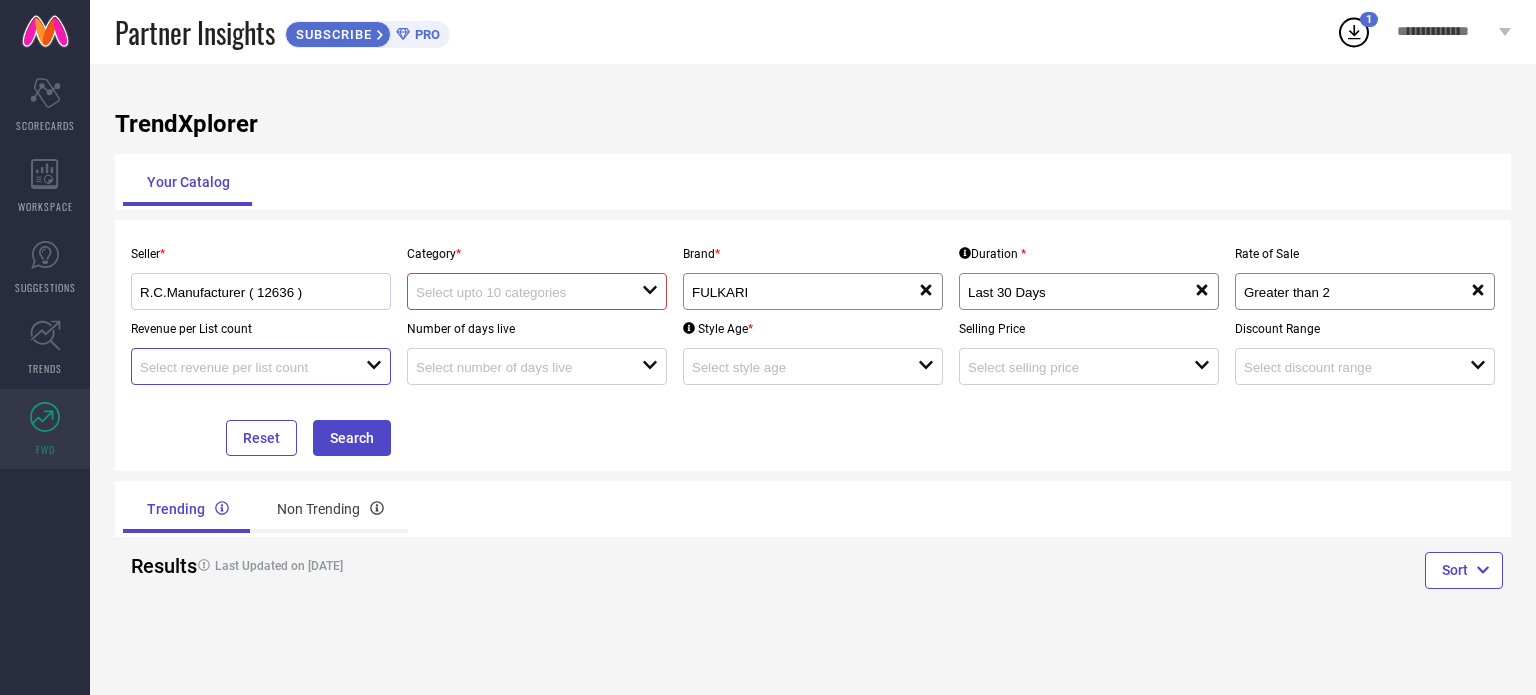 click at bounding box center [241, 367] 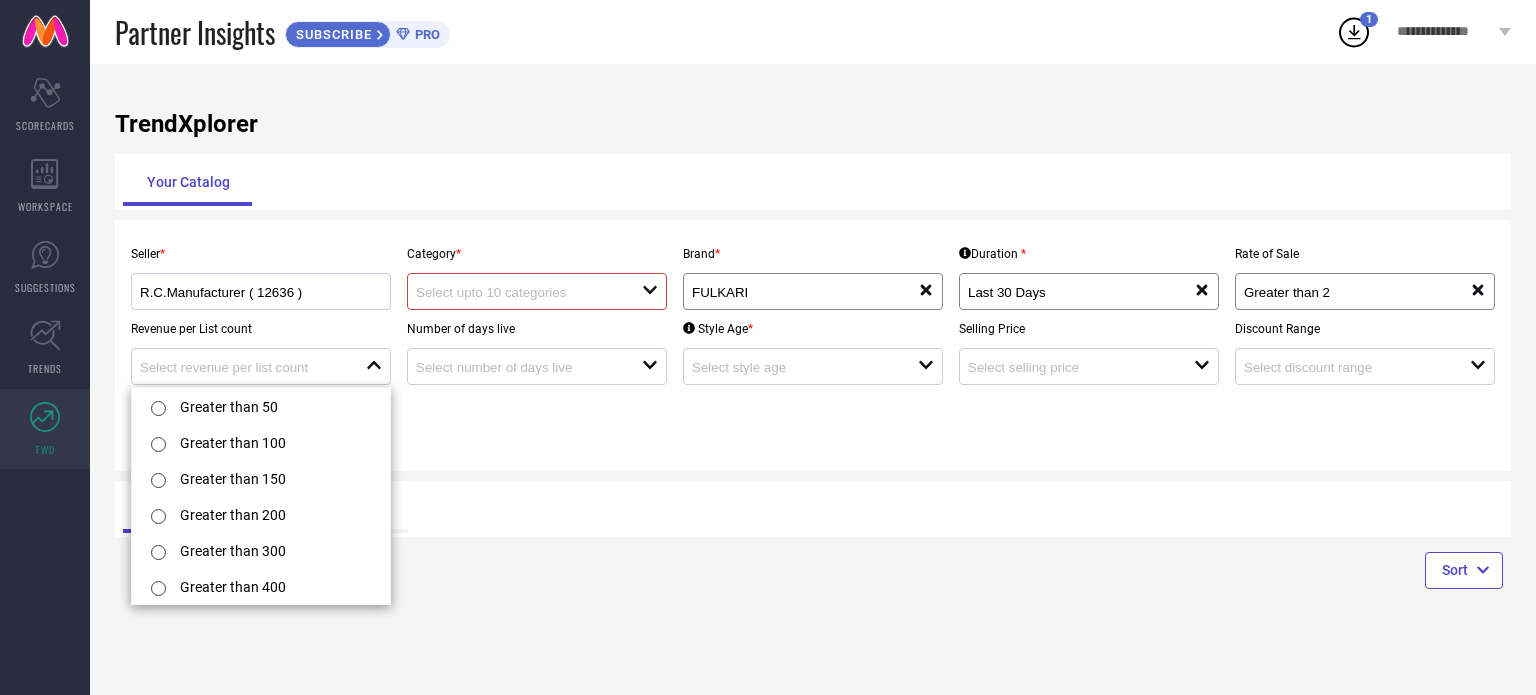 click on "Seller  * R.C.Manufacturer ( 12636 ) Category  * open Brand  * FULKARI reset  Duration   * Last 30 Days reset Rate of Sale Greater than 2 reset Revenue per List count close Number of days live open   Style Age * open Selling Price open Discount Range open Reset Search" at bounding box center [813, 345] 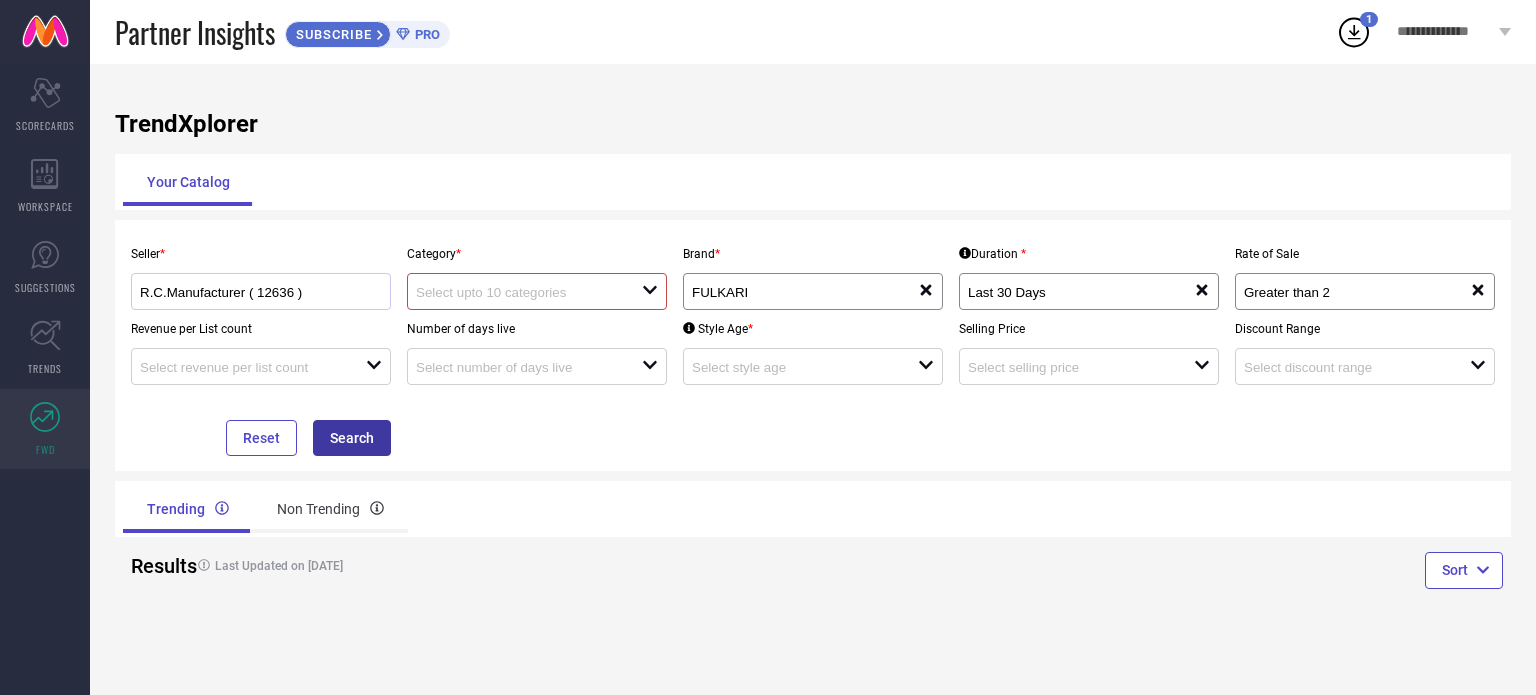 click on "Search" at bounding box center [352, 438] 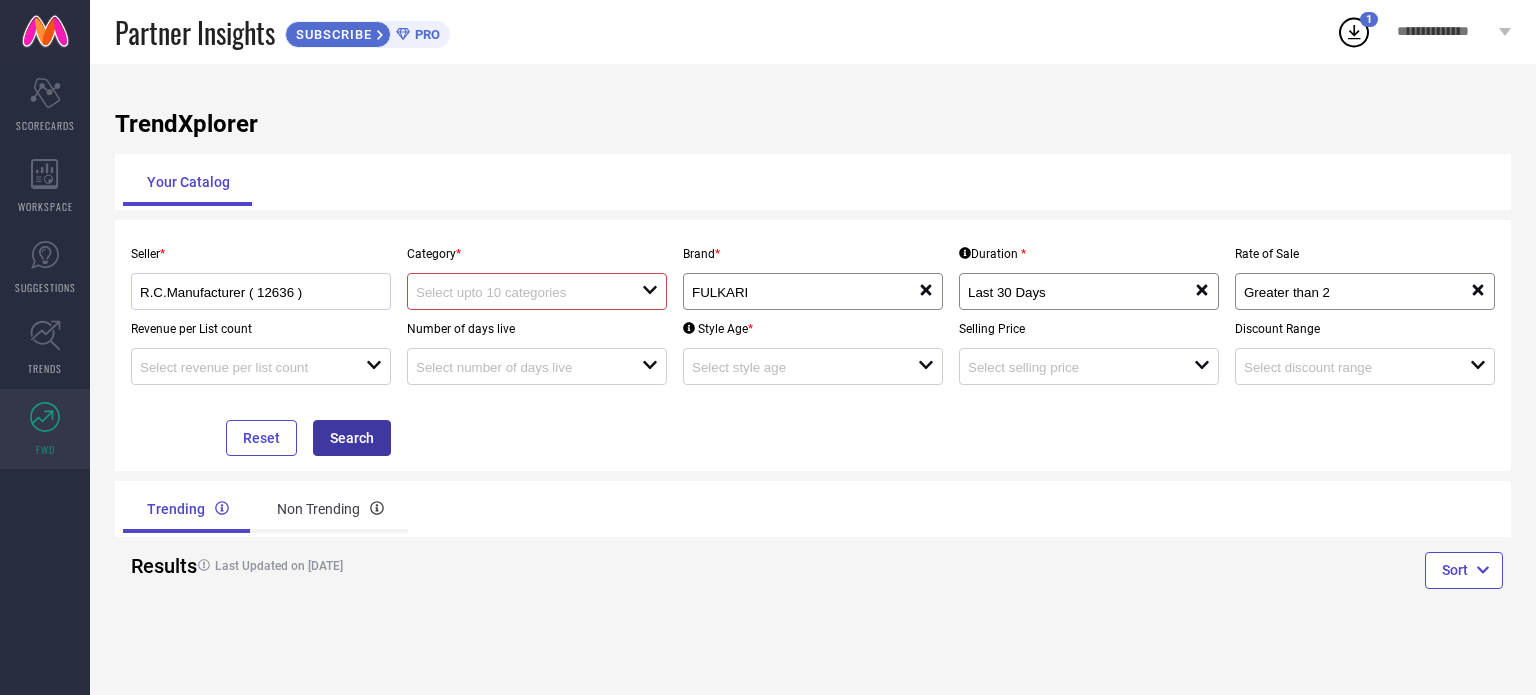 click on "Search" at bounding box center [352, 438] 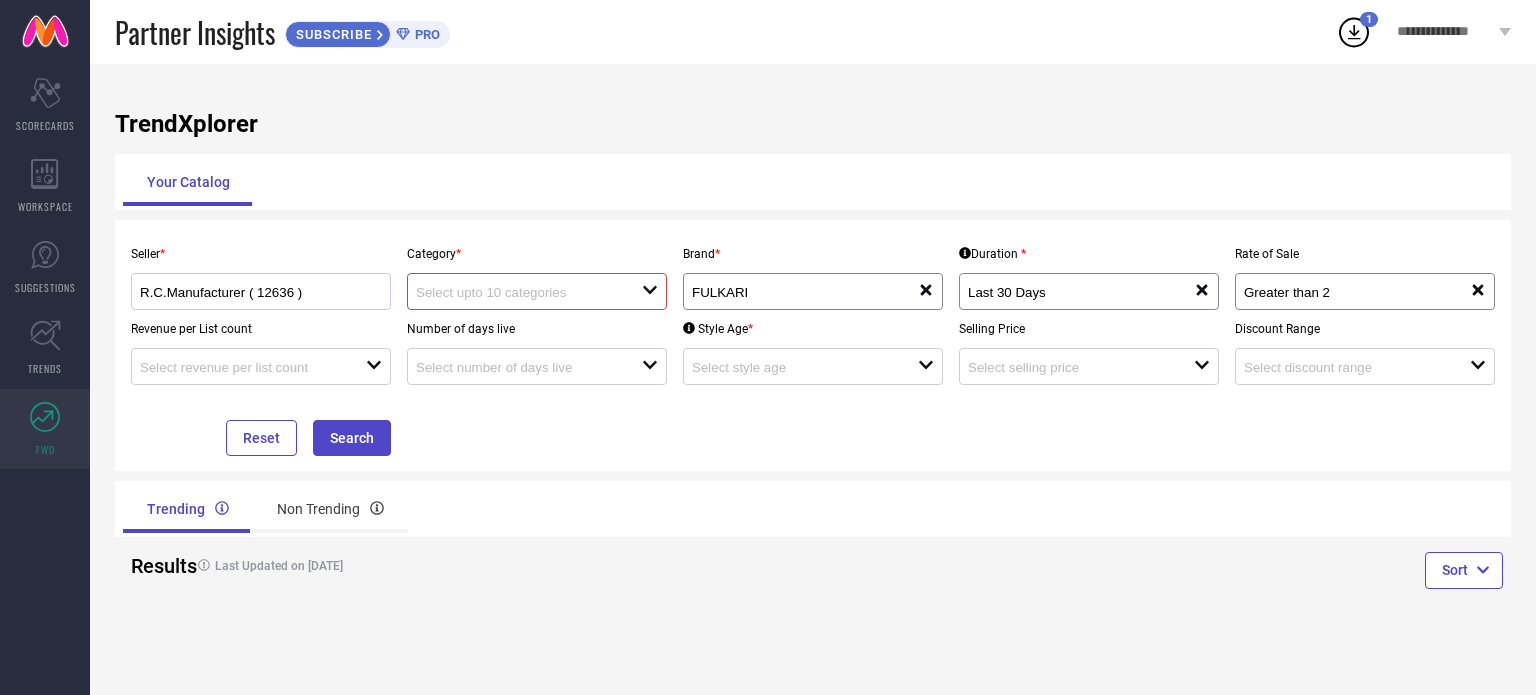 click at bounding box center [517, 292] 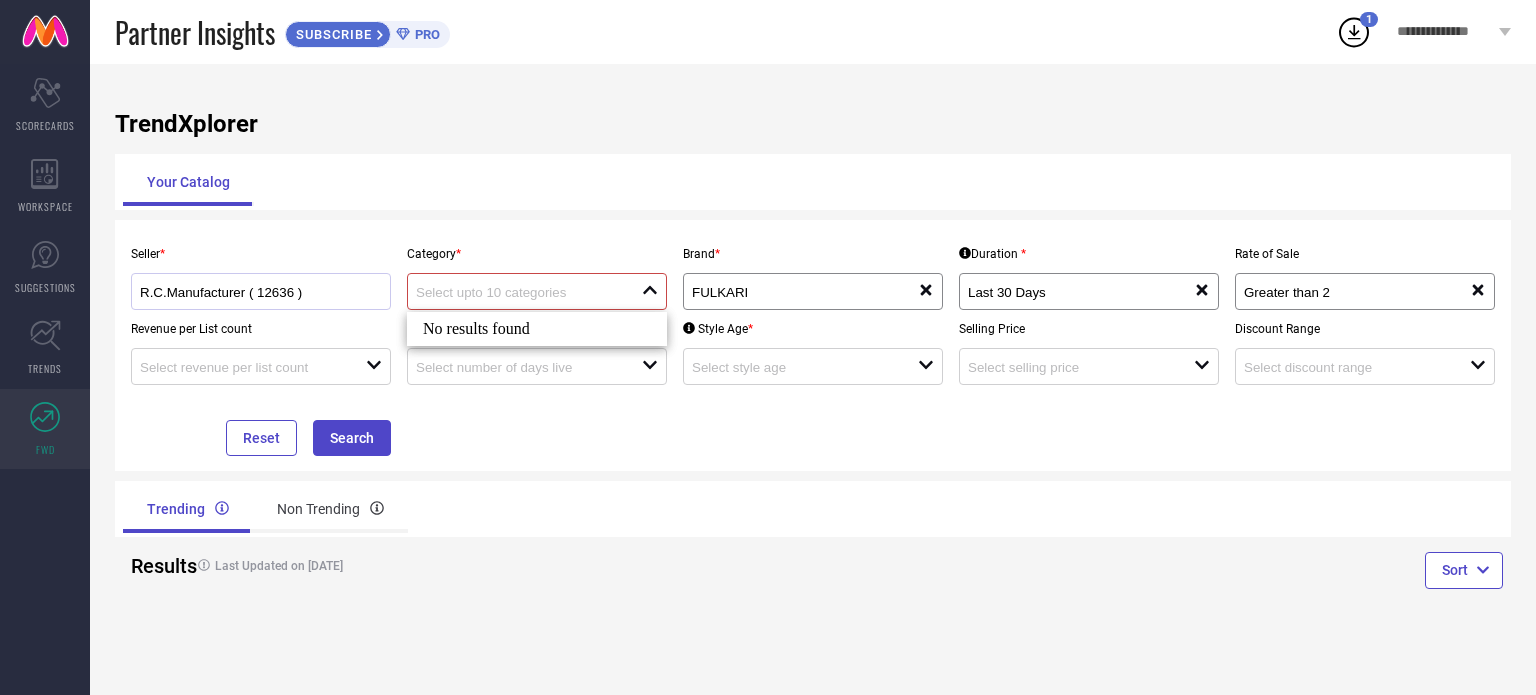 click at bounding box center (517, 292) 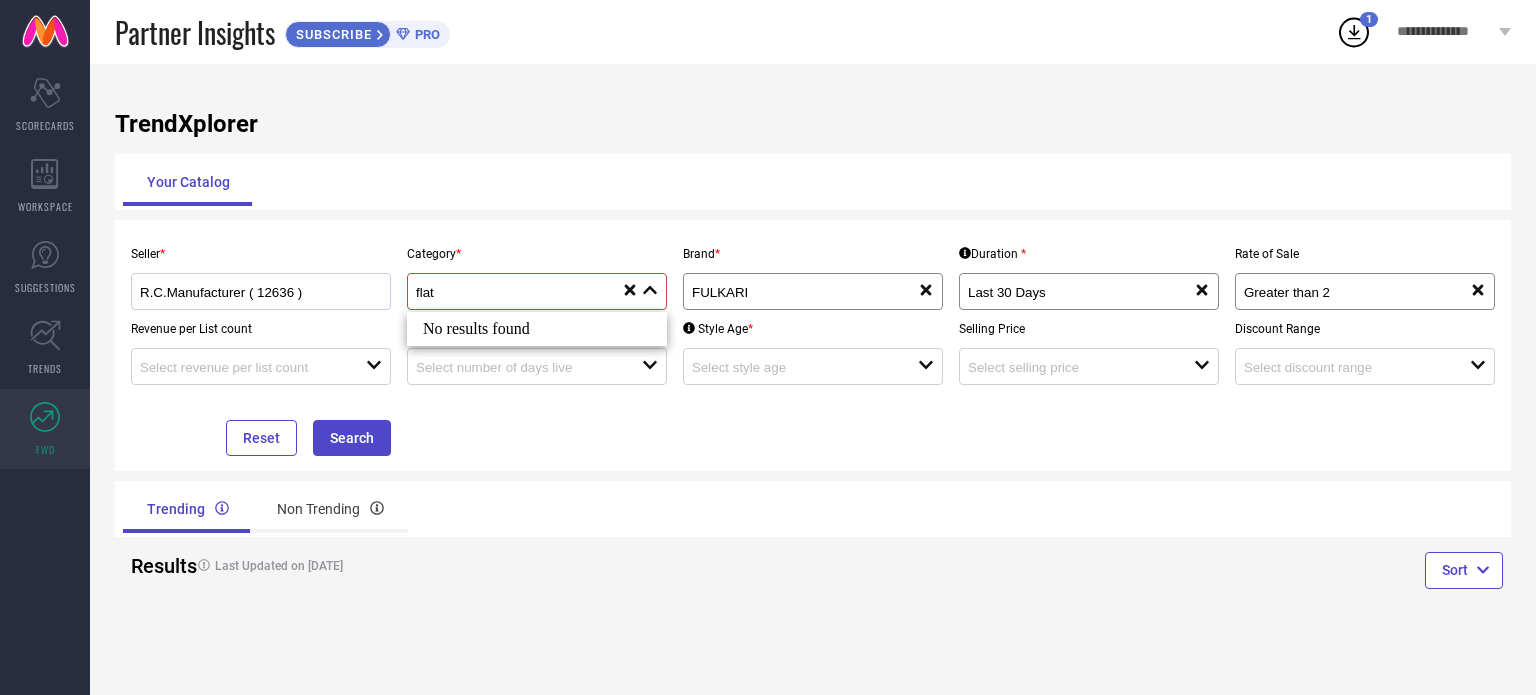 type on "flat" 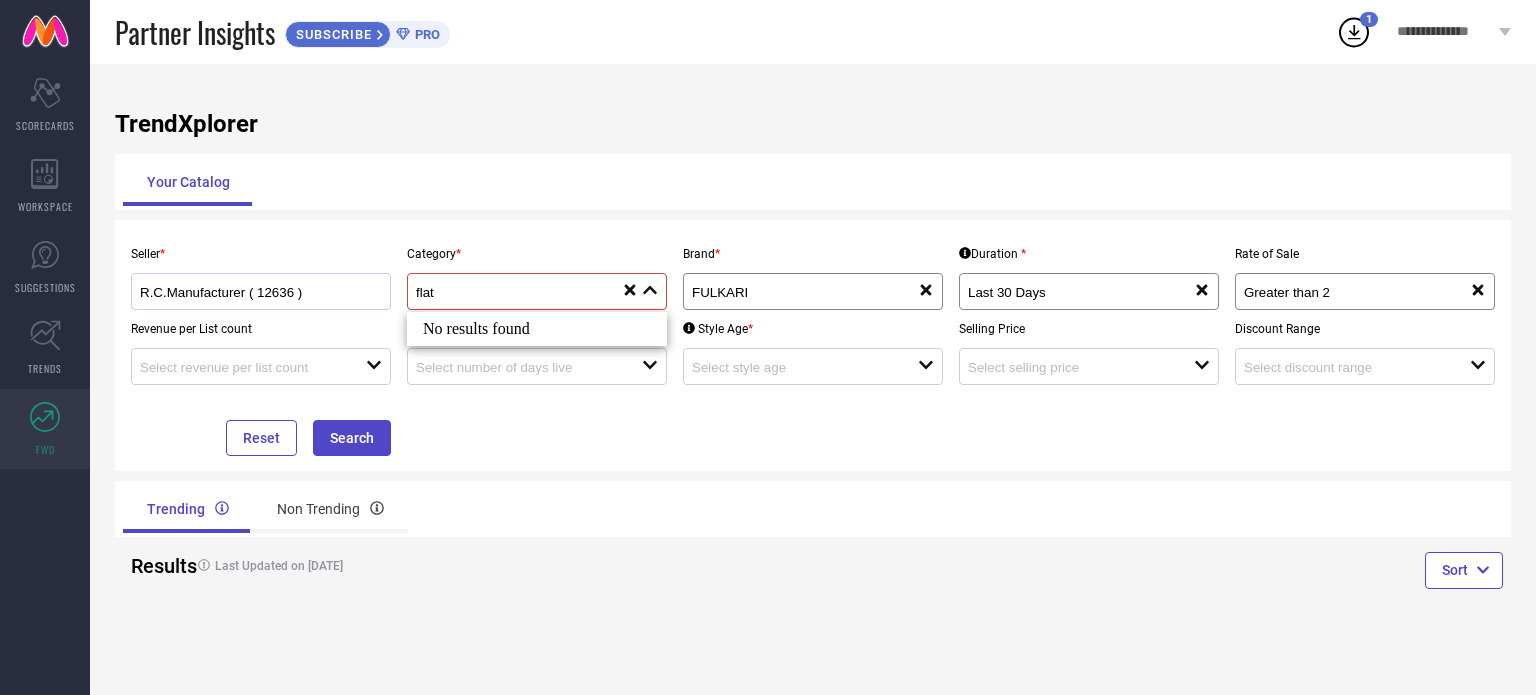 click on "Trending Non Trending" at bounding box center (464, 509) 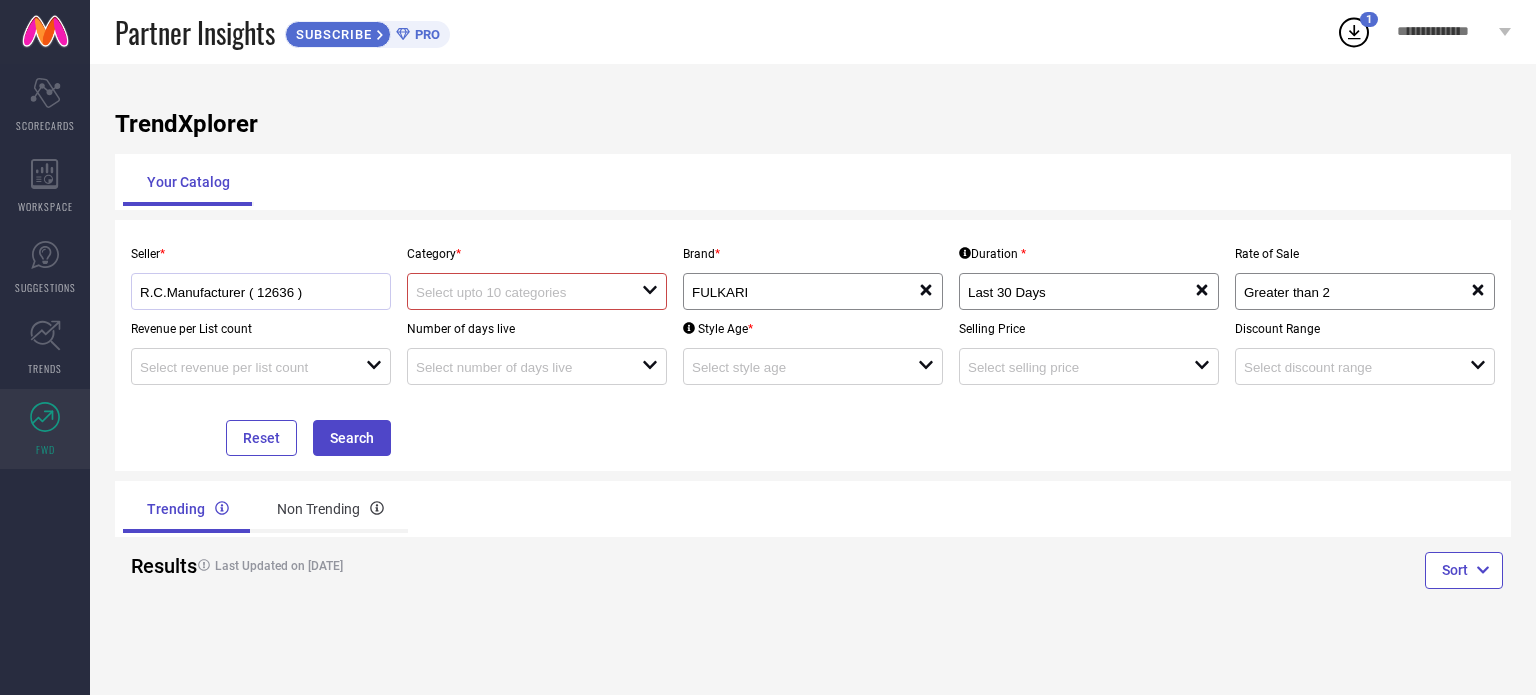 click on "open" at bounding box center (537, 291) 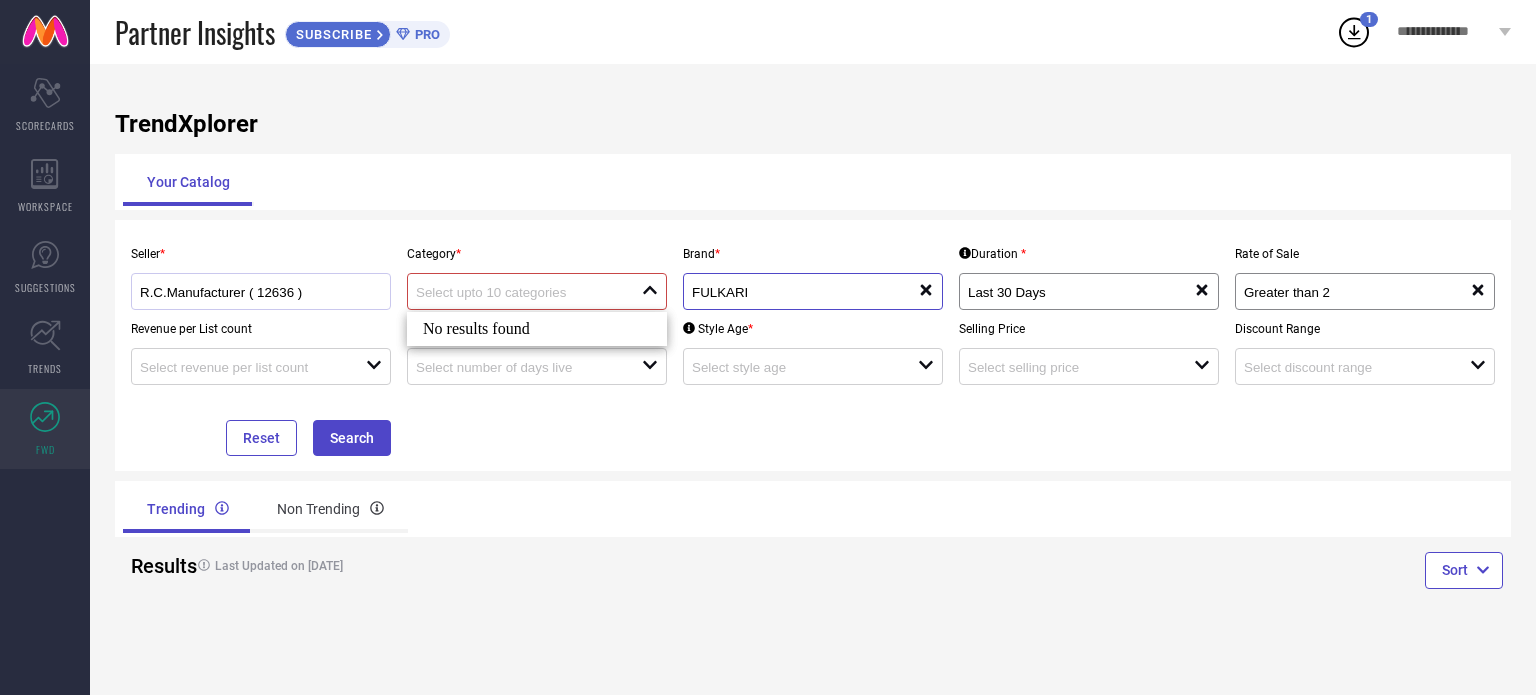 click on "FULKARI" at bounding box center (793, 292) 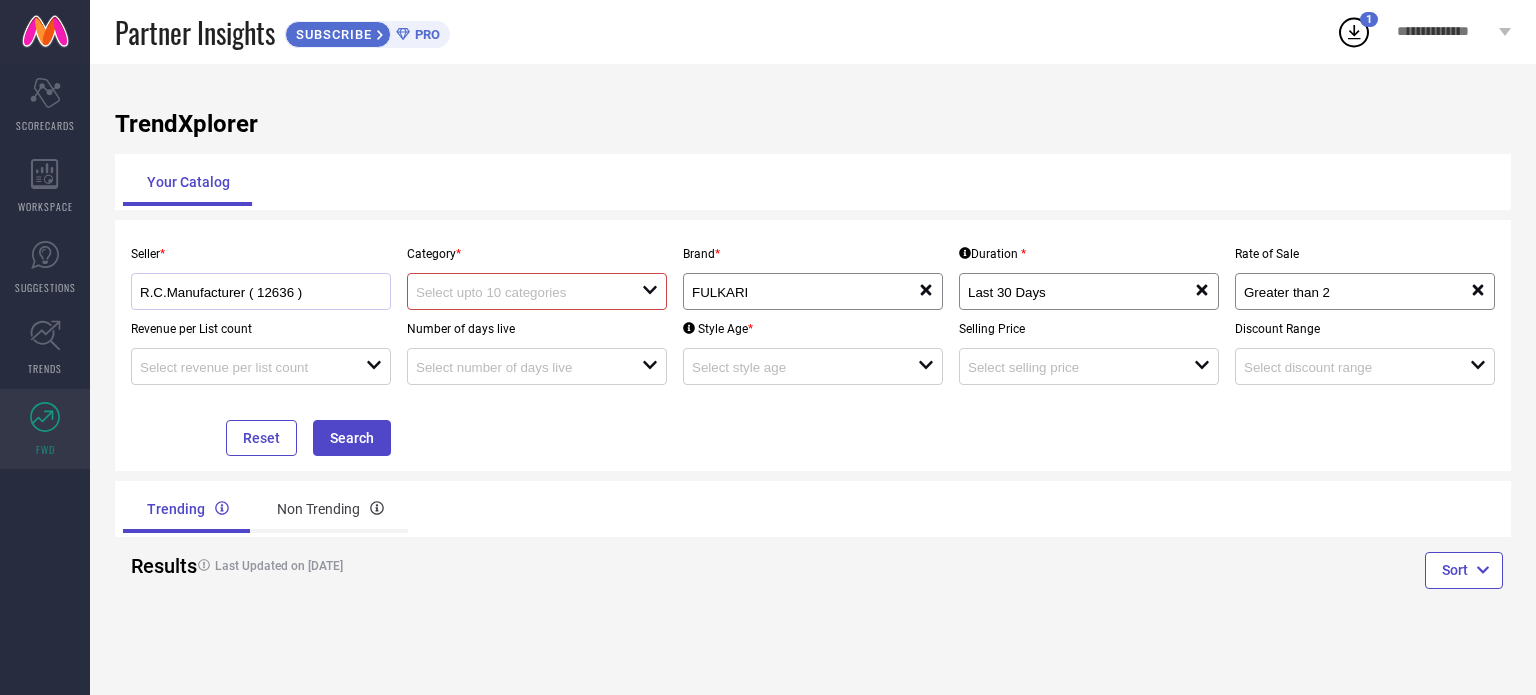 click at bounding box center [517, 292] 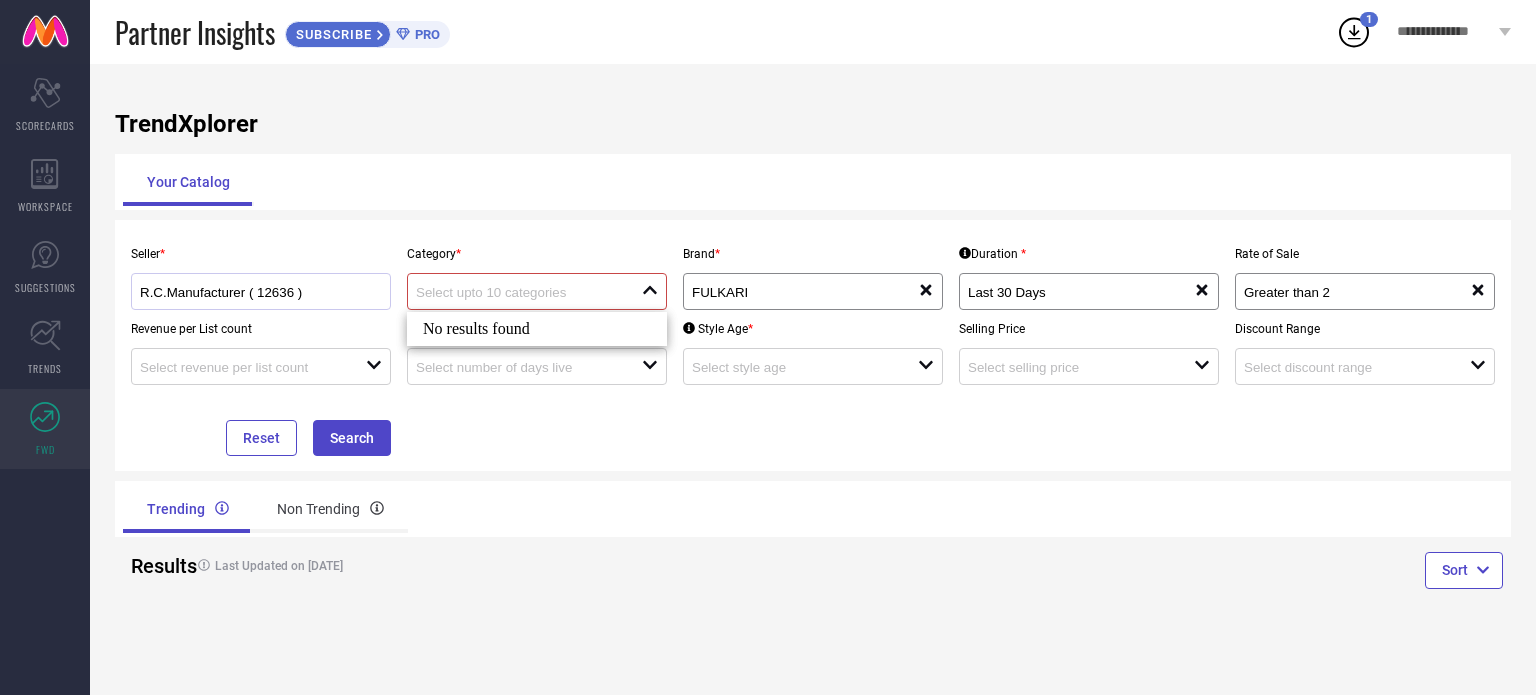click at bounding box center (517, 292) 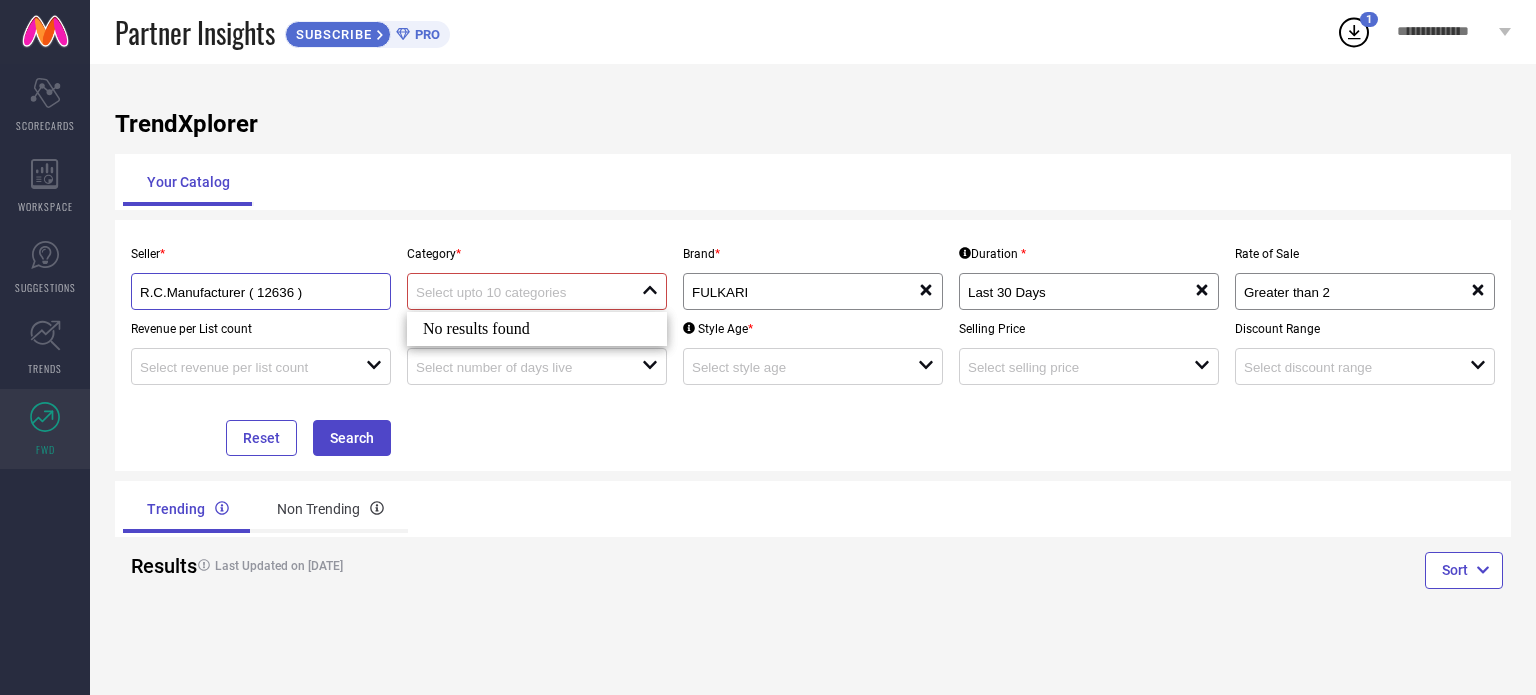 click on "R.C.Manufacturer ( 12636 )" at bounding box center [249, 292] 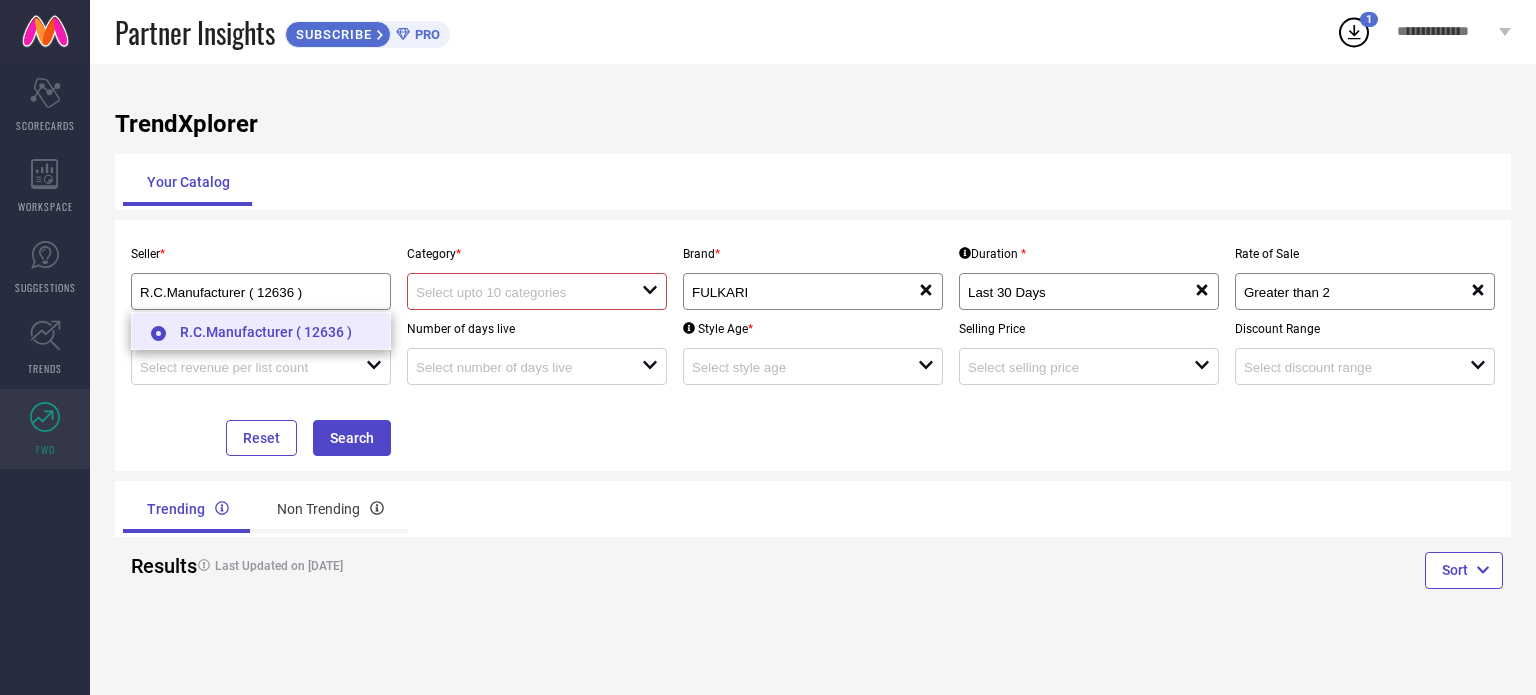 click on "R.C.Manufacturer ( 12636 )" at bounding box center (261, 331) 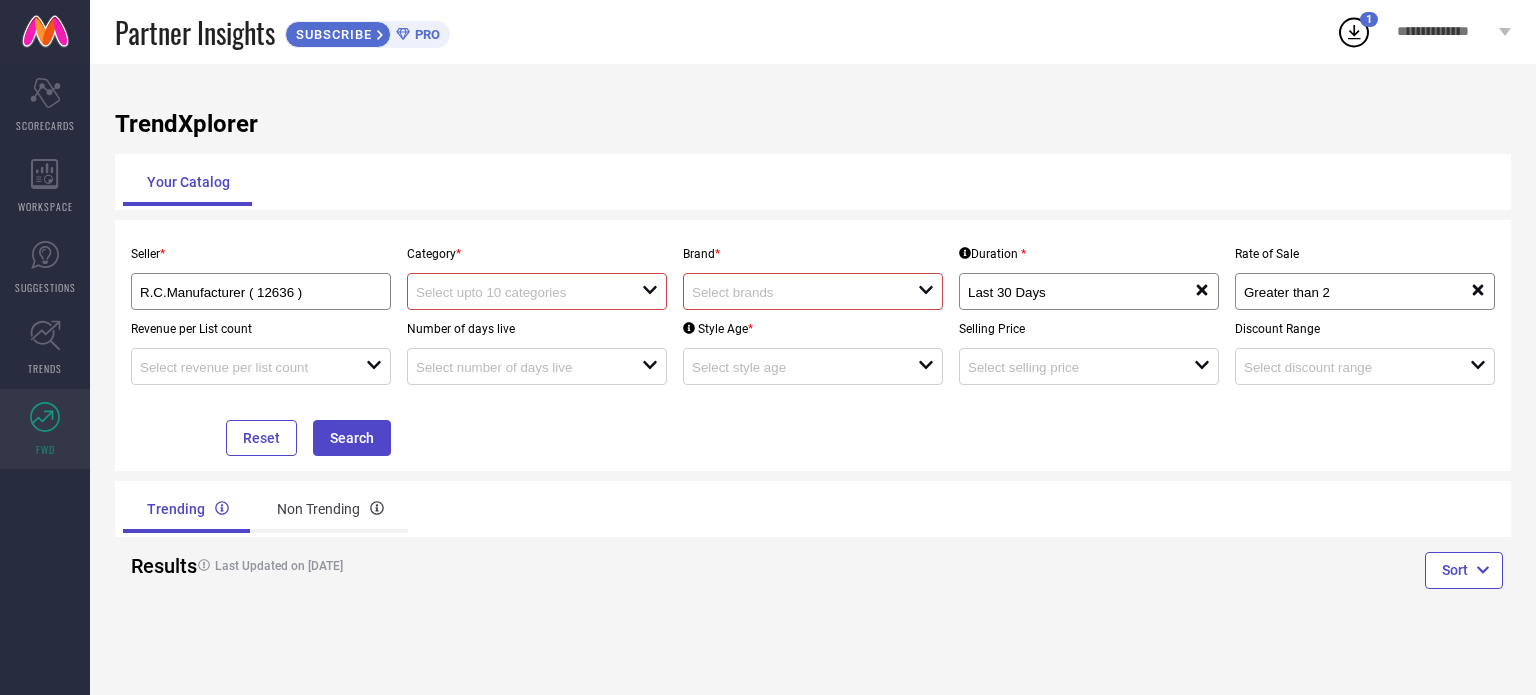 click at bounding box center (517, 292) 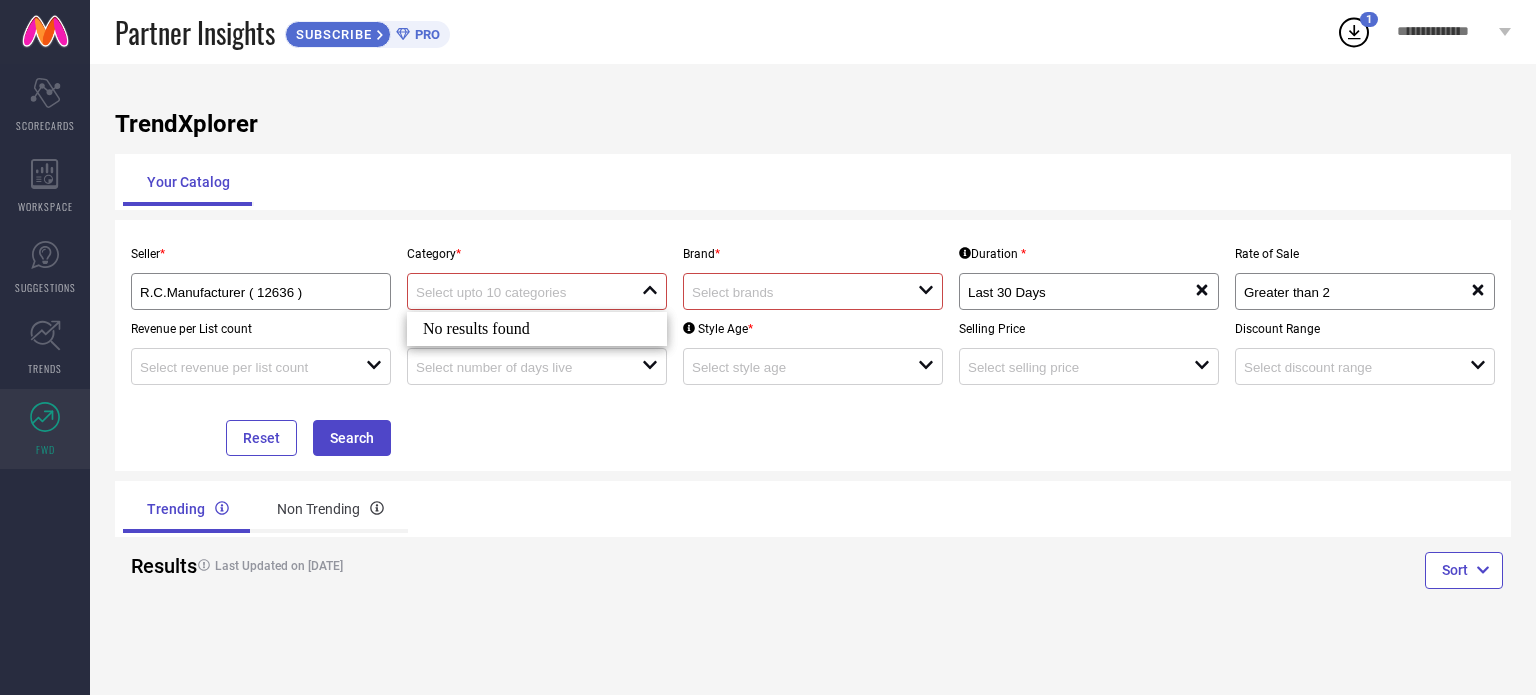 click on "No results found" at bounding box center (537, 329) 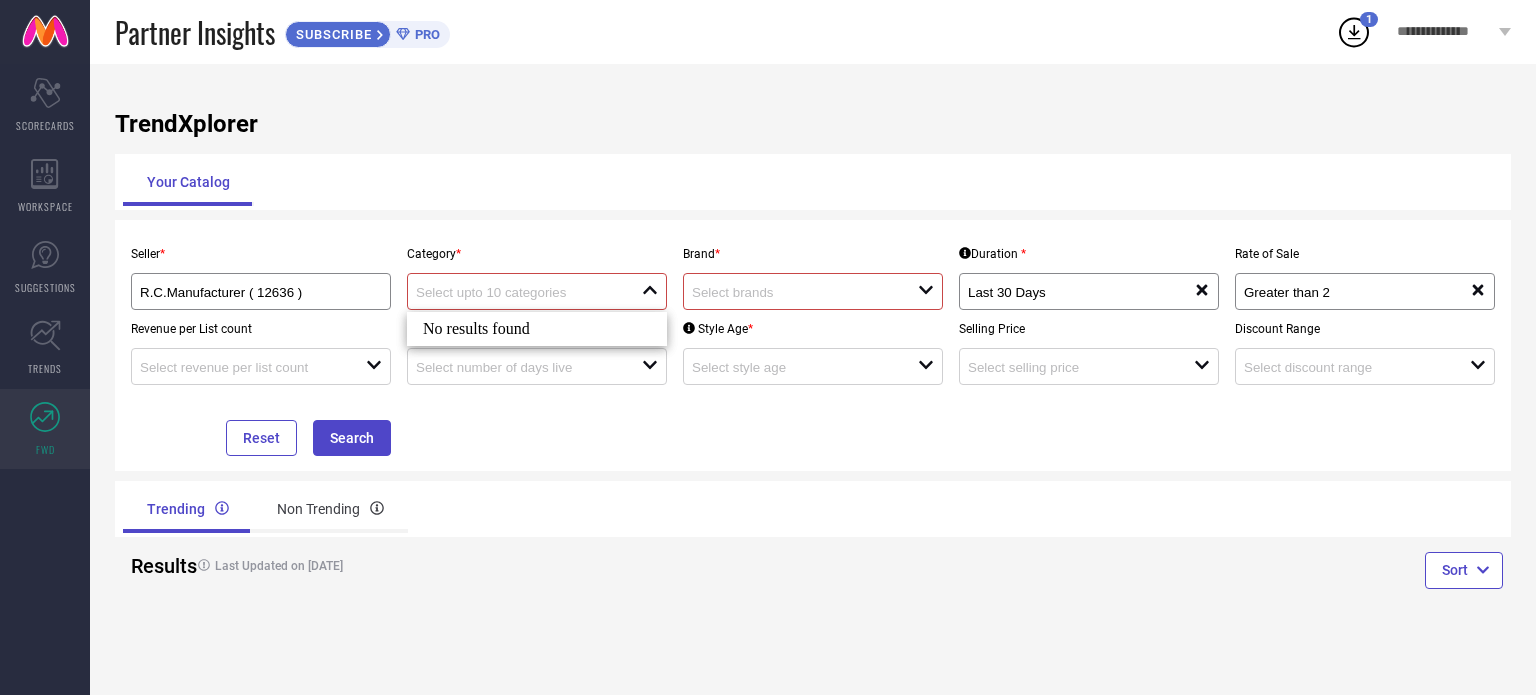 click on "No results found" at bounding box center [537, 329] 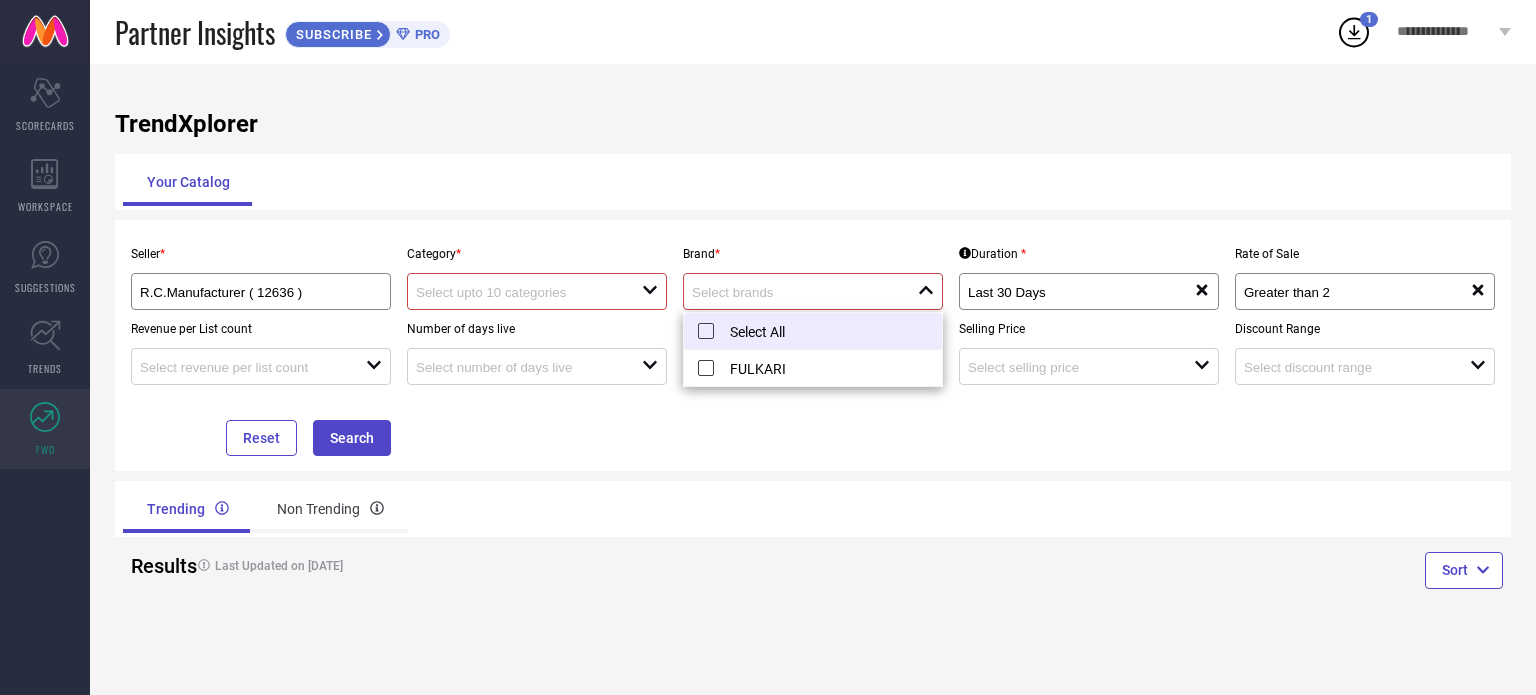 click on "Select All" at bounding box center [813, 331] 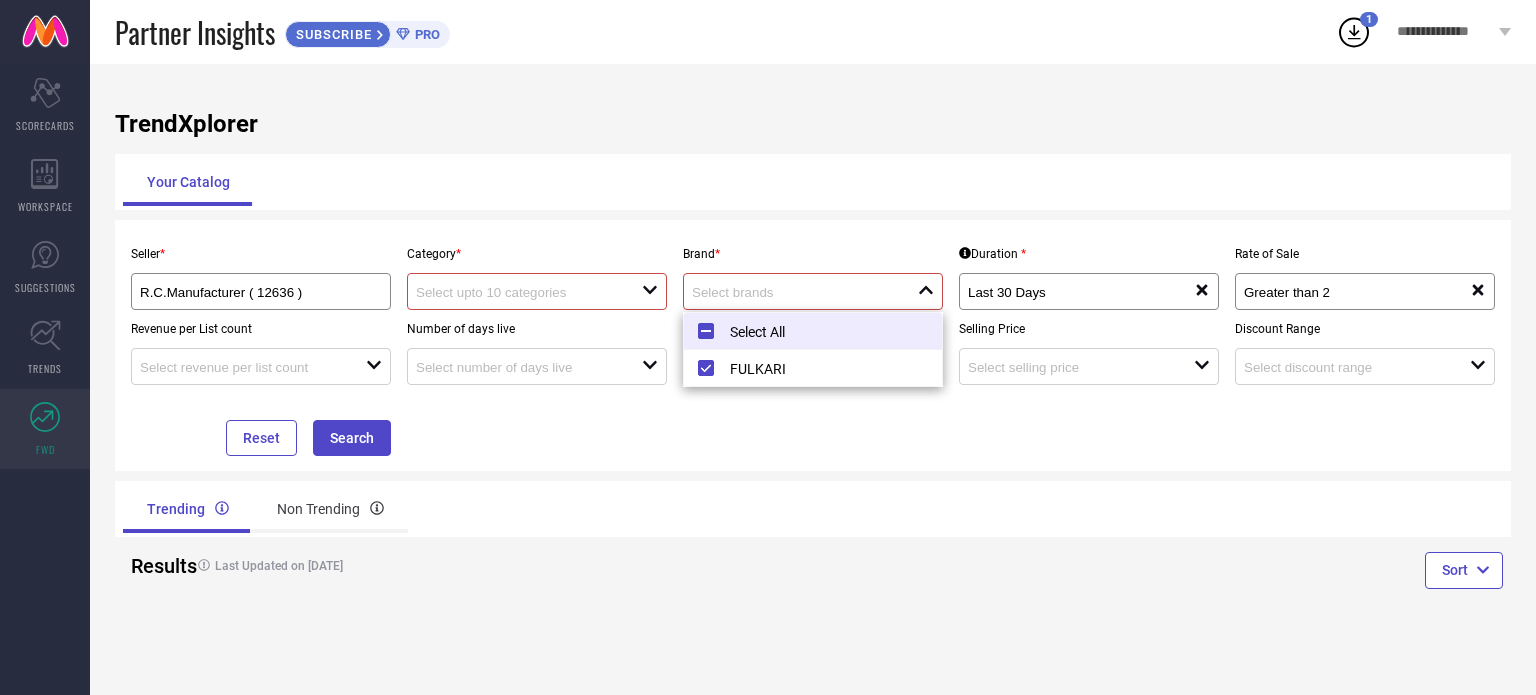 type on "FULKARI" 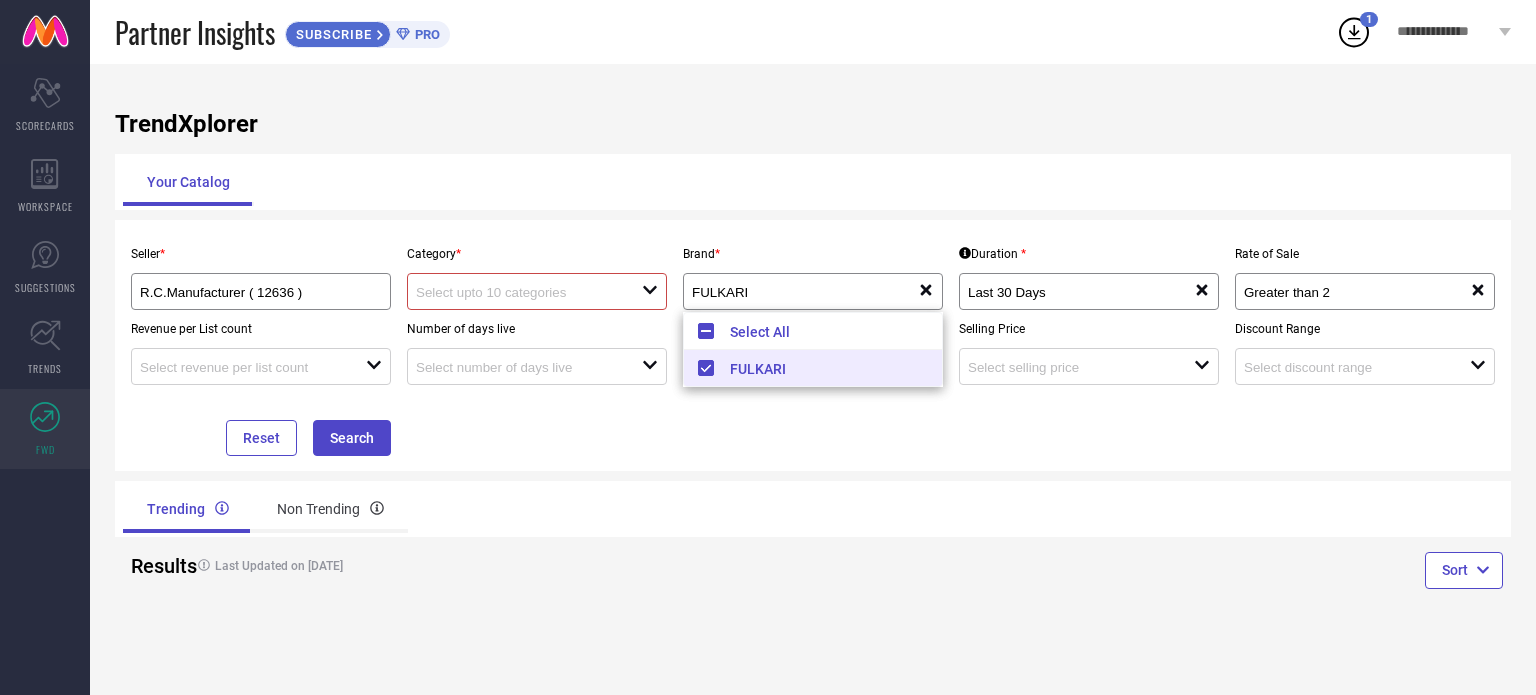 click on "Trending Non Trending" at bounding box center [464, 509] 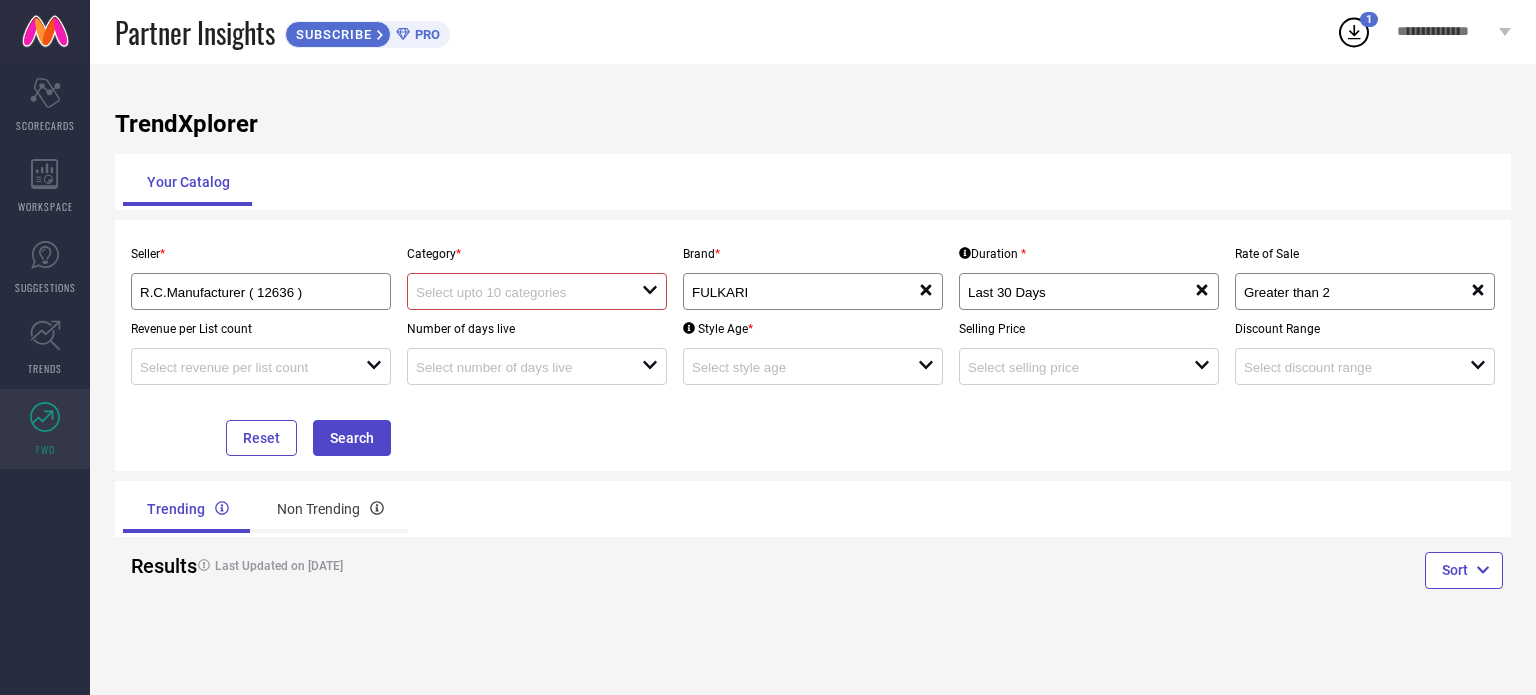 click on "open" at bounding box center [537, 291] 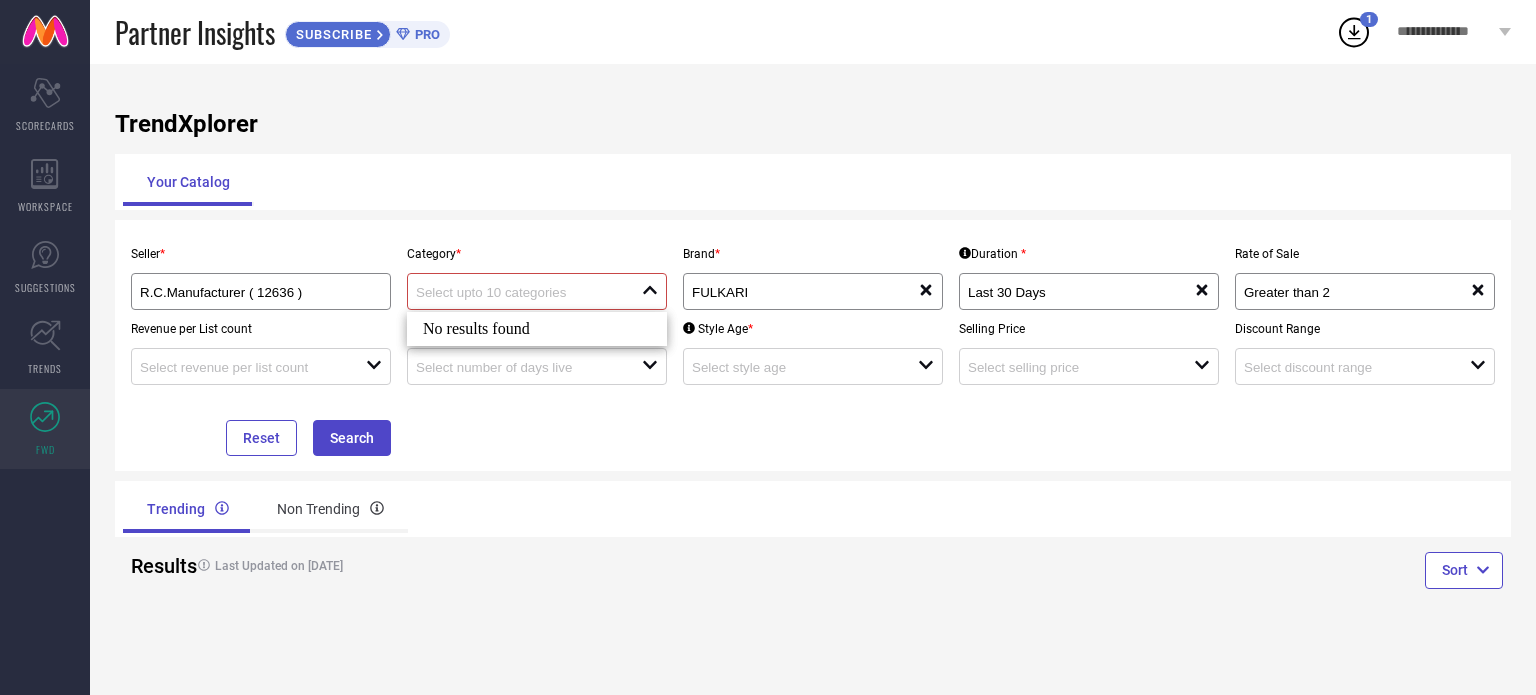 click on "No results found" at bounding box center [537, 329] 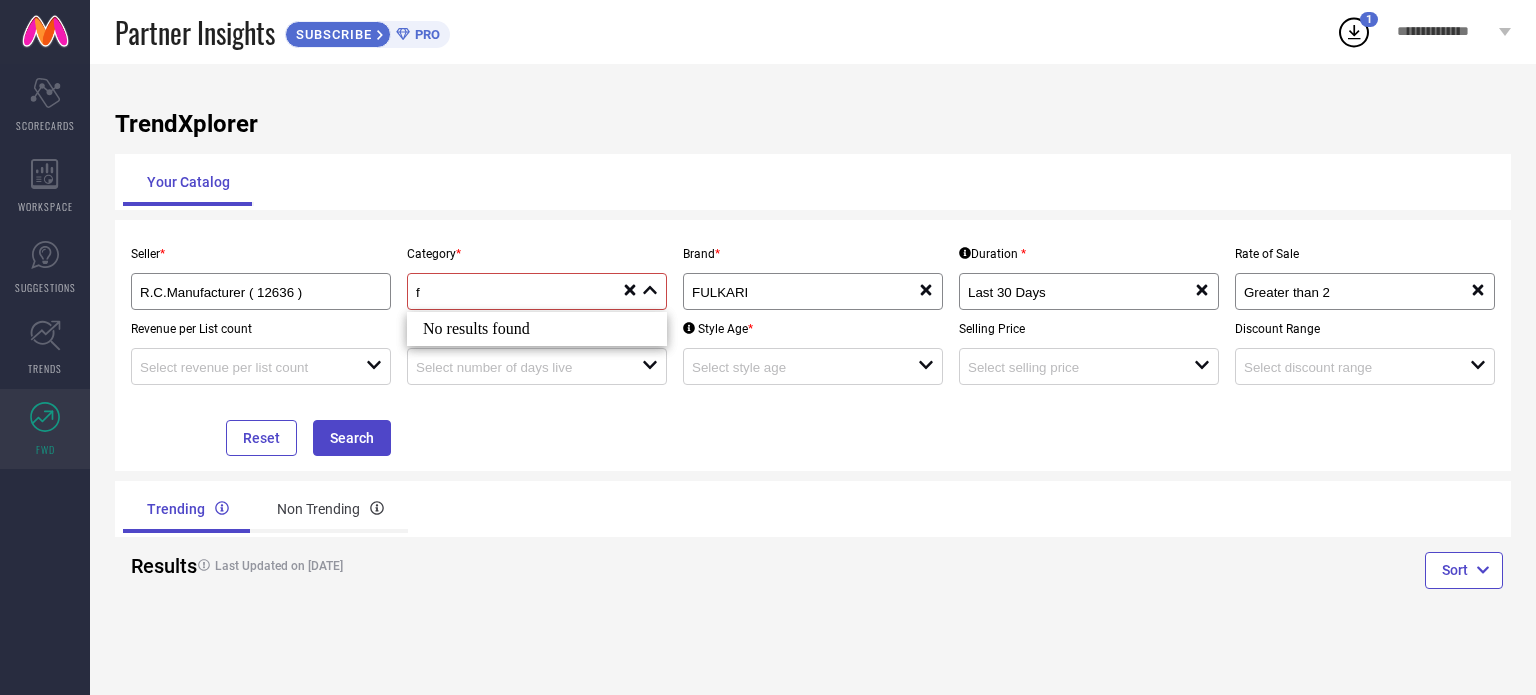 type on "f" 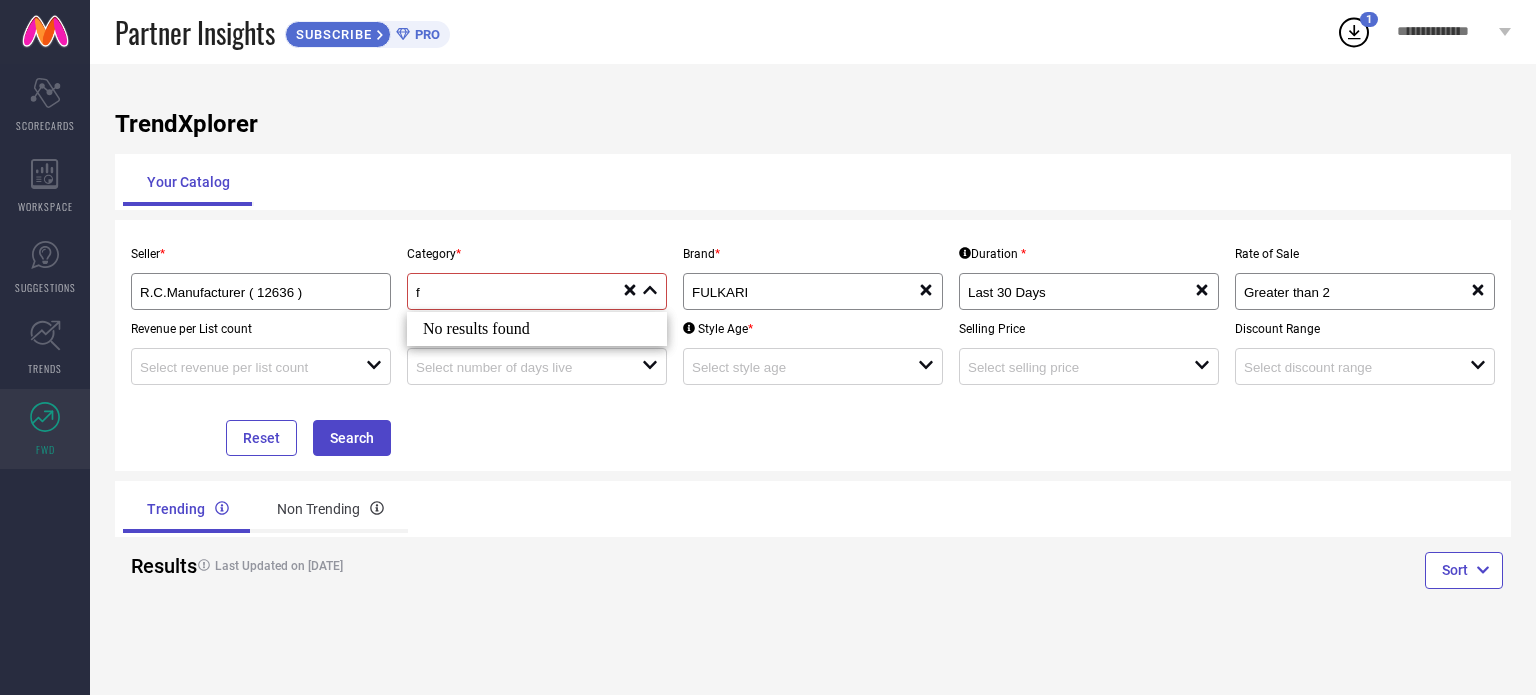 click on "Seller  * R.C.Manufacturer ( 12636 ) Category  * f close reset Brand  * FULKARI reset  Duration   * Last 30 Days reset Rate of Sale Greater than 2 reset Revenue per List count open Number of days live open   Style Age * open Selling Price open Discount Range open Reset Search" at bounding box center (813, 345) 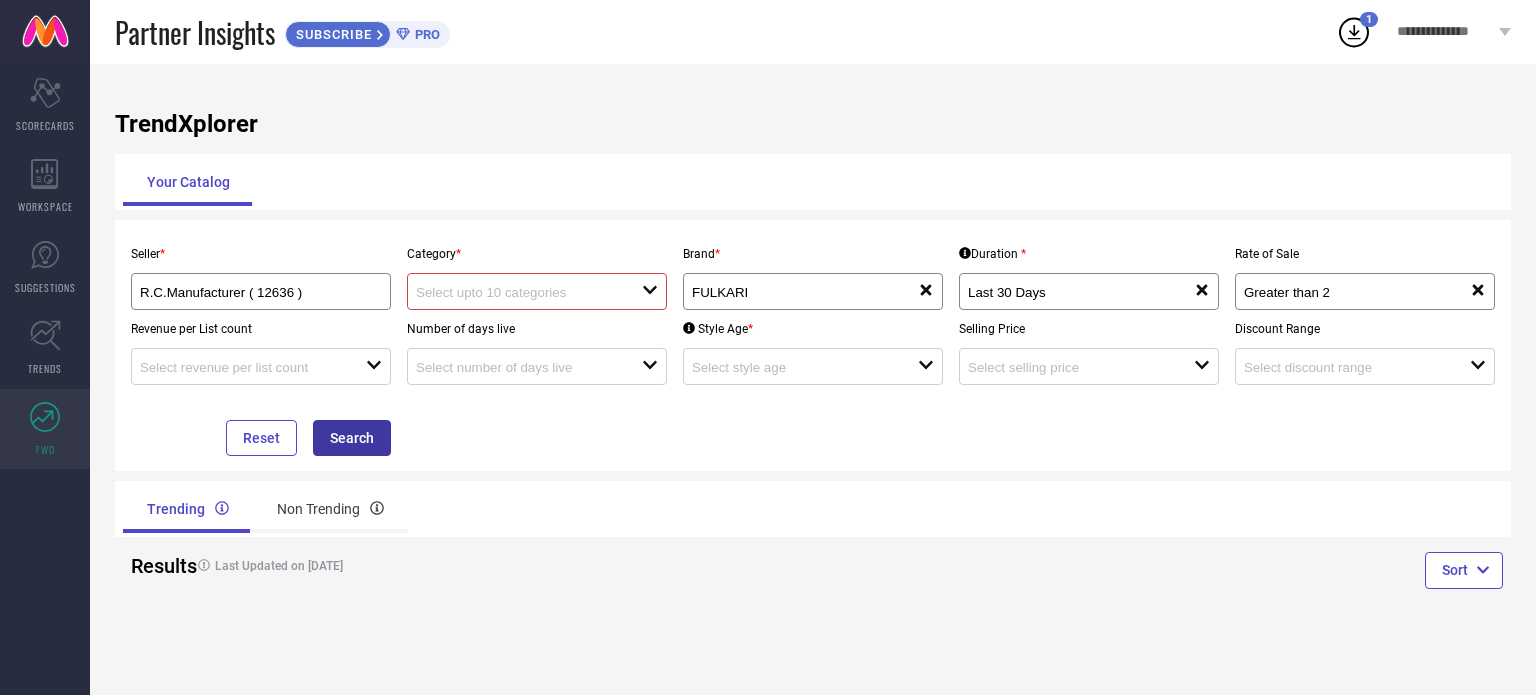 click on "Search" at bounding box center [352, 438] 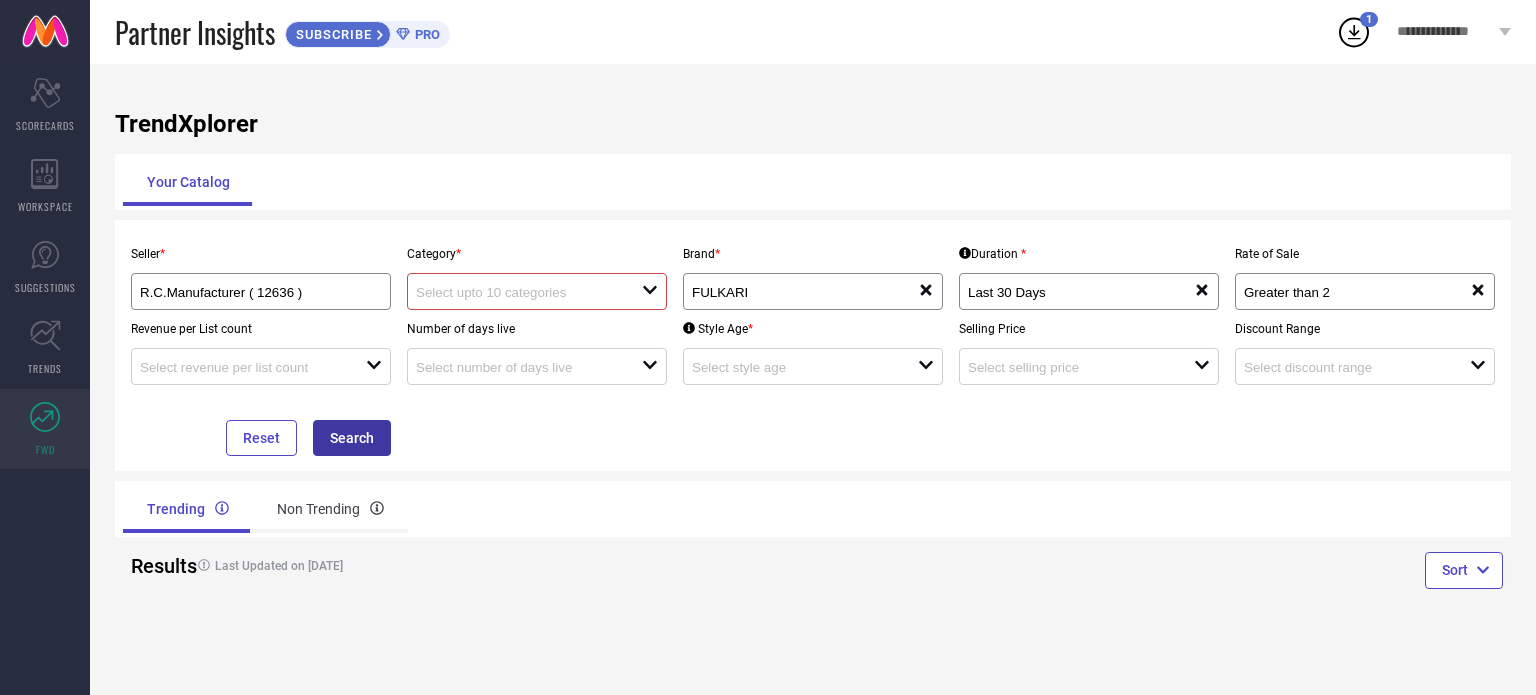click on "Search" at bounding box center (352, 438) 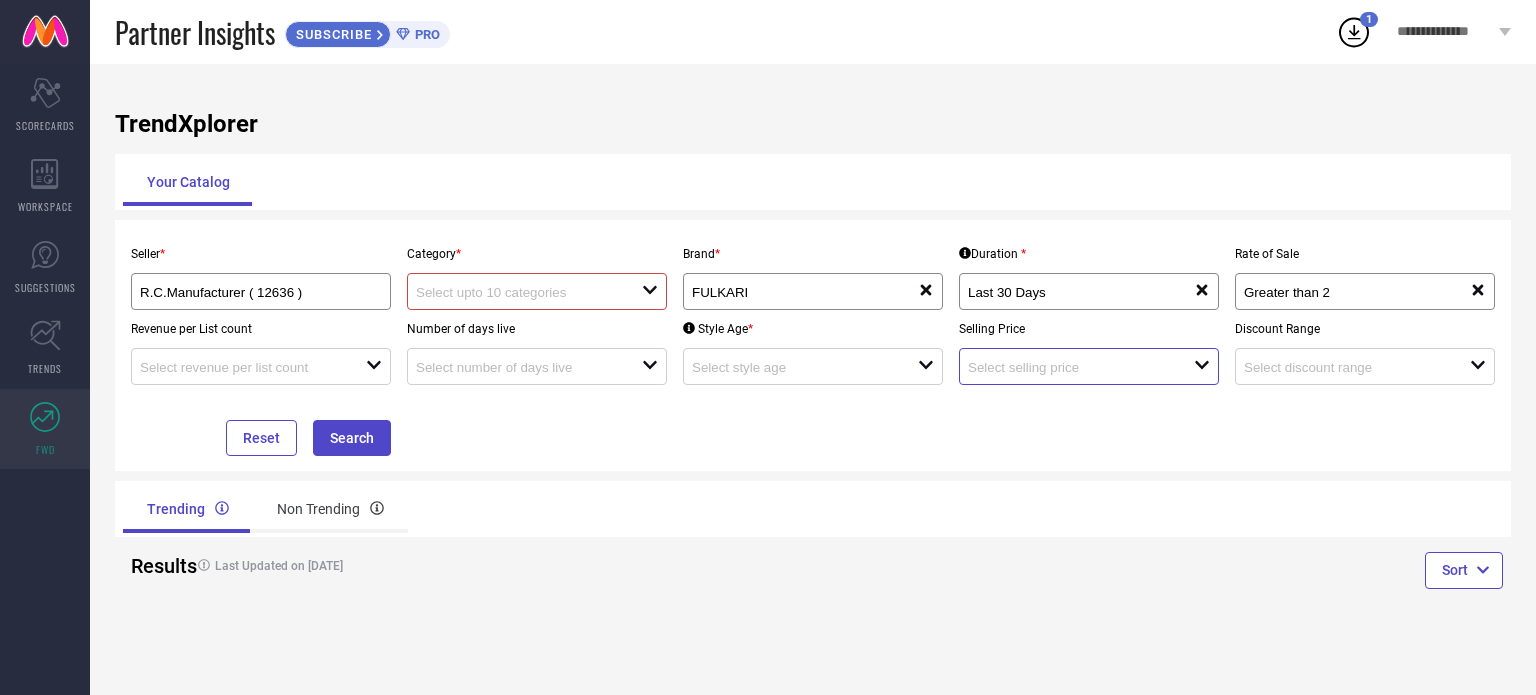 click at bounding box center [1069, 367] 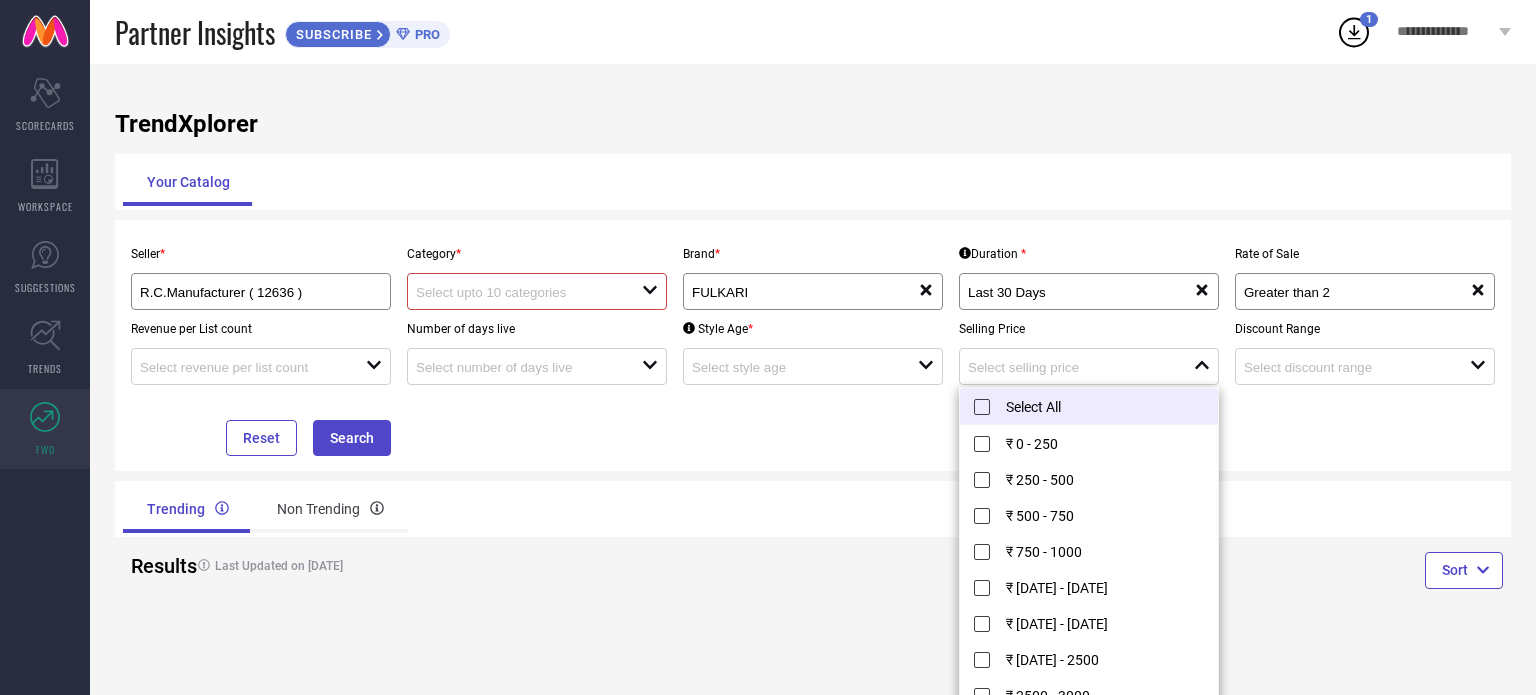 click on "Select All" at bounding box center [1089, 406] 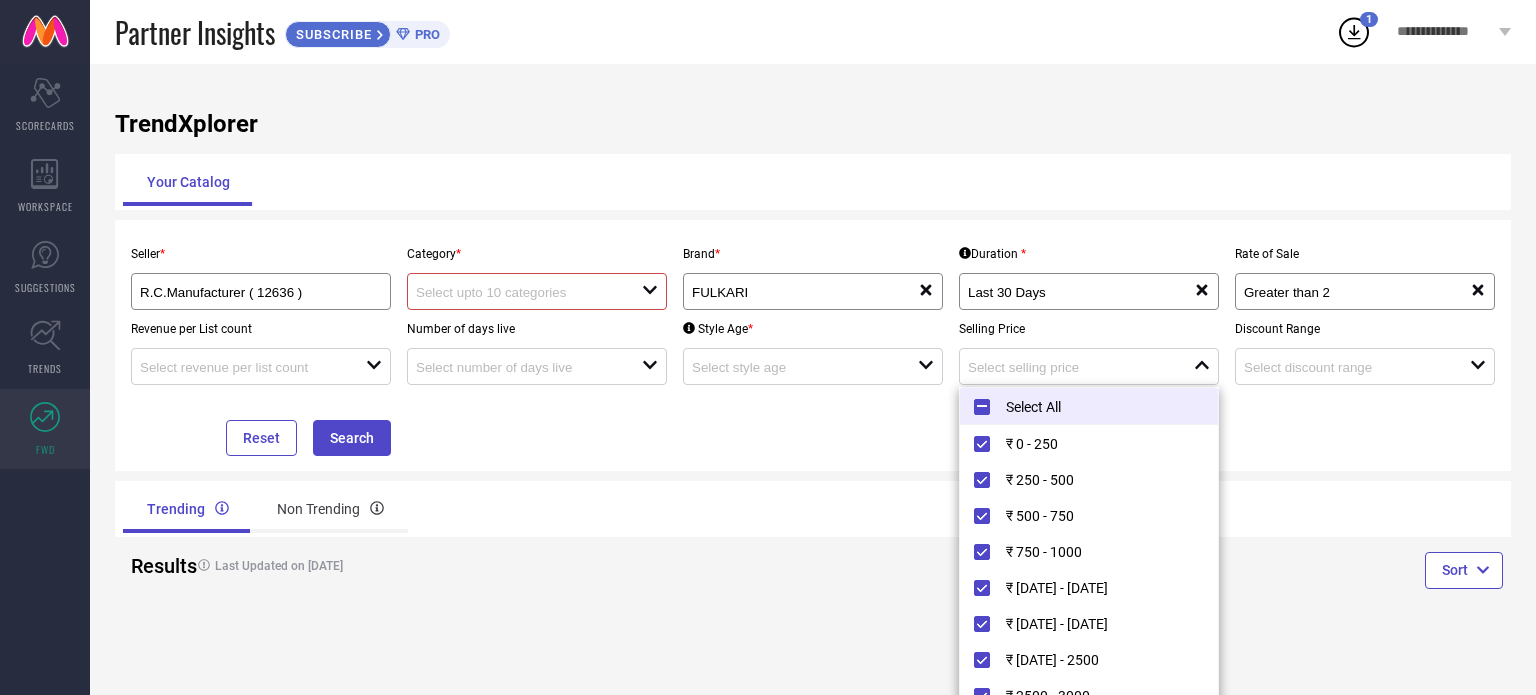 type on "₹ 0 - 250, + 11 more" 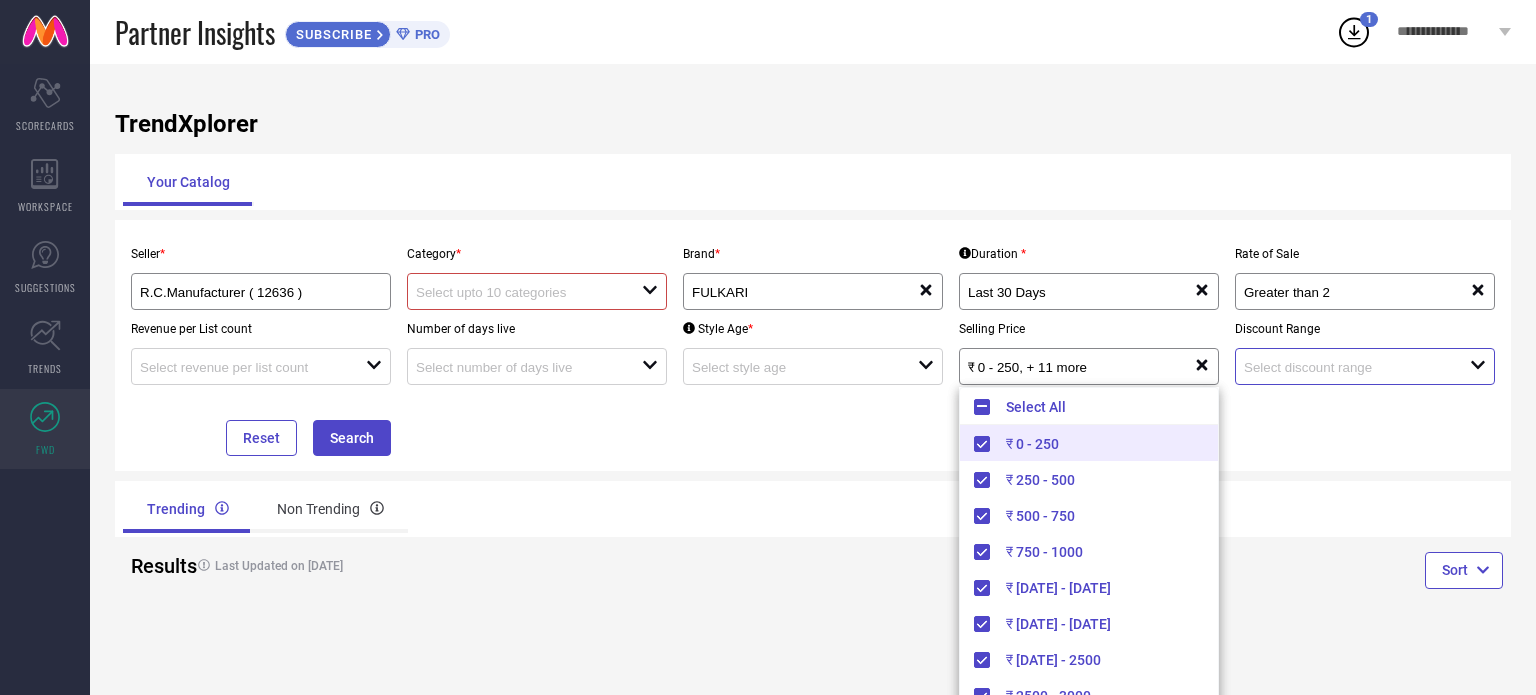 click at bounding box center [1345, 367] 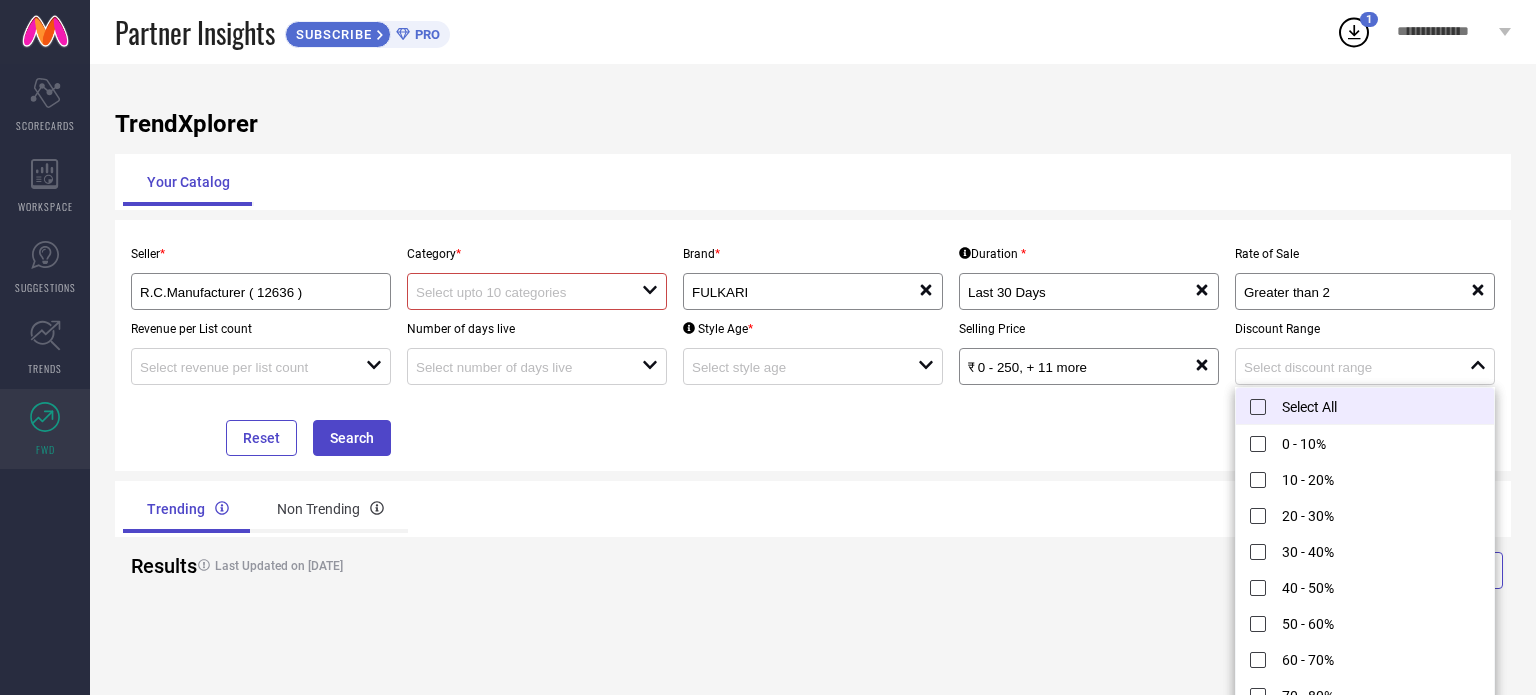 click on "Select All" at bounding box center (1365, 406) 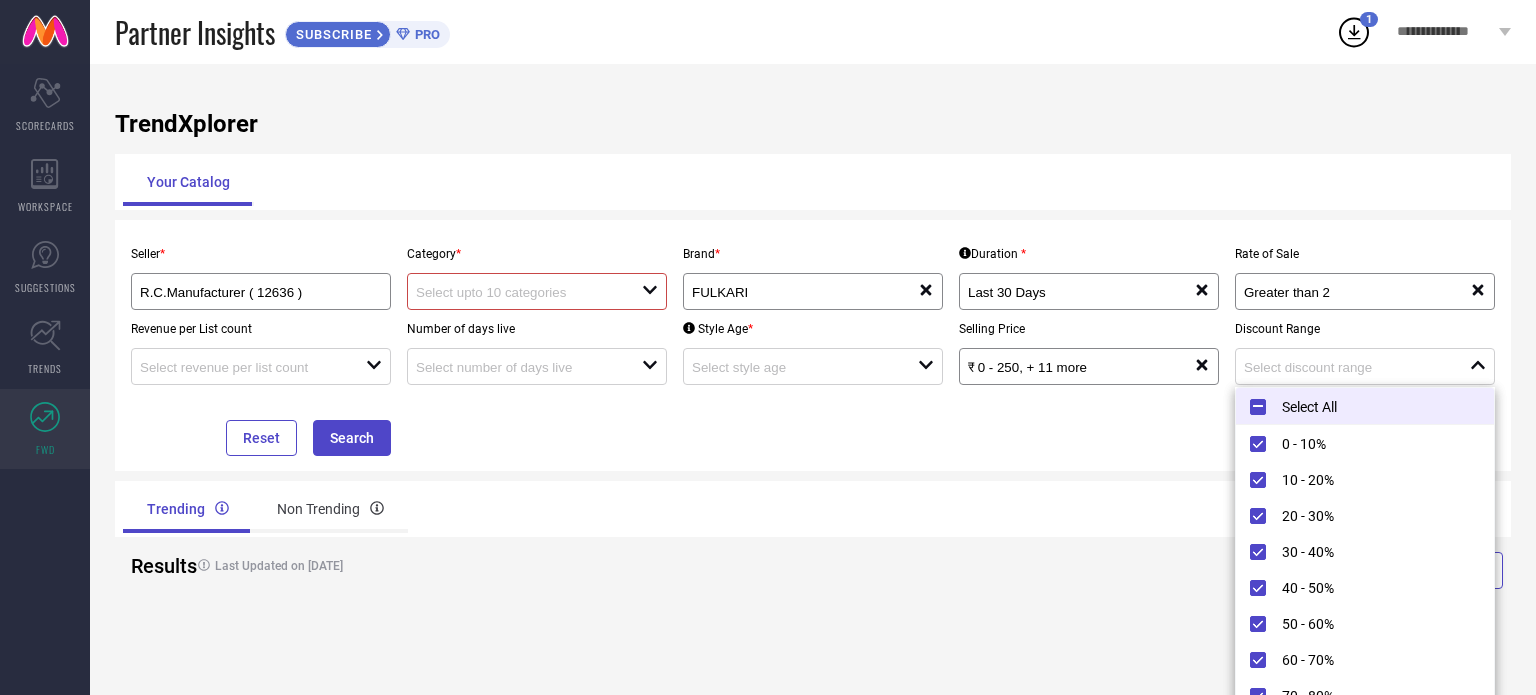type on "0 - 10%, + 10 more" 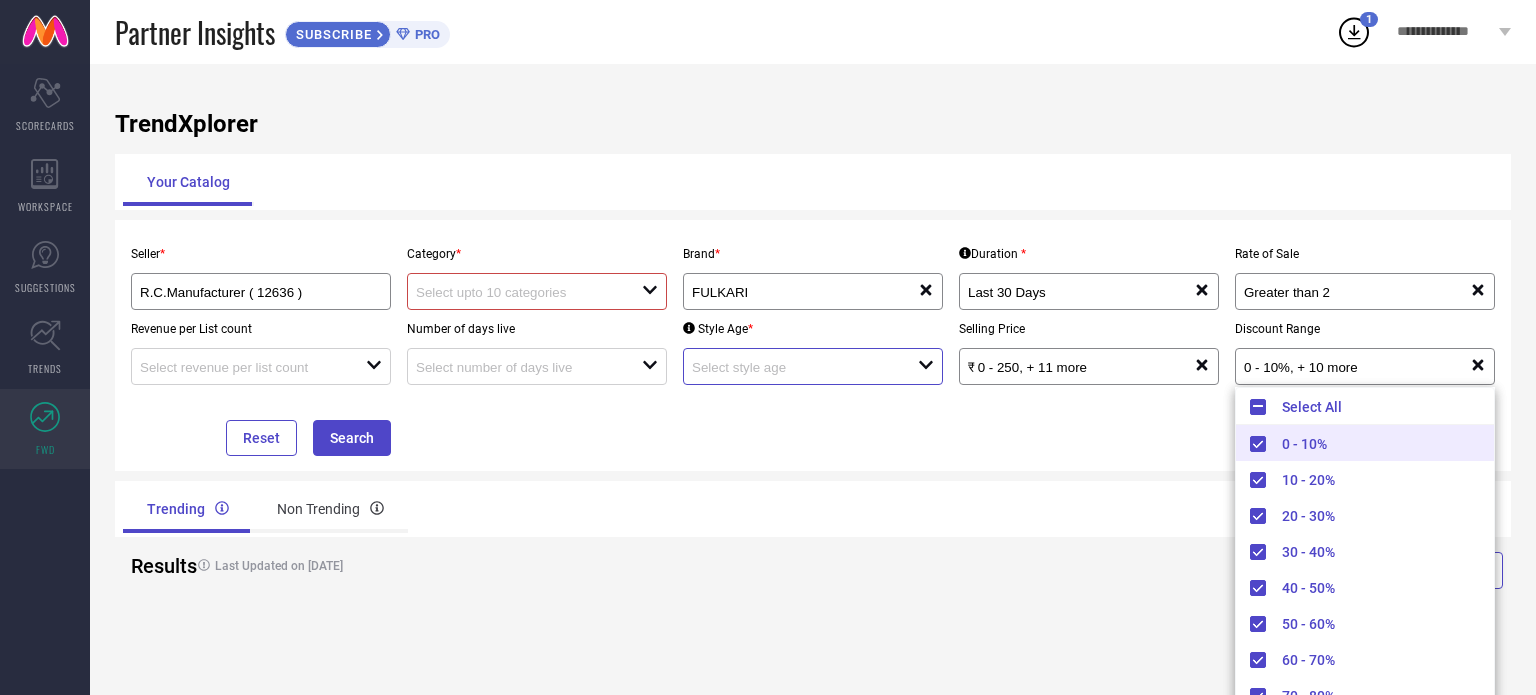 click at bounding box center [793, 367] 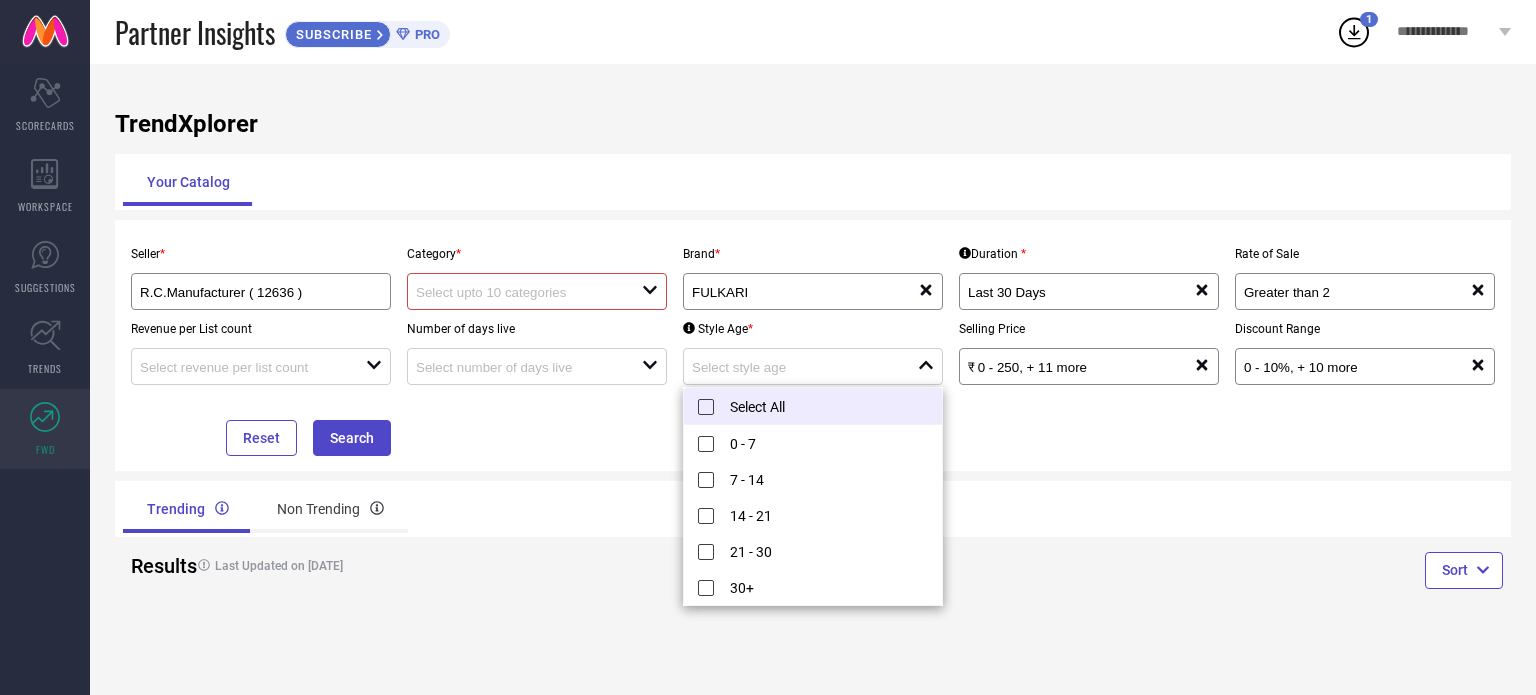 click on "Select All" at bounding box center (813, 406) 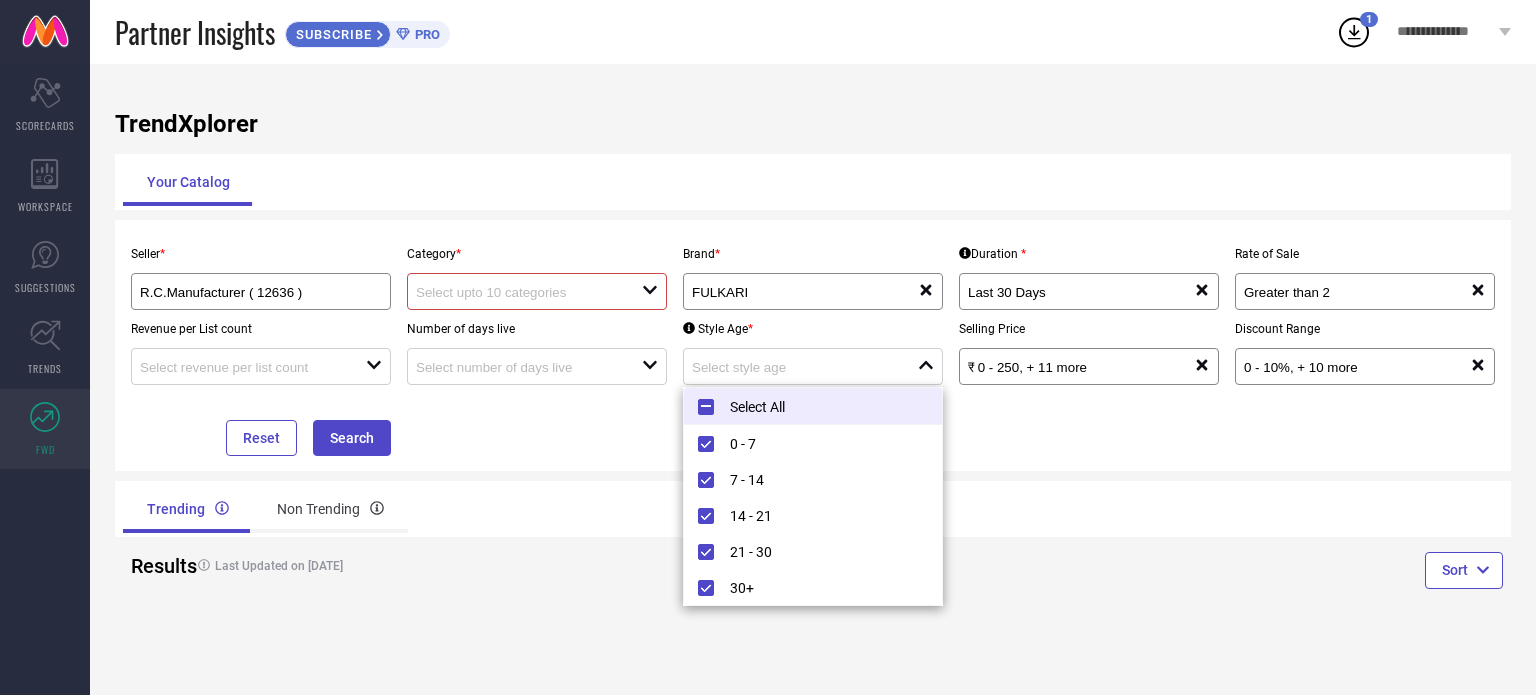 type on "0 - 7, + 4 more" 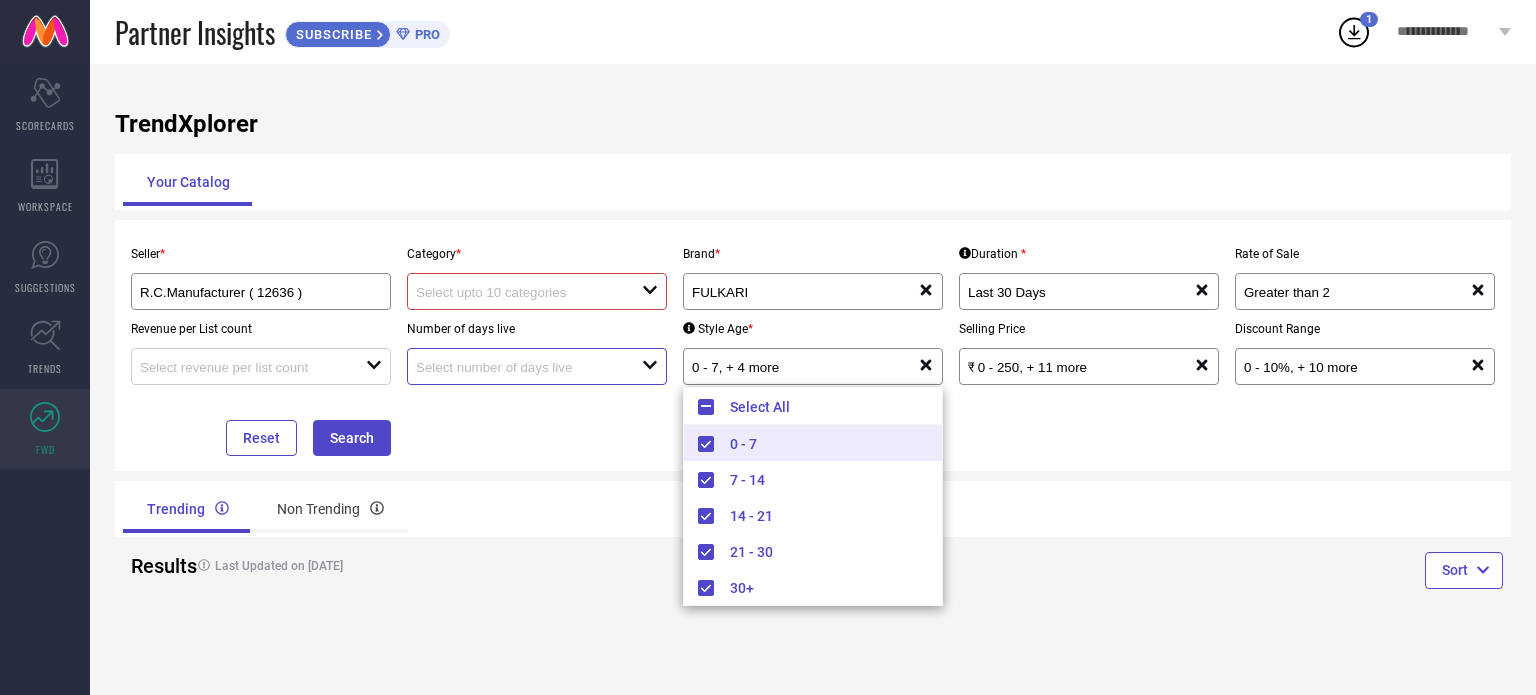 click at bounding box center [517, 367] 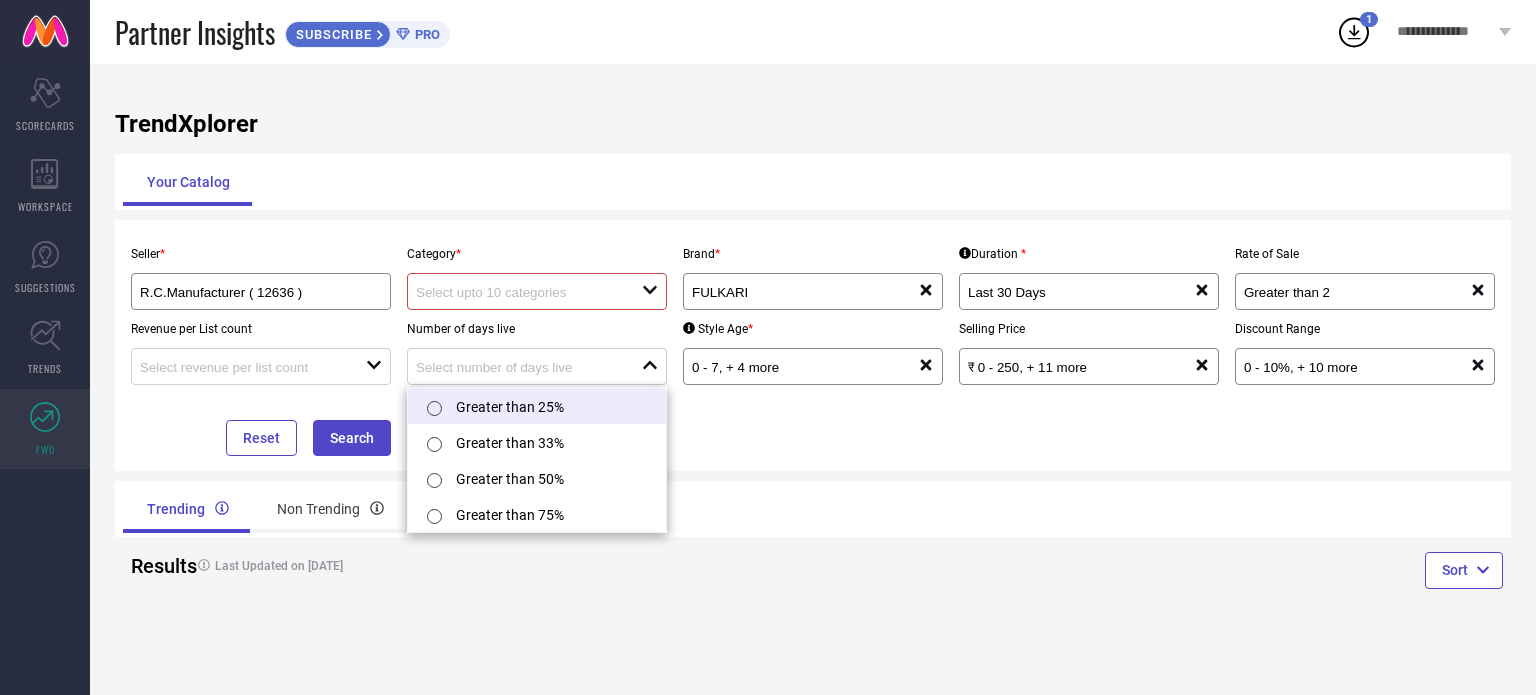 click at bounding box center (433, 408) 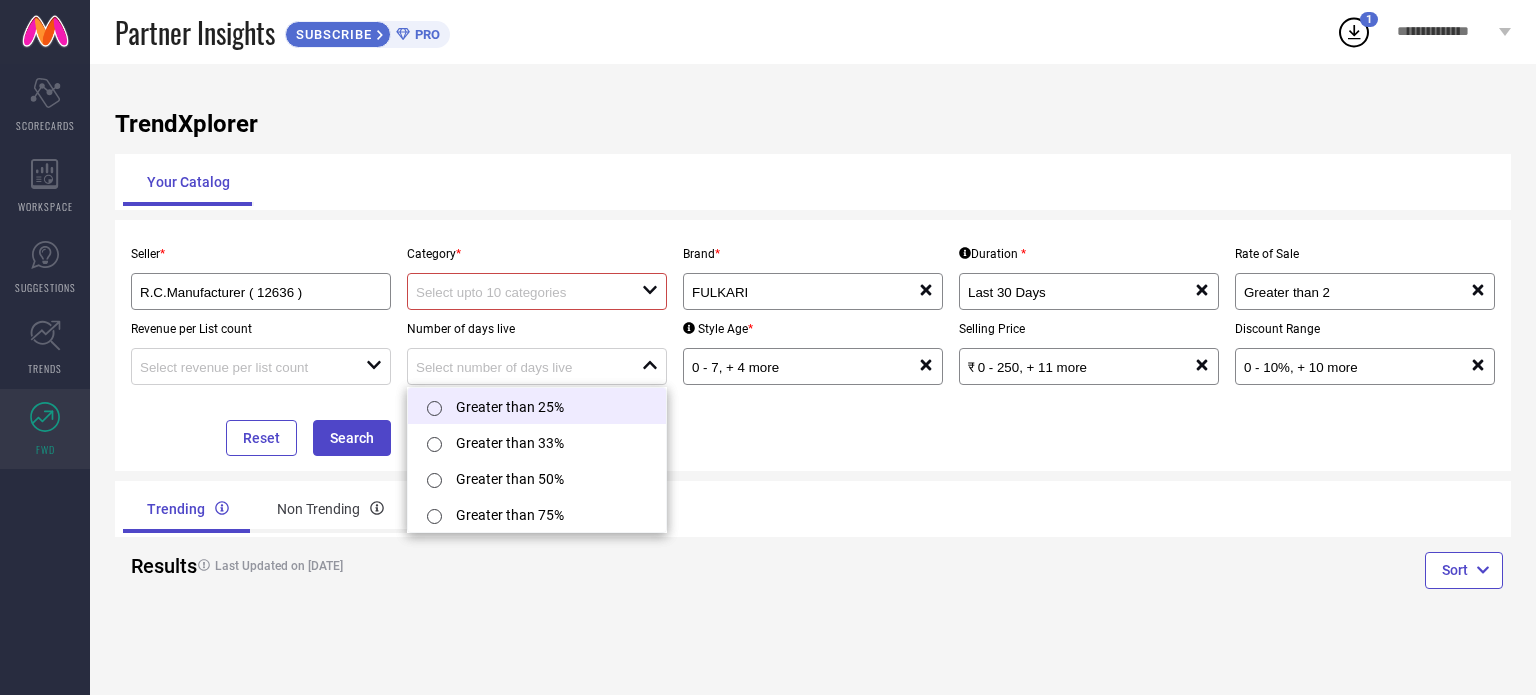 type on "Greater than 25%" 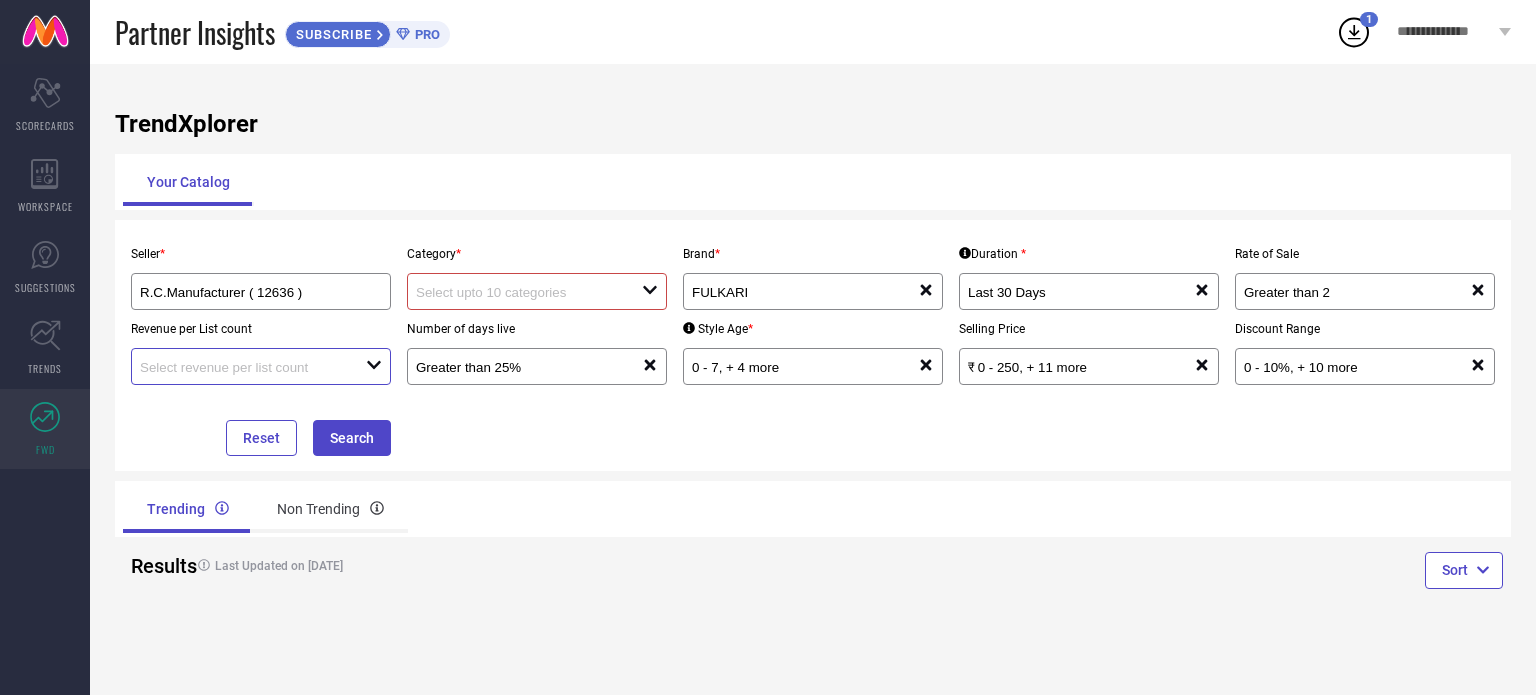 click at bounding box center (241, 367) 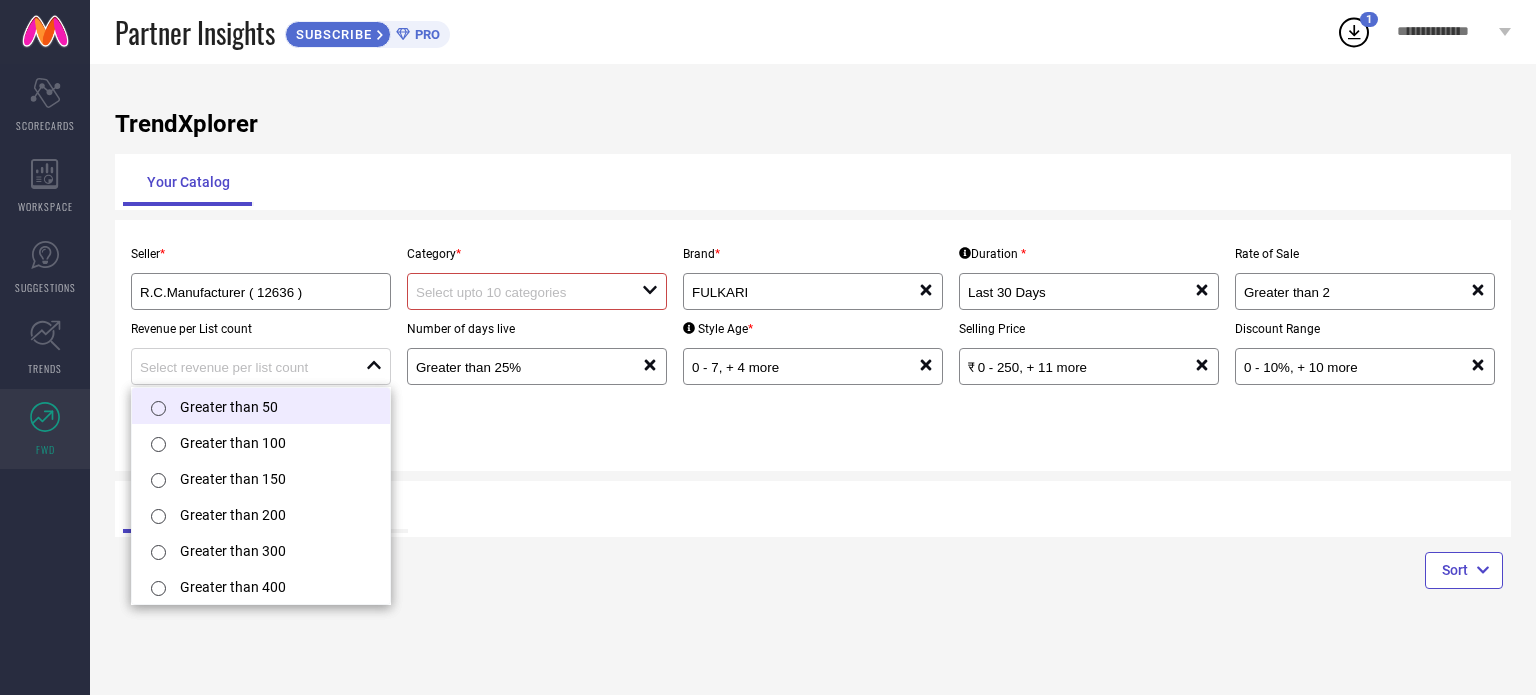 click at bounding box center (157, 408) 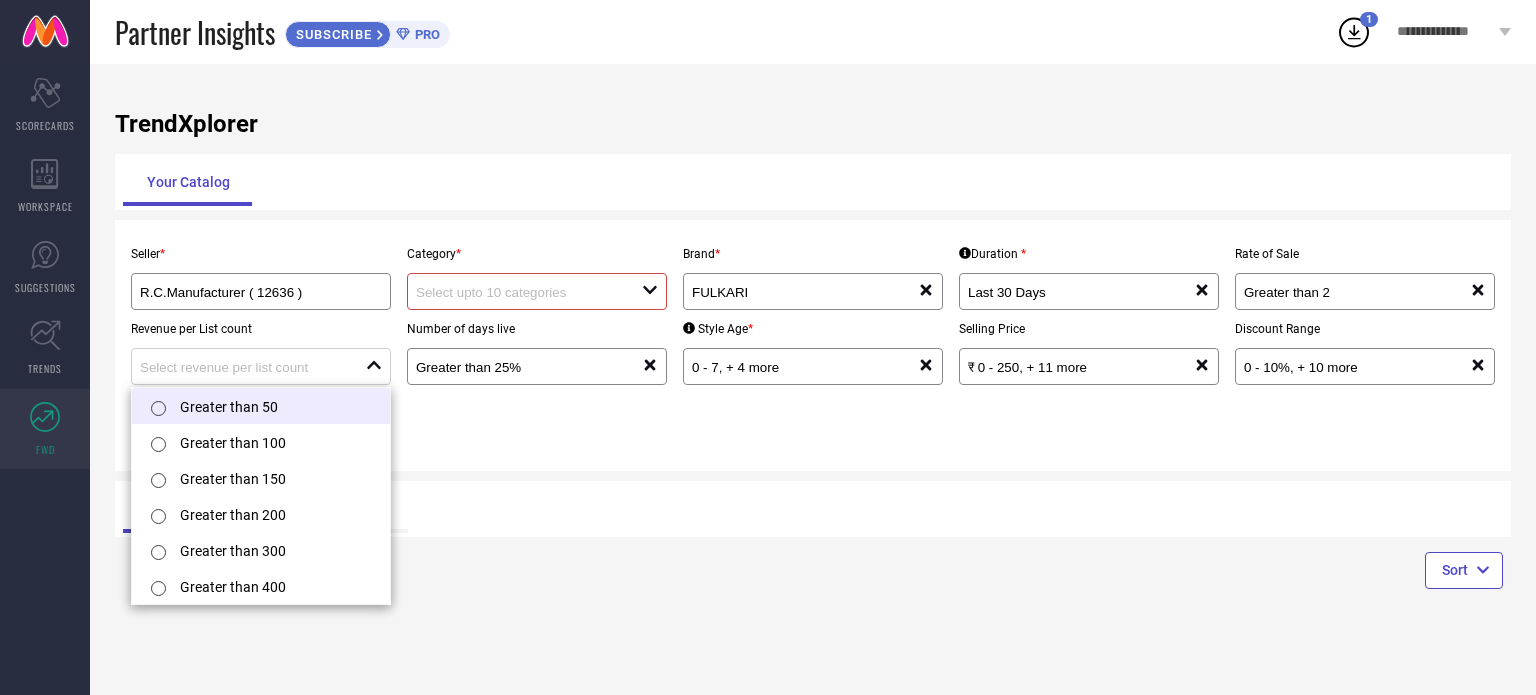 type on "Greater than 50" 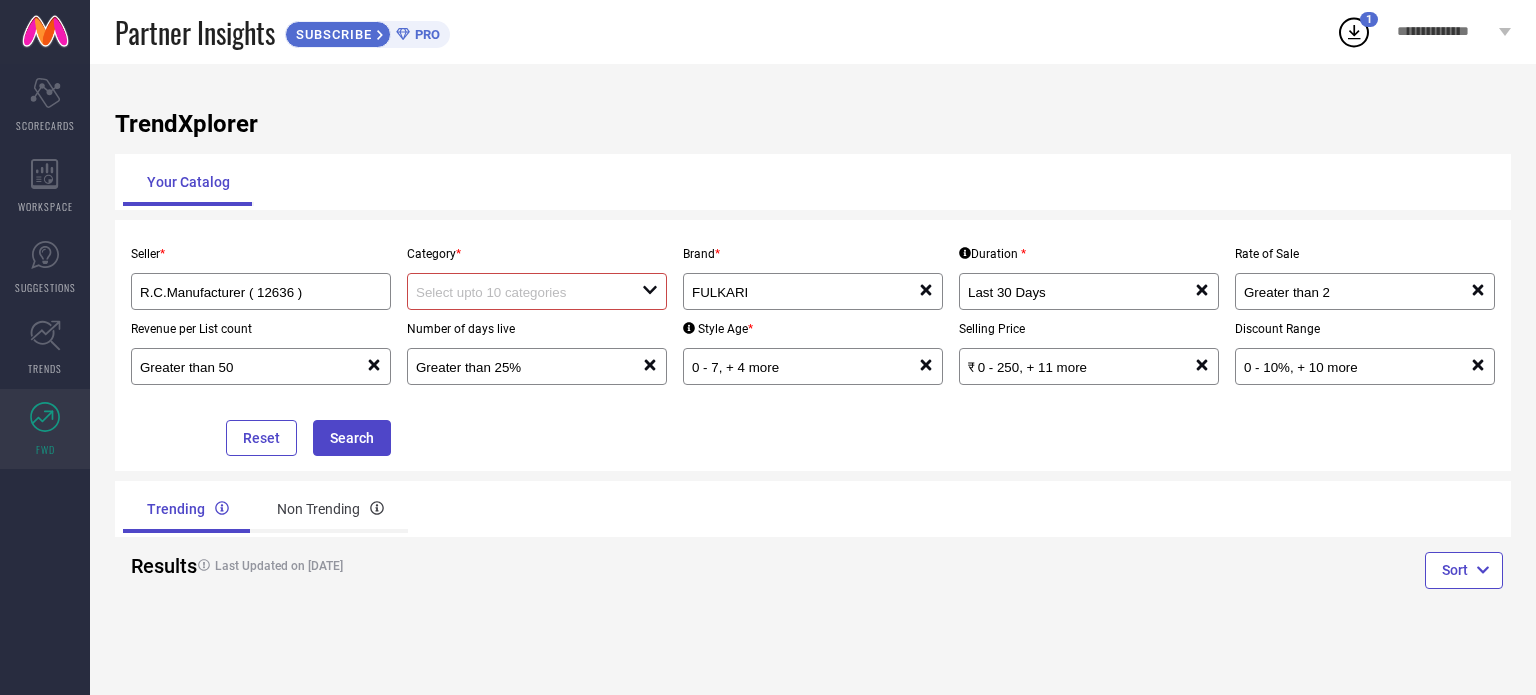 click on "Seller  * R.C.Manufacturer ( 12636 ) Category  * open Brand  * FULKARI reset  Duration   * Last 30 Days reset Rate of Sale Greater than 2 reset Revenue per List count Greater than 50 reset Number of days live Greater than 25% reset   Style Age * [DEMOGRAPHIC_DATA], + 4 more reset Selling Price ₹ 0 - 250, + 11 more reset Discount Range 0 - 10%, + 10 more reset Reset Search" at bounding box center (813, 345) 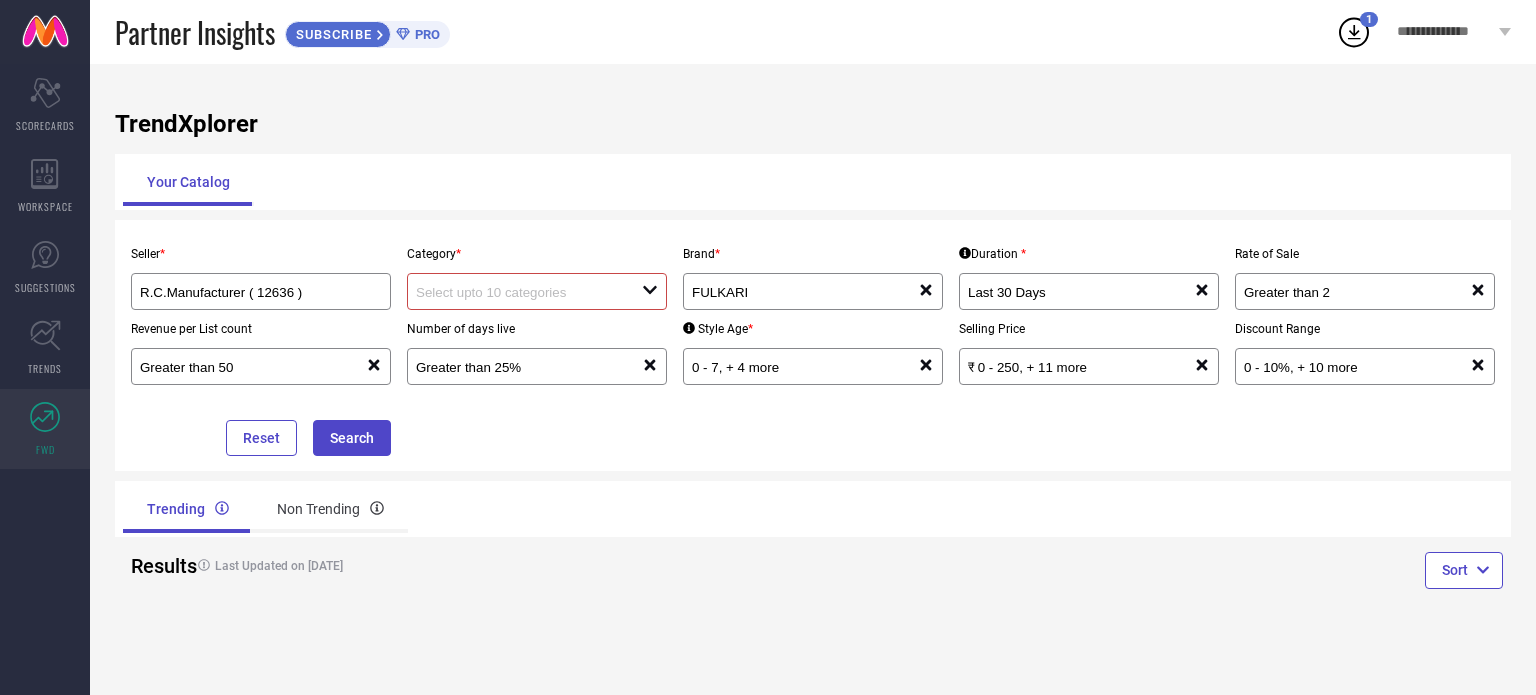 click at bounding box center [517, 292] 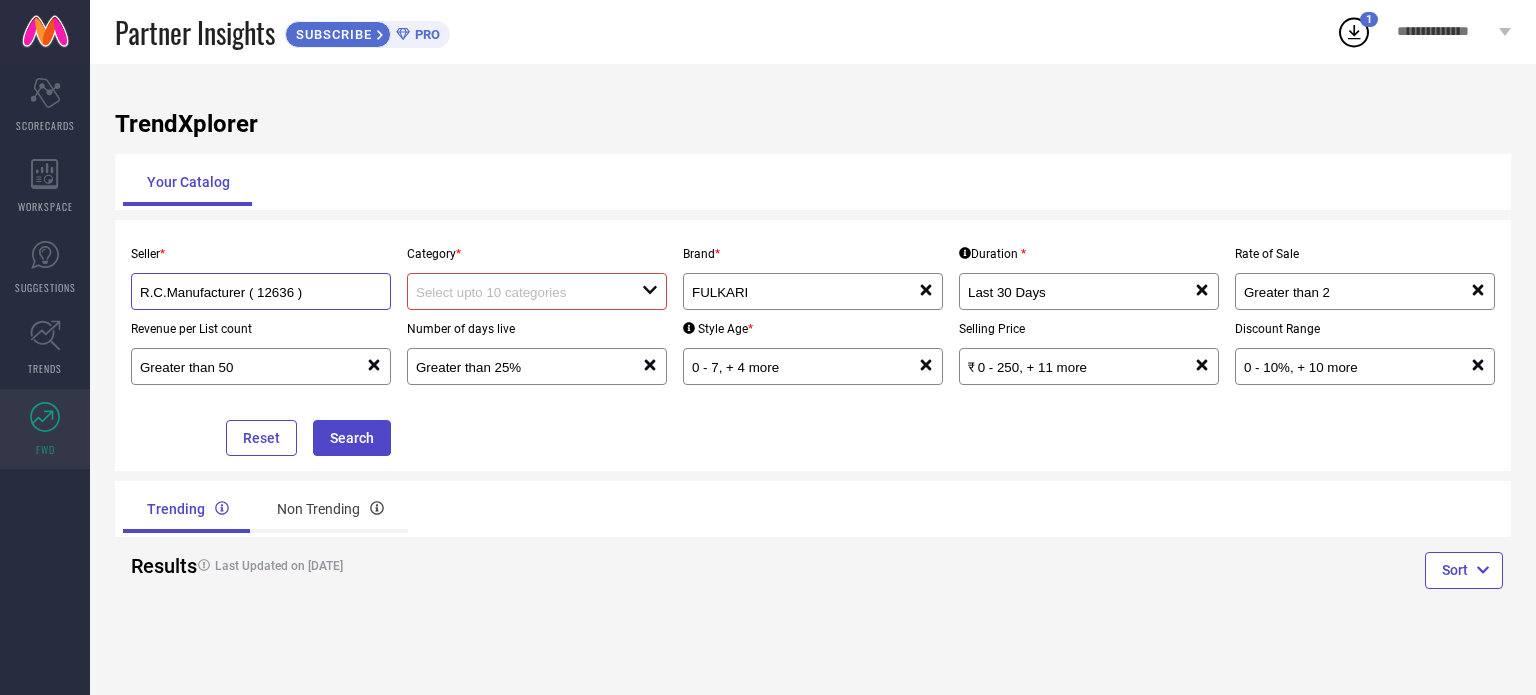 click on "R.C.Manufacturer ( 12636 )" at bounding box center [249, 292] 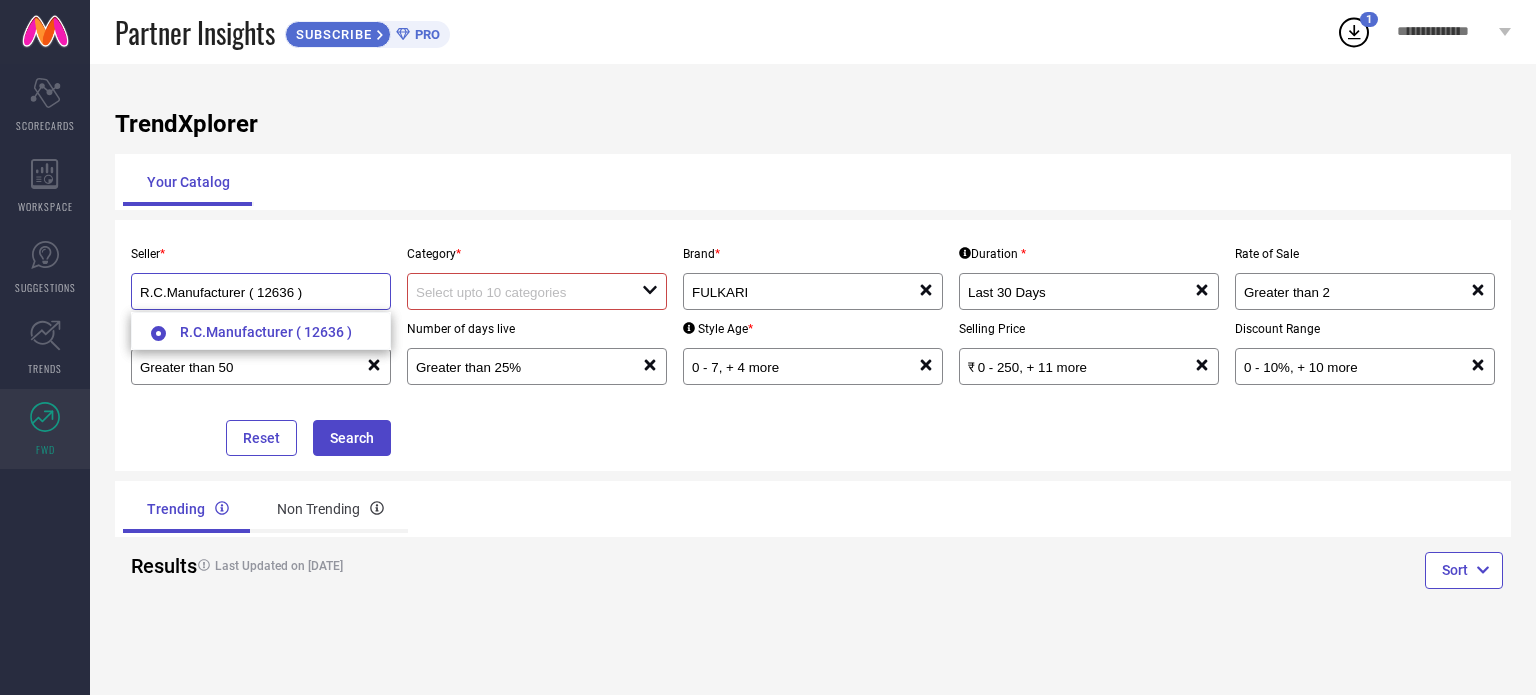 click on "R.C.Manufacturer ( 12636 )" at bounding box center [249, 292] 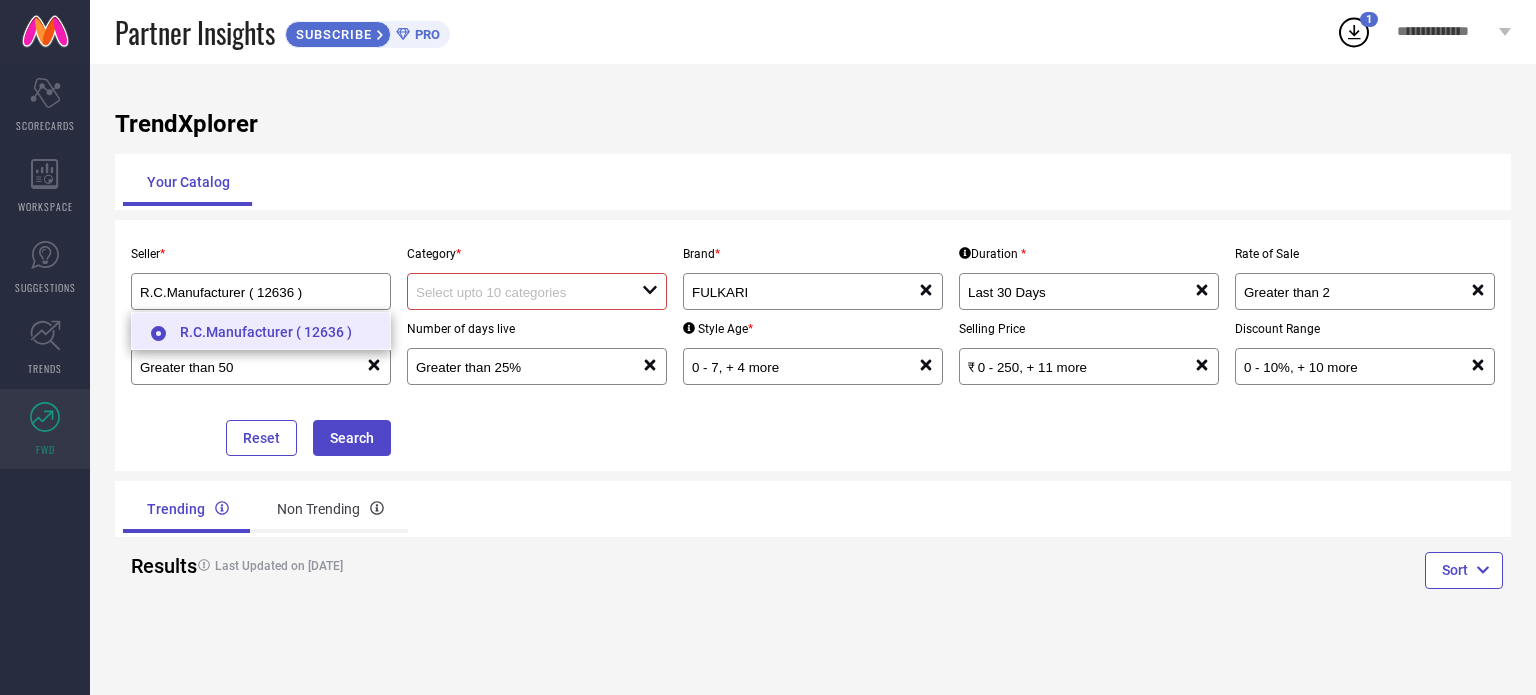 click on "R.C.Manufacturer ( 12636 )" at bounding box center [261, 331] 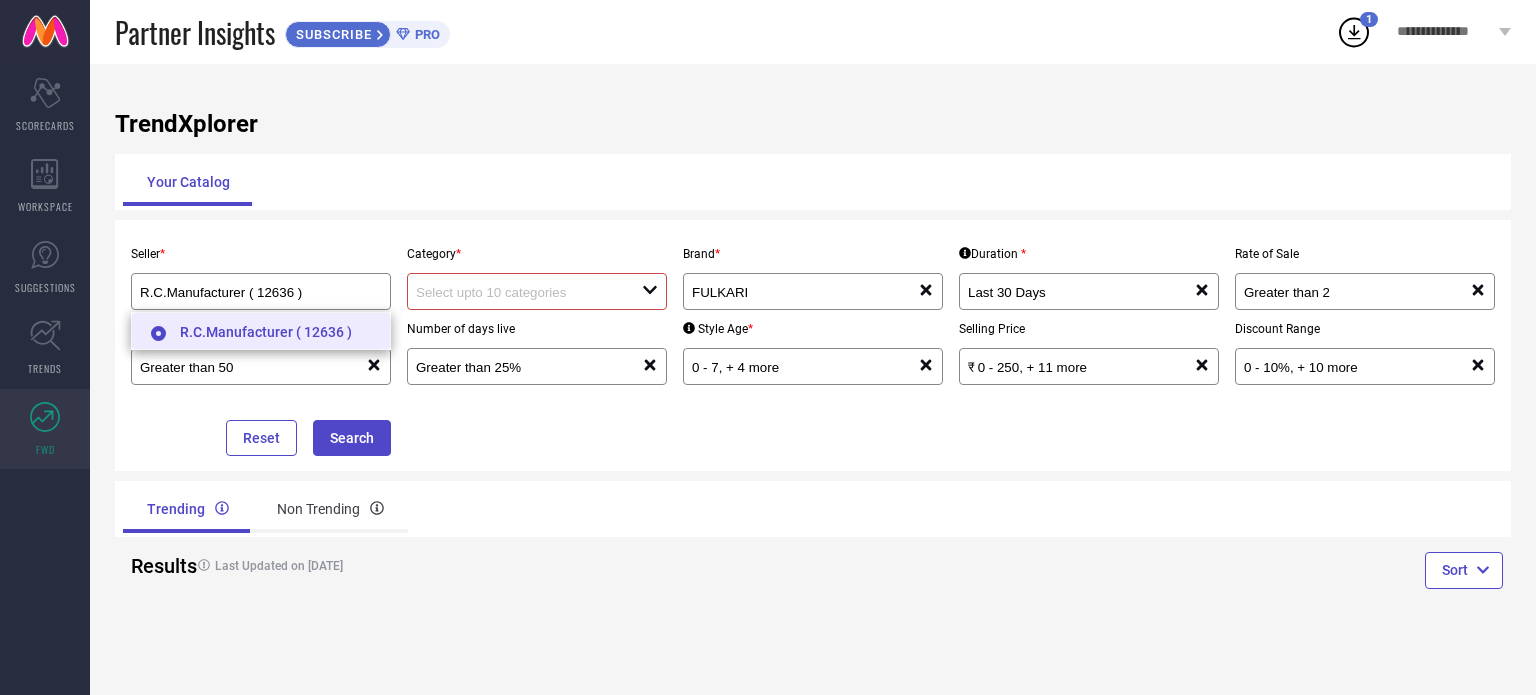 type 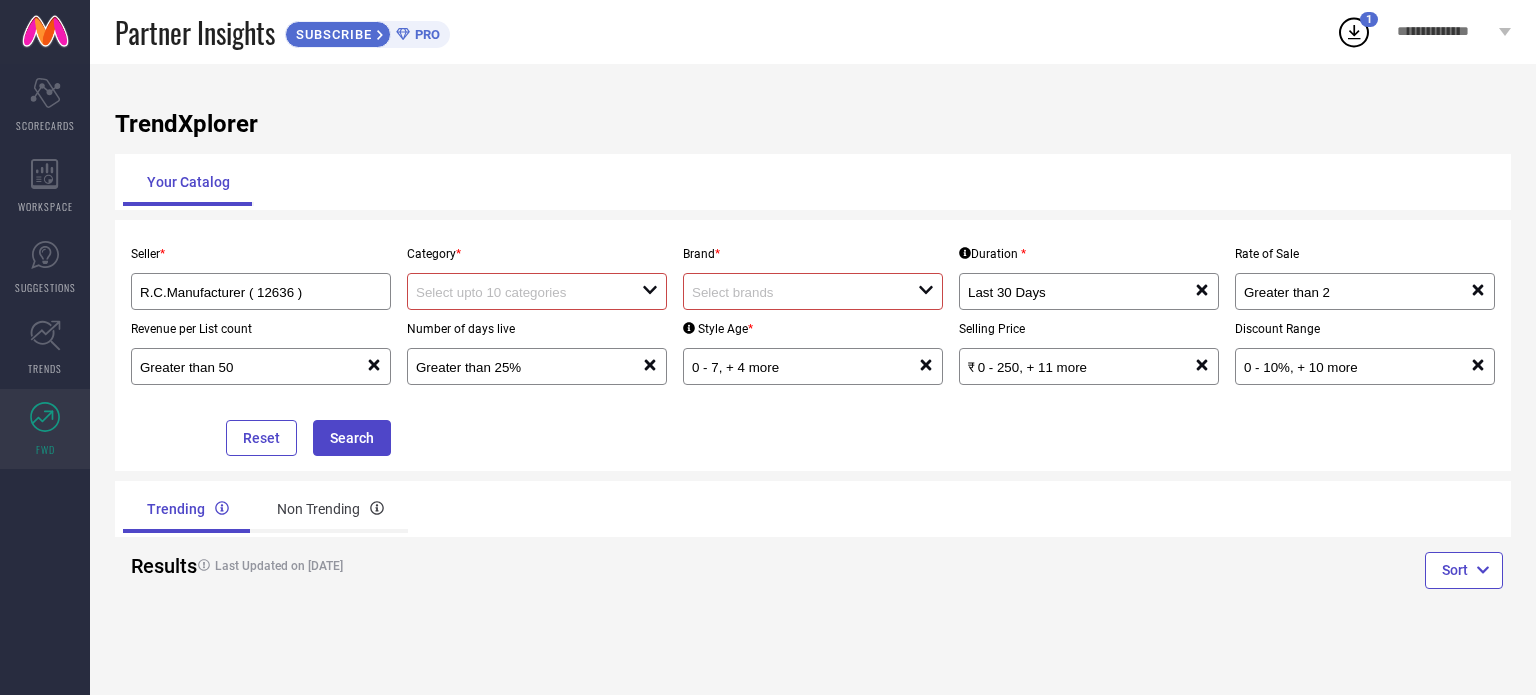click at bounding box center (517, 292) 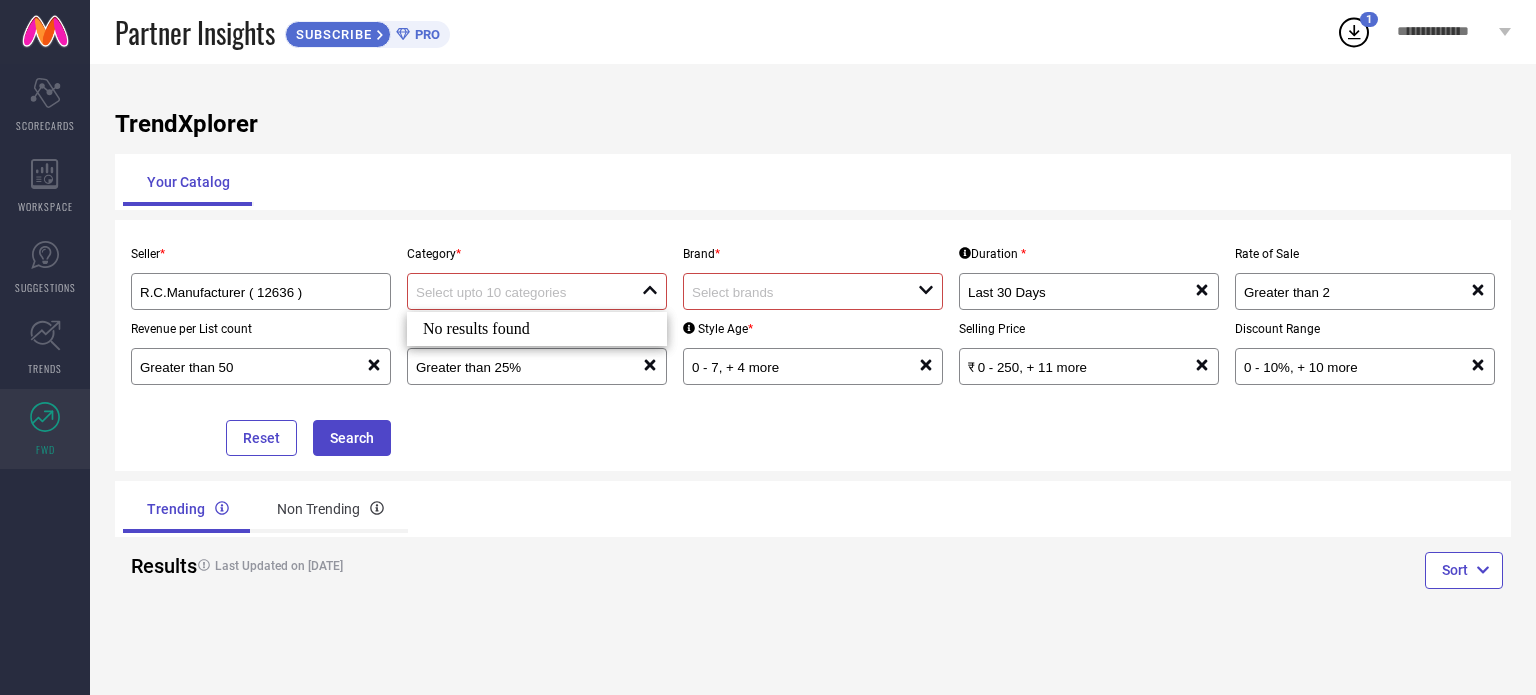 click on "No results found" at bounding box center [537, 329] 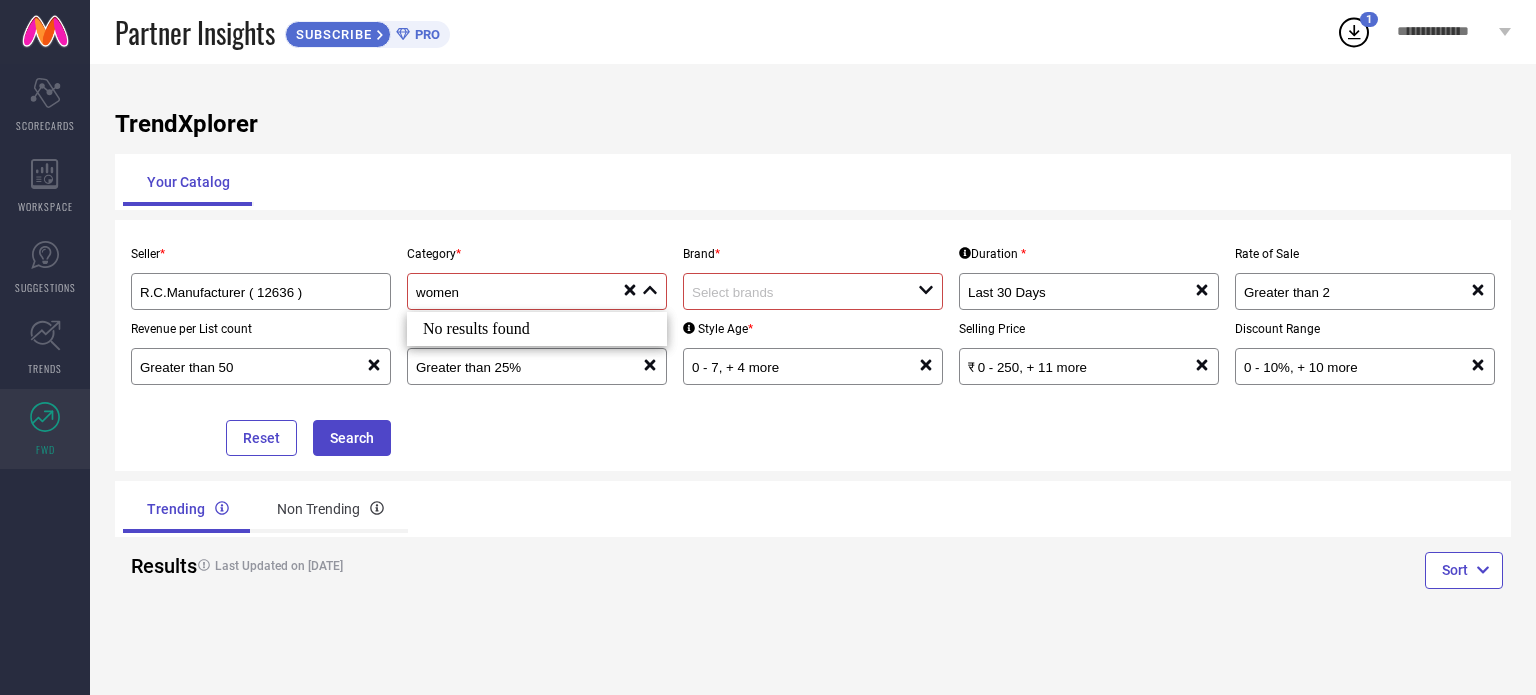 type on "women" 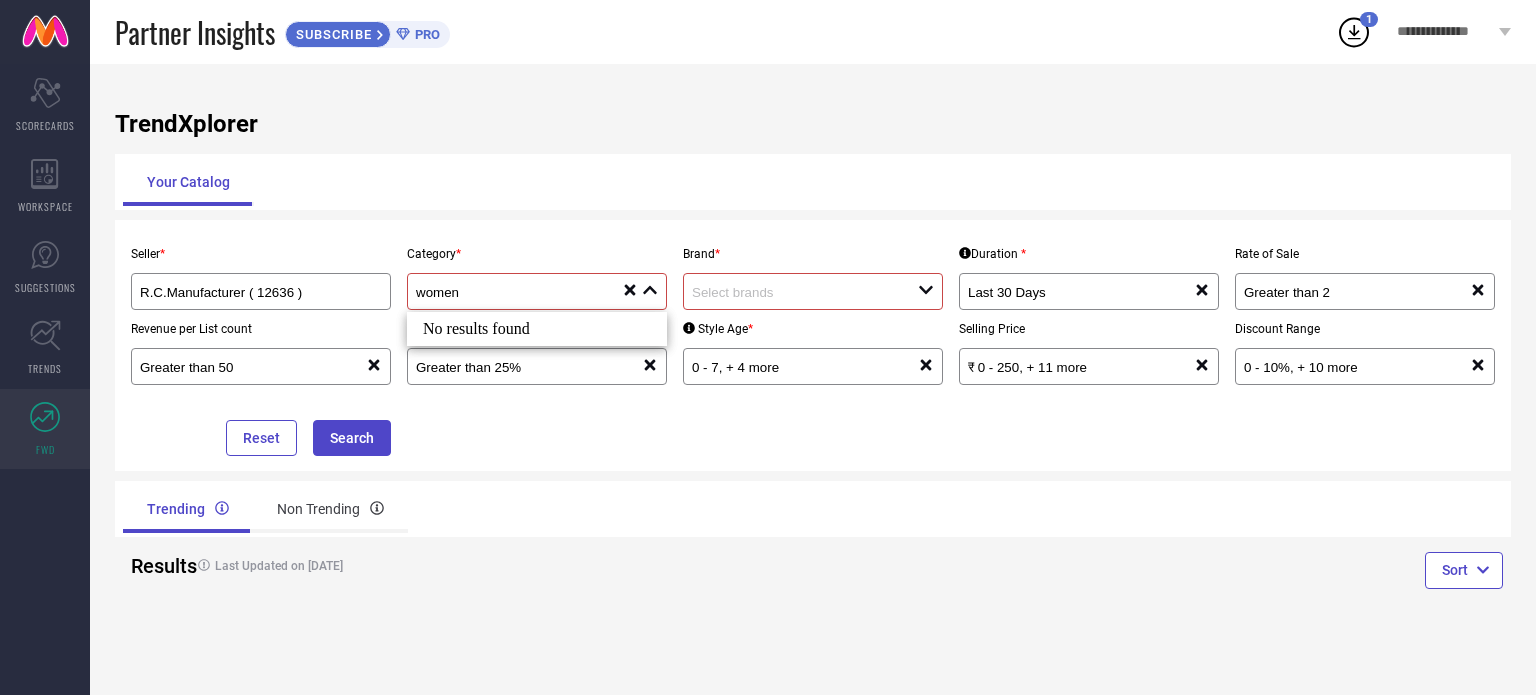 type 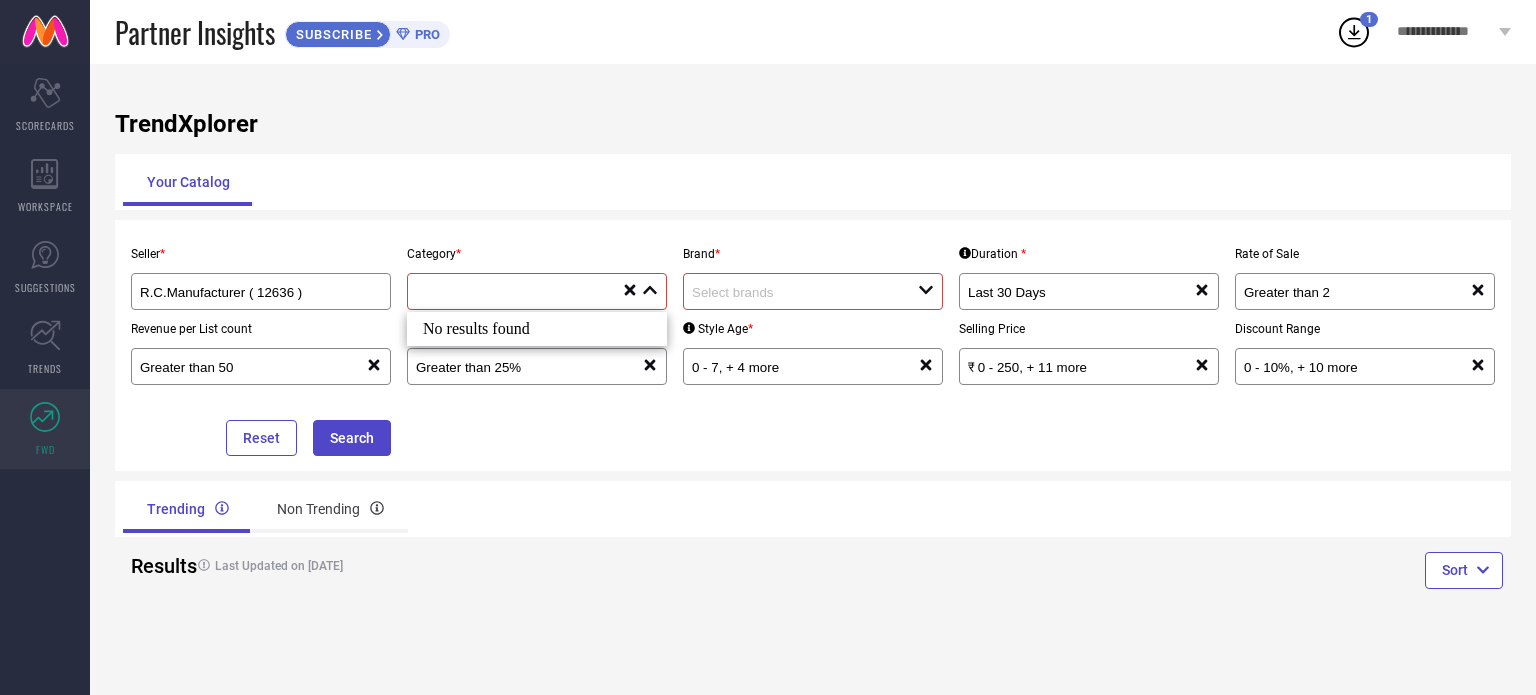 click at bounding box center (793, 292) 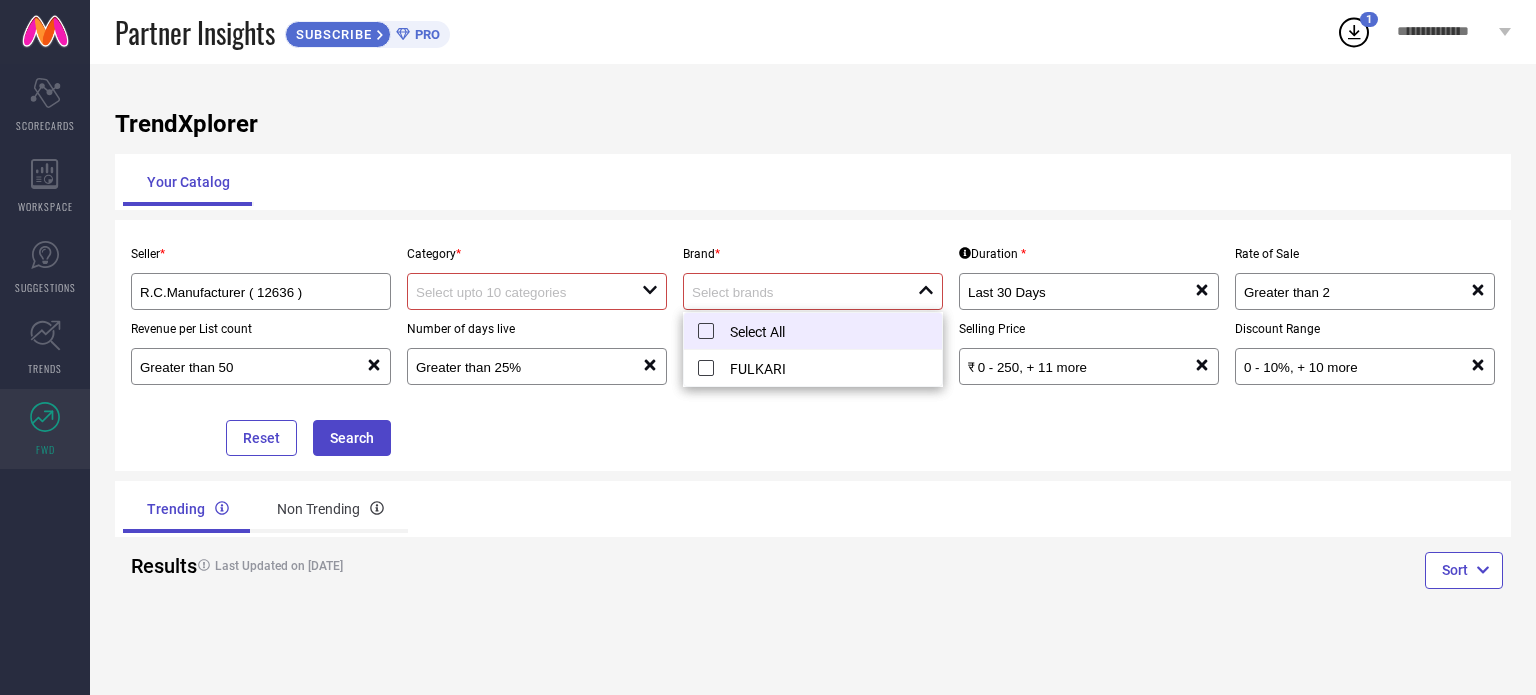 click on "Select All" at bounding box center (813, 331) 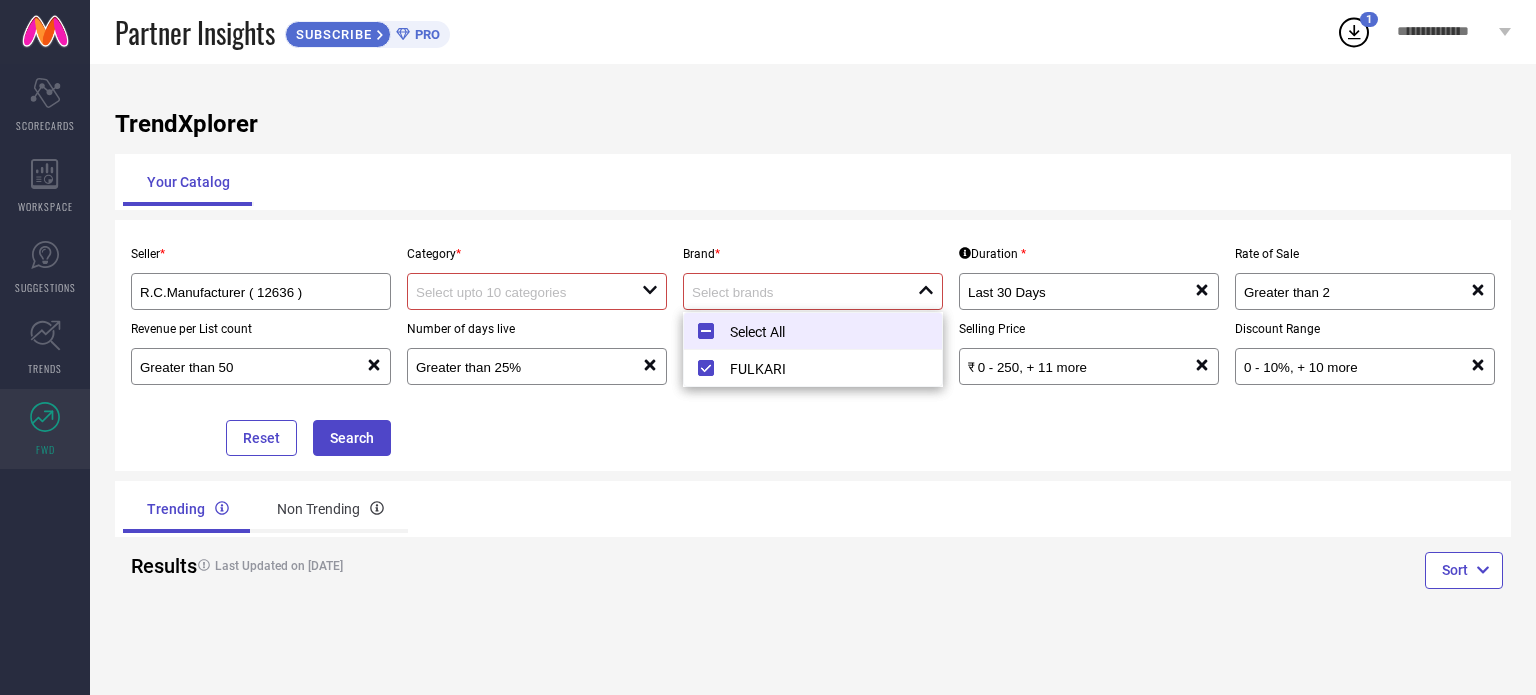 type on "FULKARI" 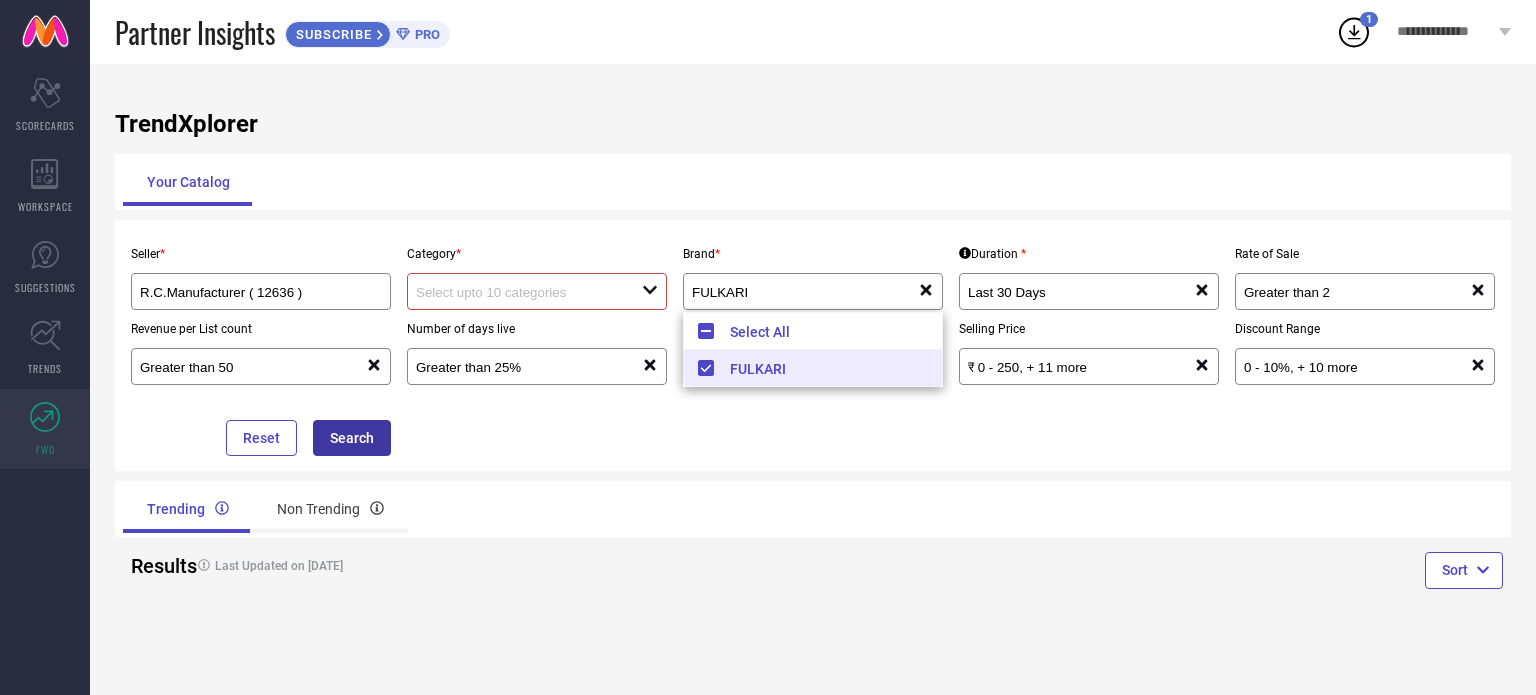 click on "Search" at bounding box center [352, 438] 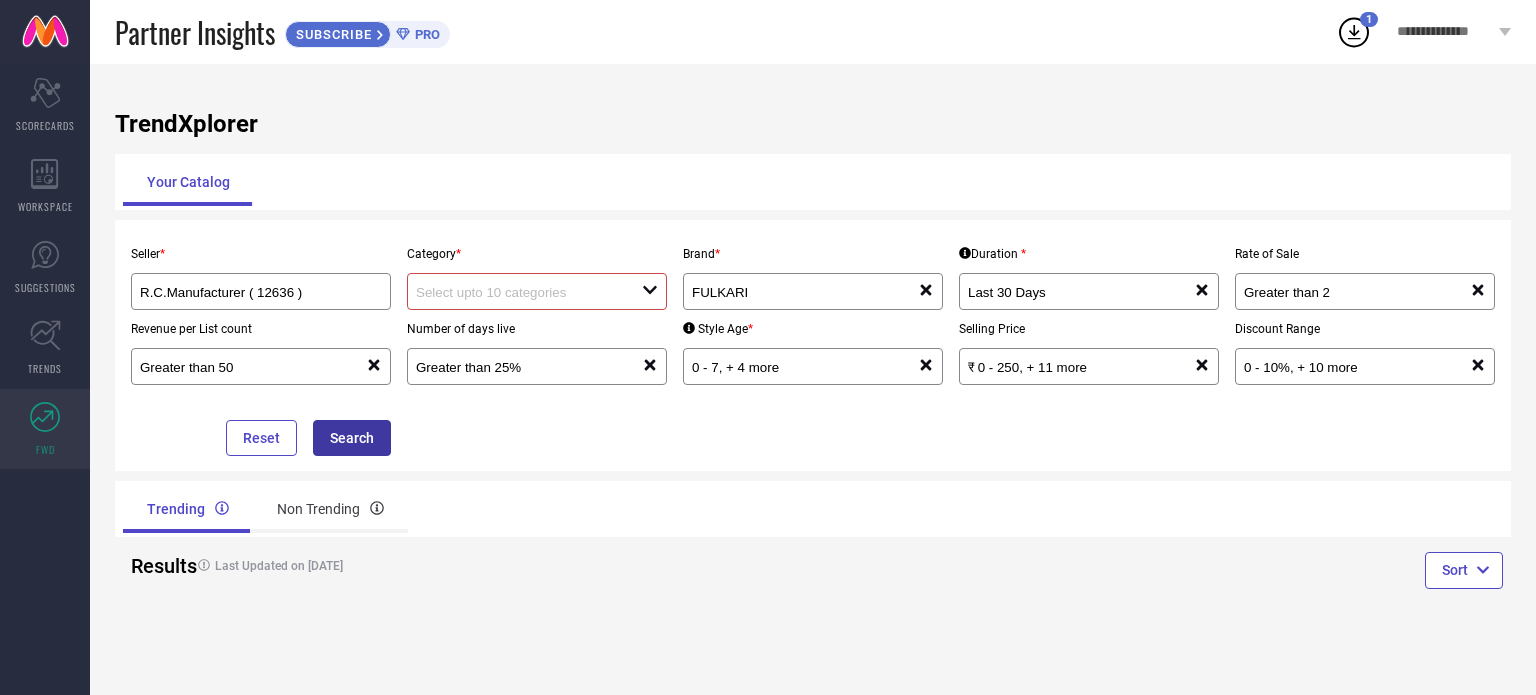 click on "Search" at bounding box center [352, 438] 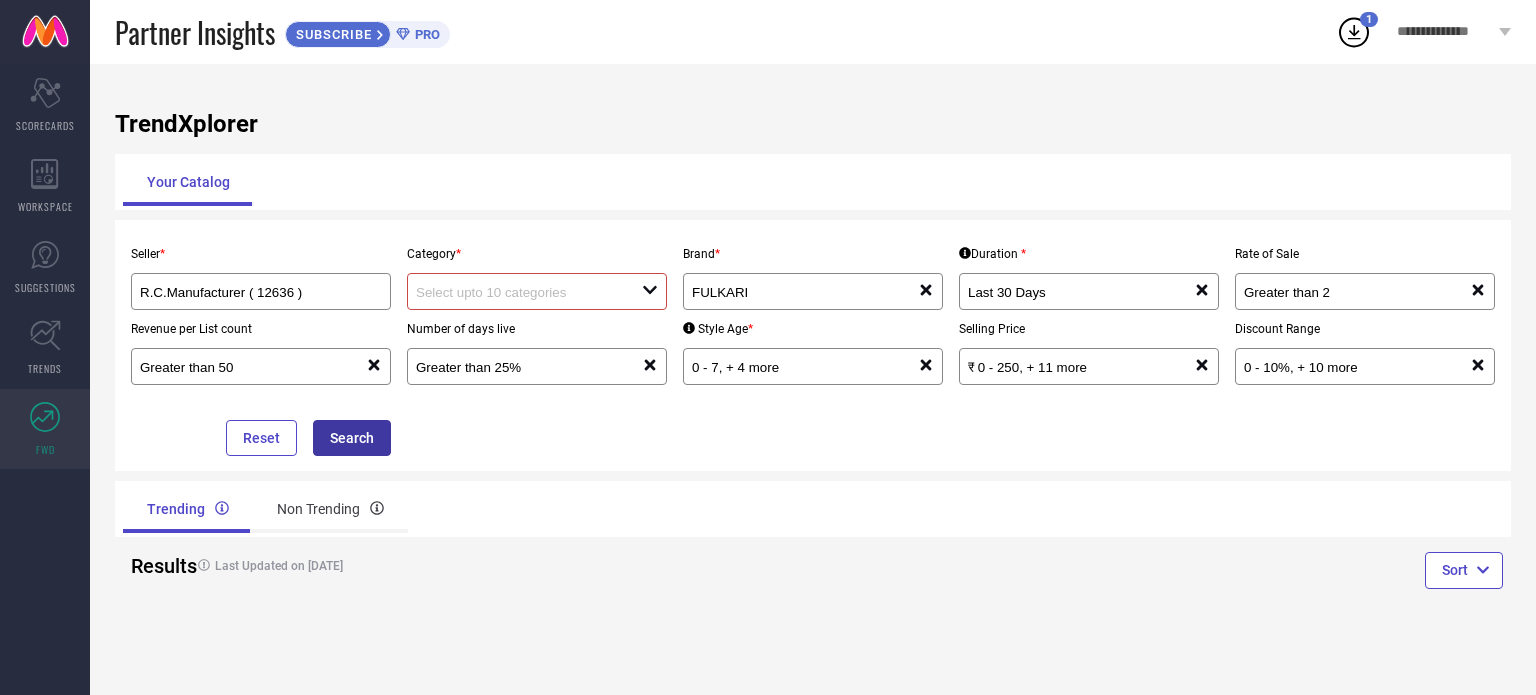 click on "Search" at bounding box center (352, 438) 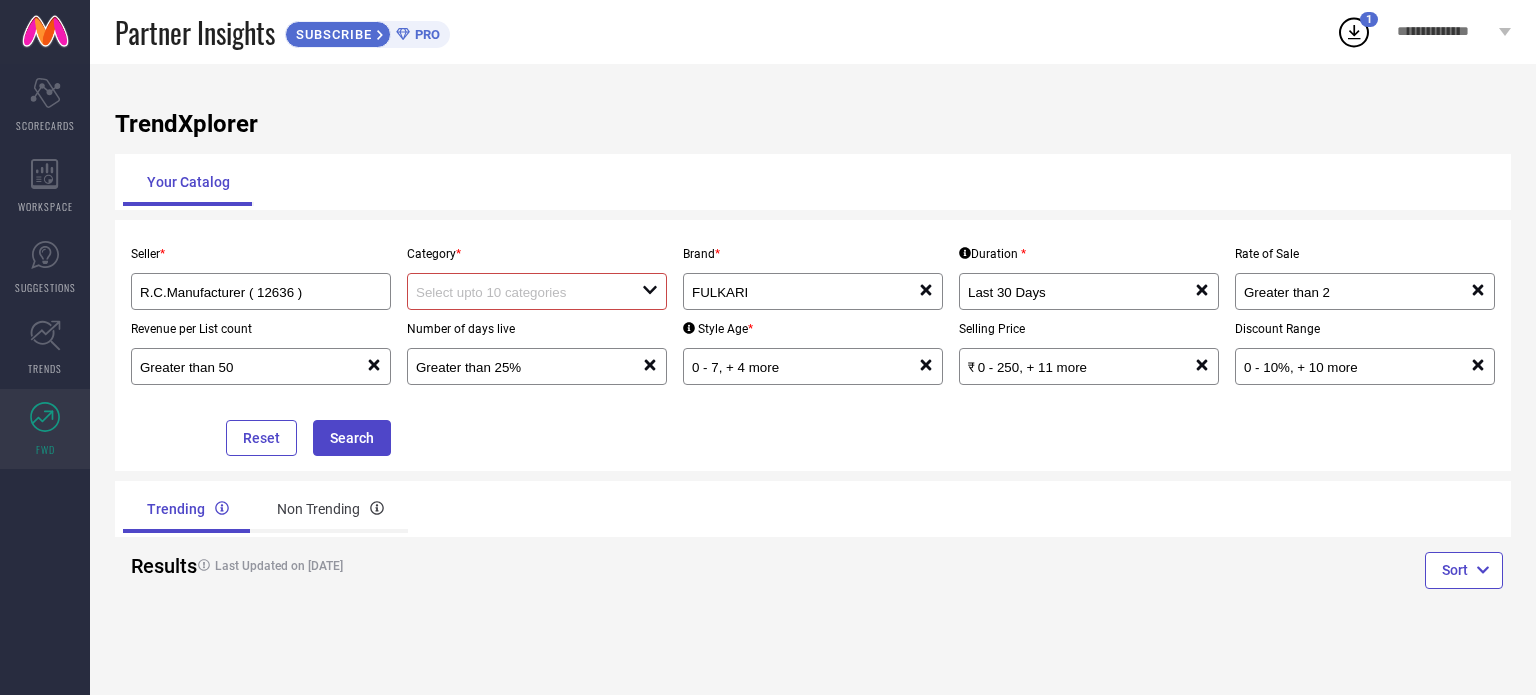 click on "Category  *" at bounding box center (537, 254) 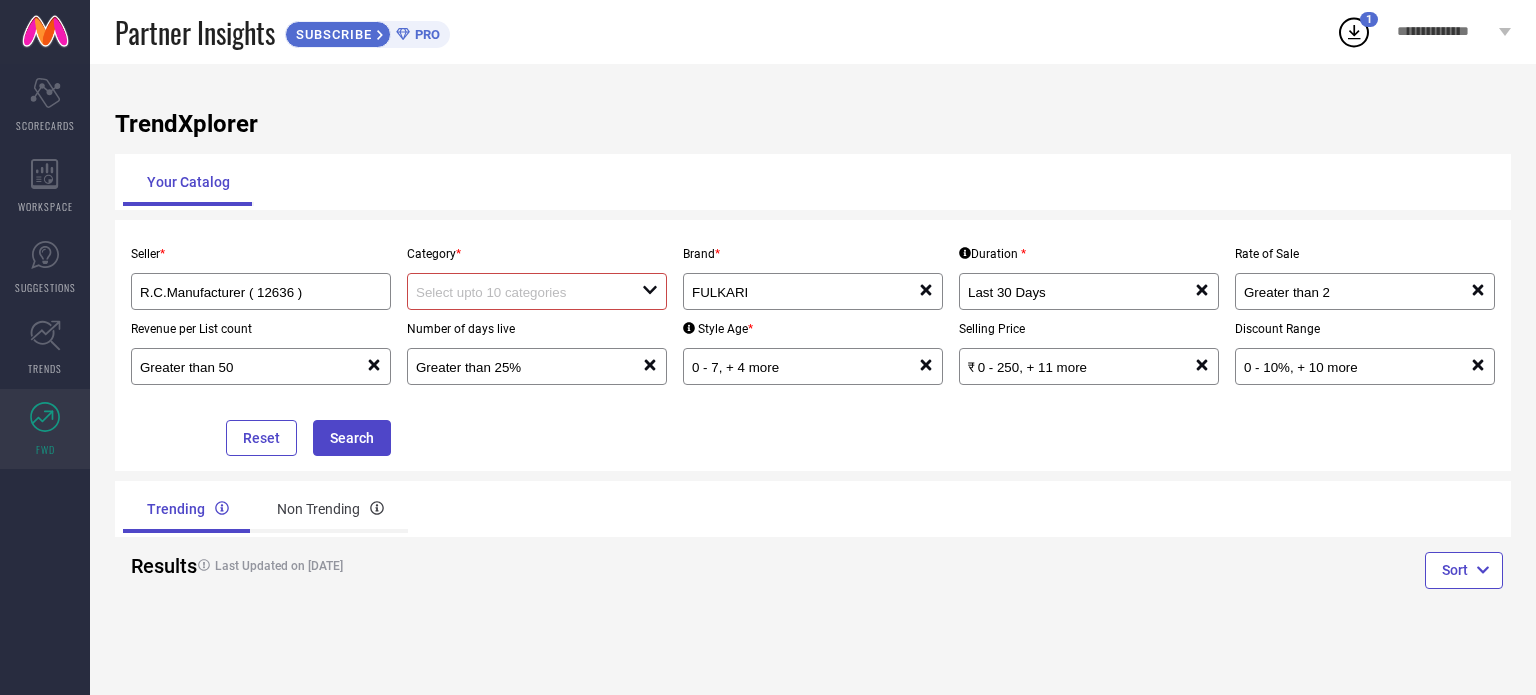 click on "open" at bounding box center (537, 291) 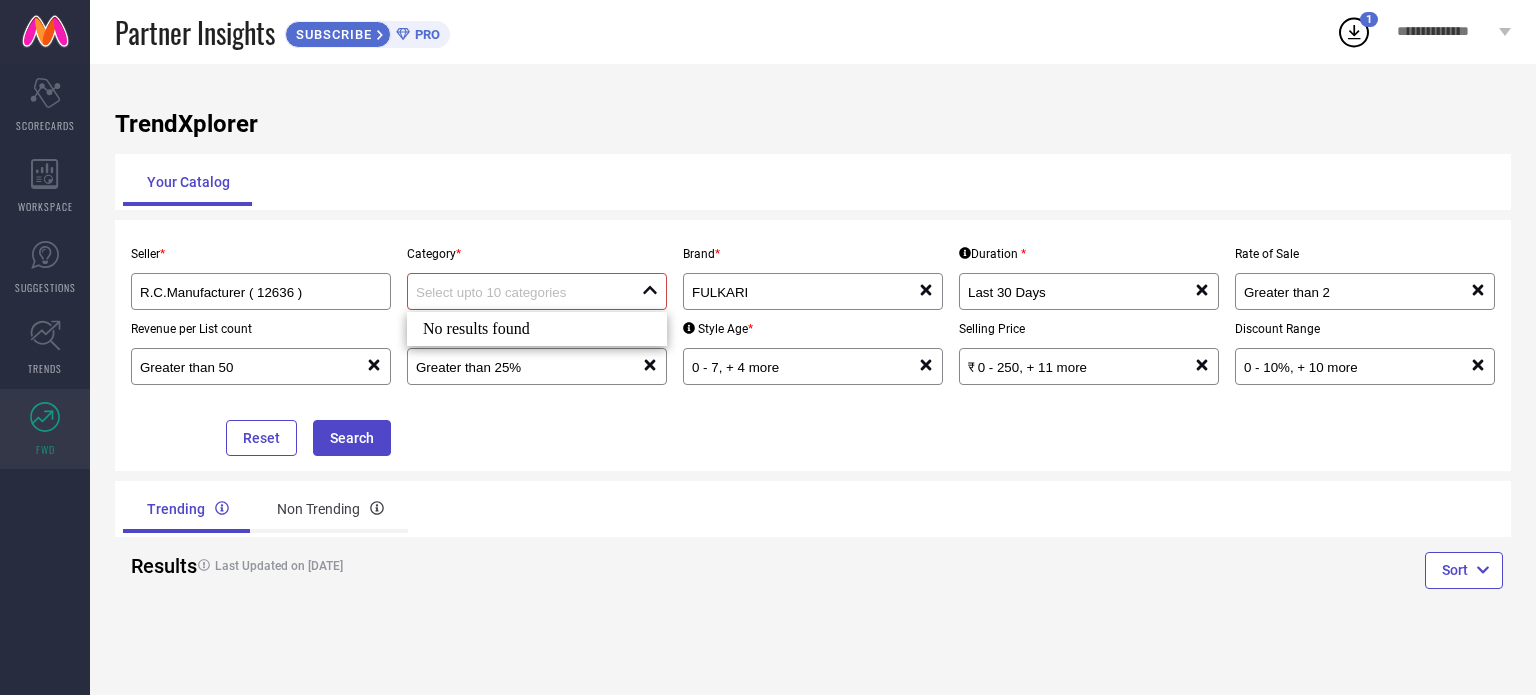 click on "SUBSCRIBE PRO" at bounding box center (367, 34) 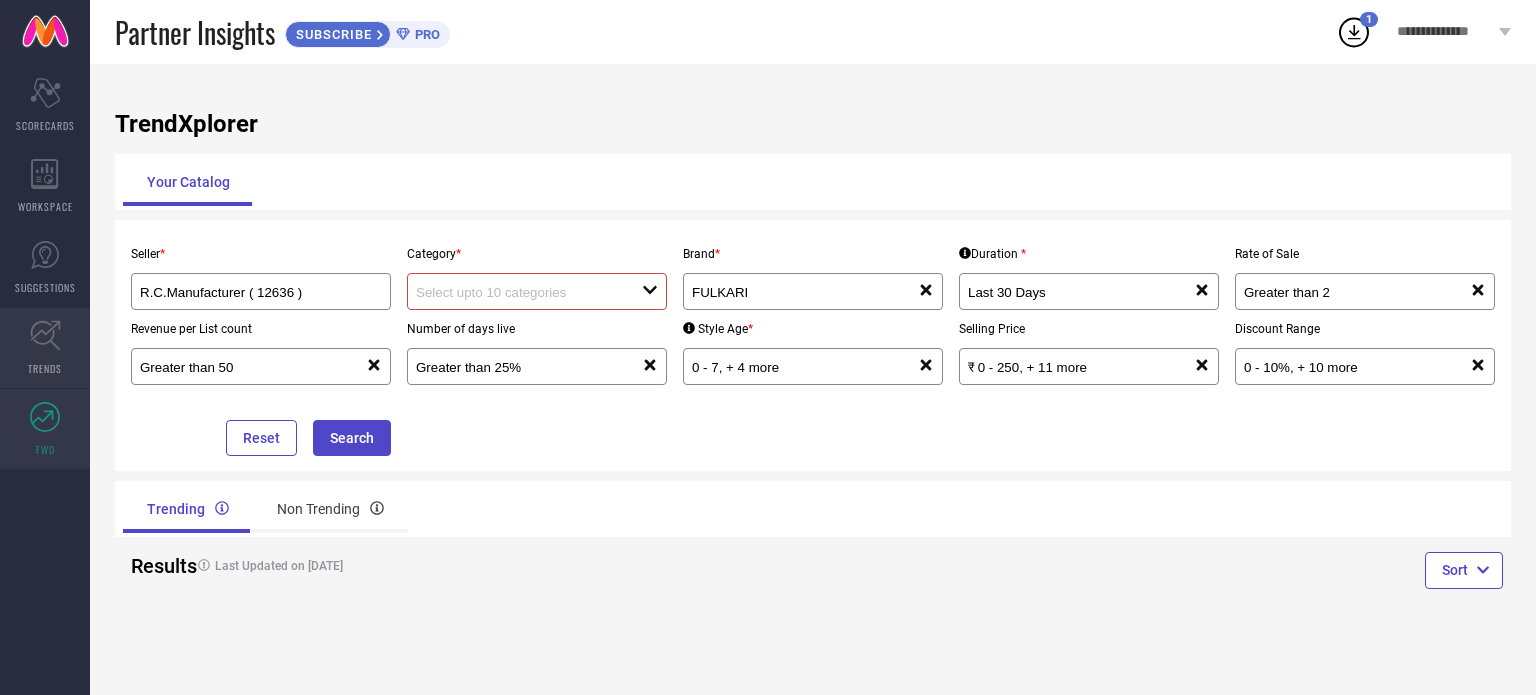 click 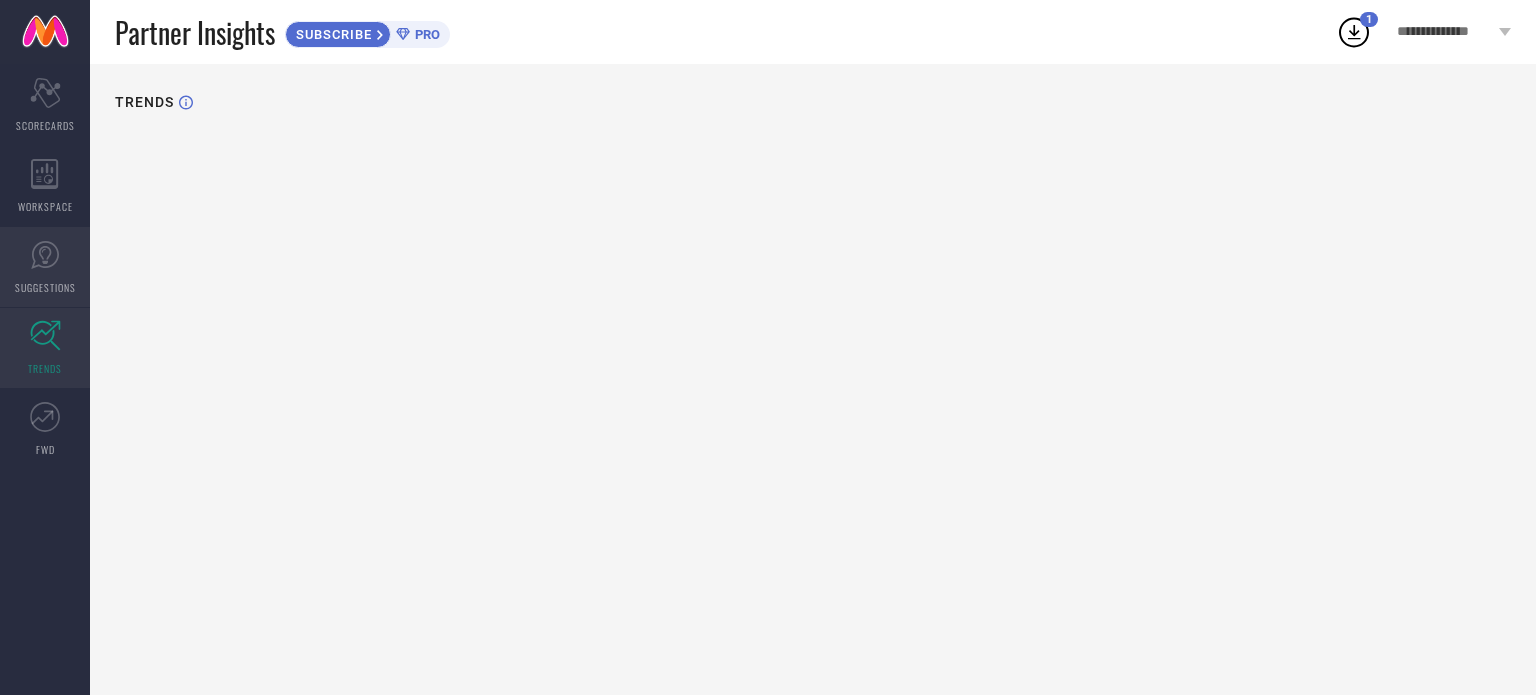 click on "SUGGESTIONS" at bounding box center [45, 267] 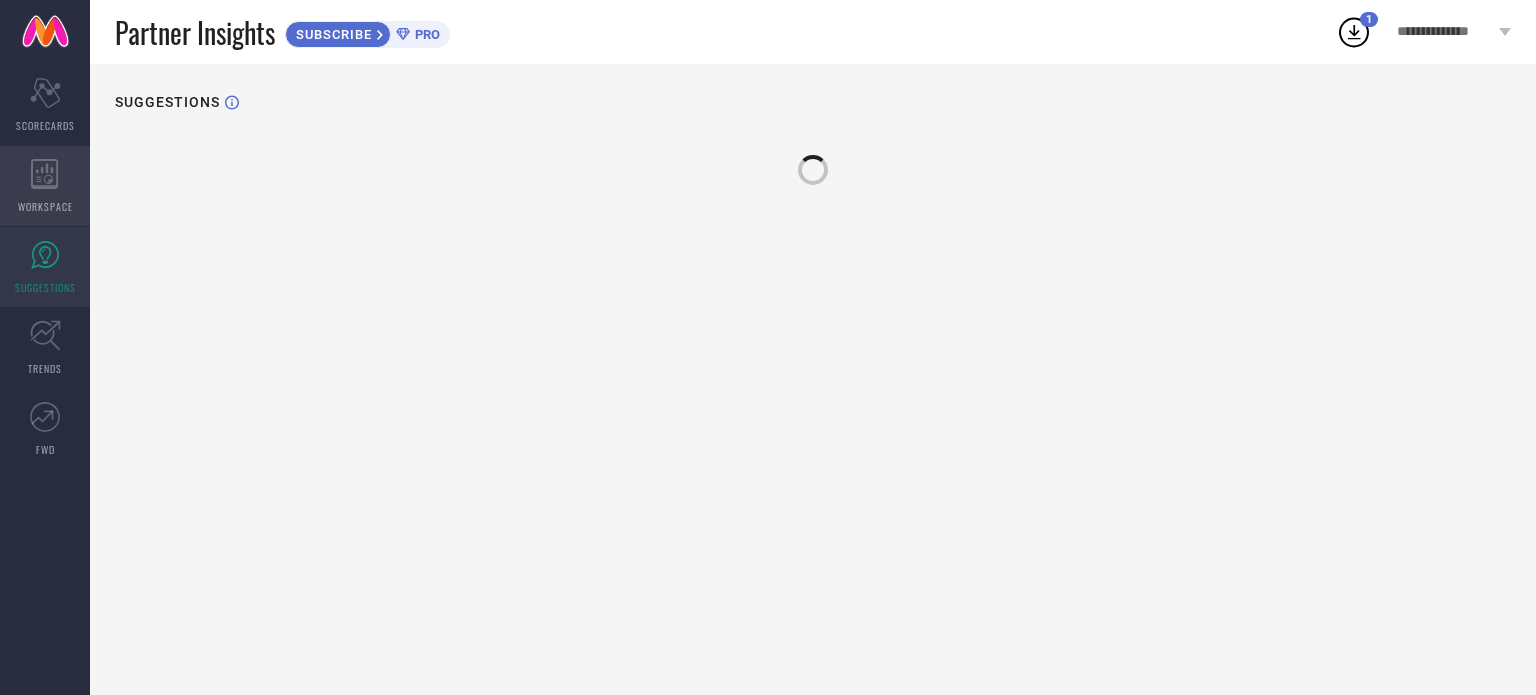 click on "WORKSPACE" at bounding box center (45, 186) 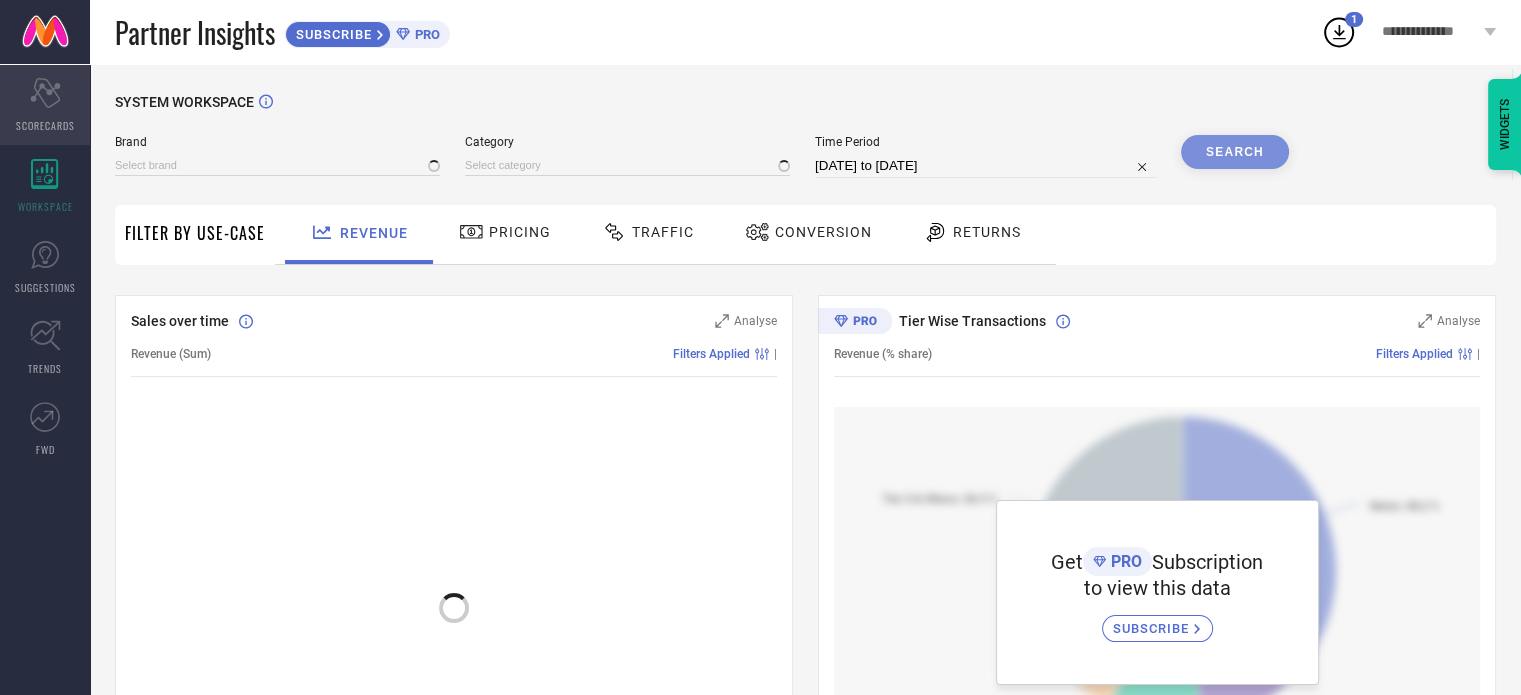 click on "Scorecard" 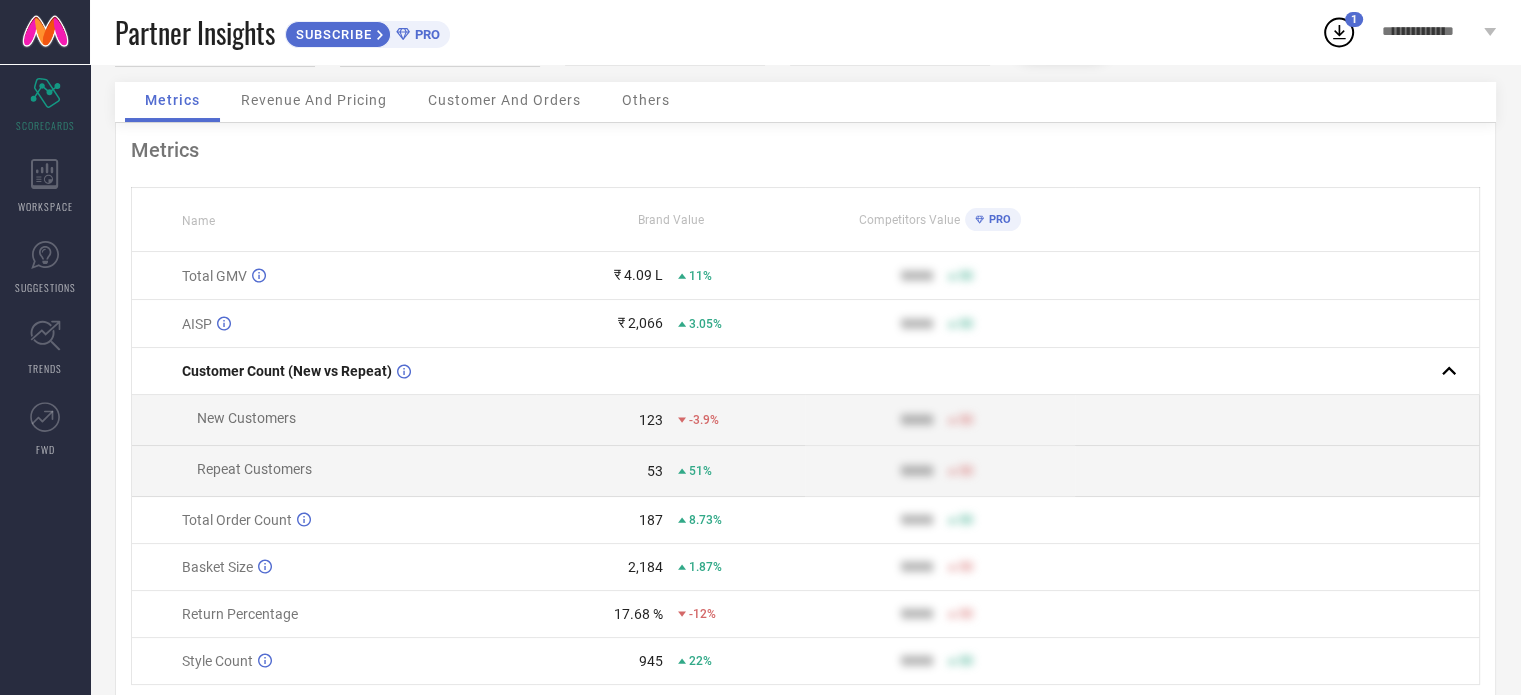 scroll, scrollTop: 0, scrollLeft: 0, axis: both 